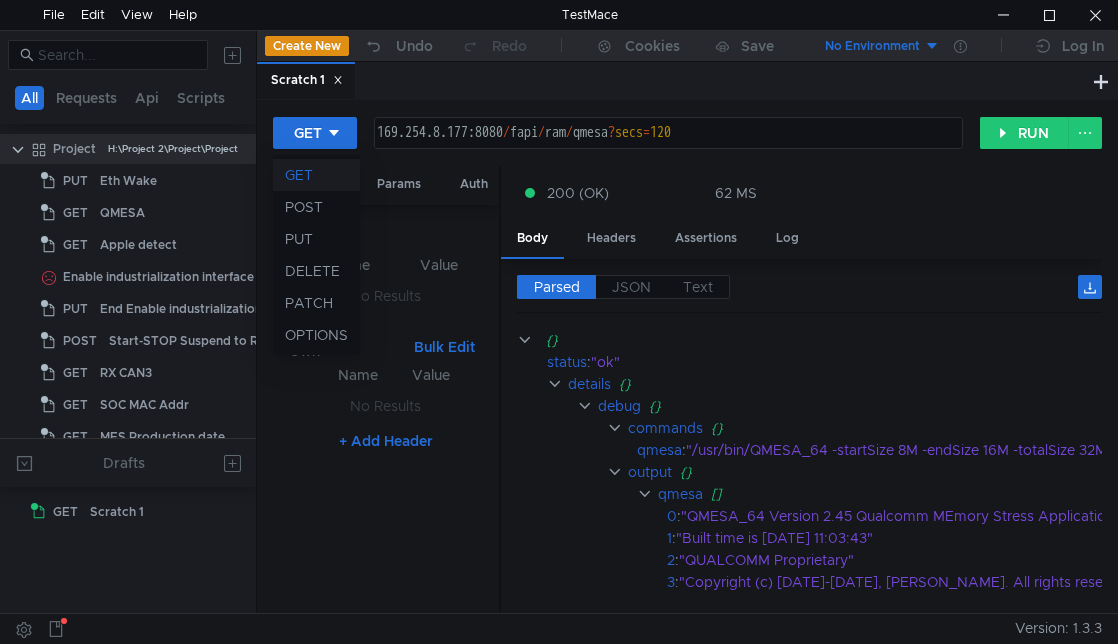 scroll, scrollTop: 0, scrollLeft: 0, axis: both 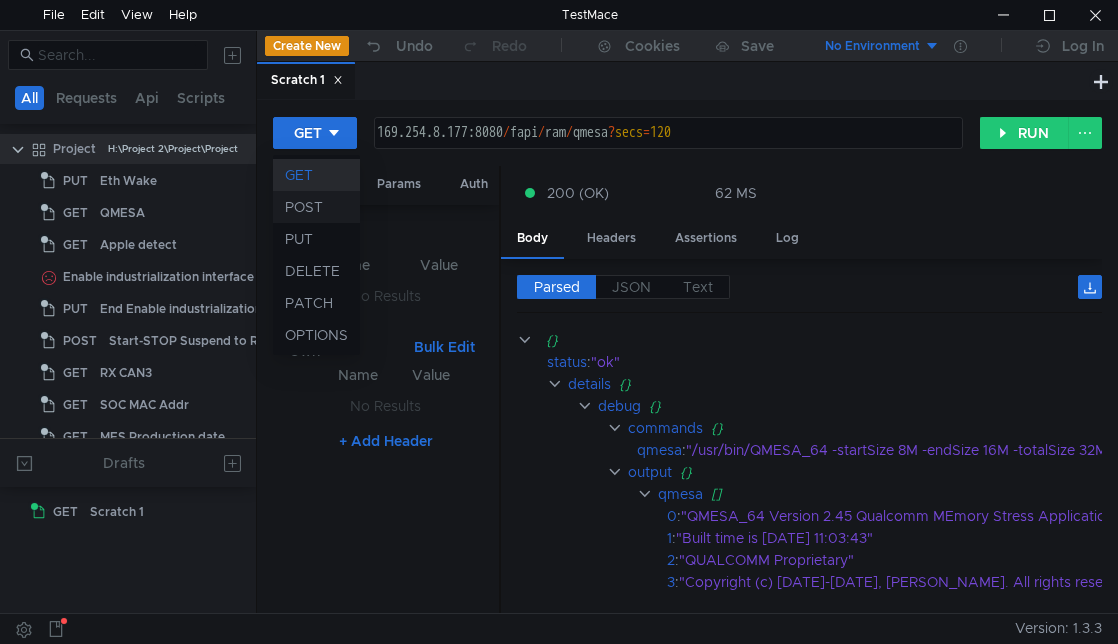click on "POST" at bounding box center (316, 207) 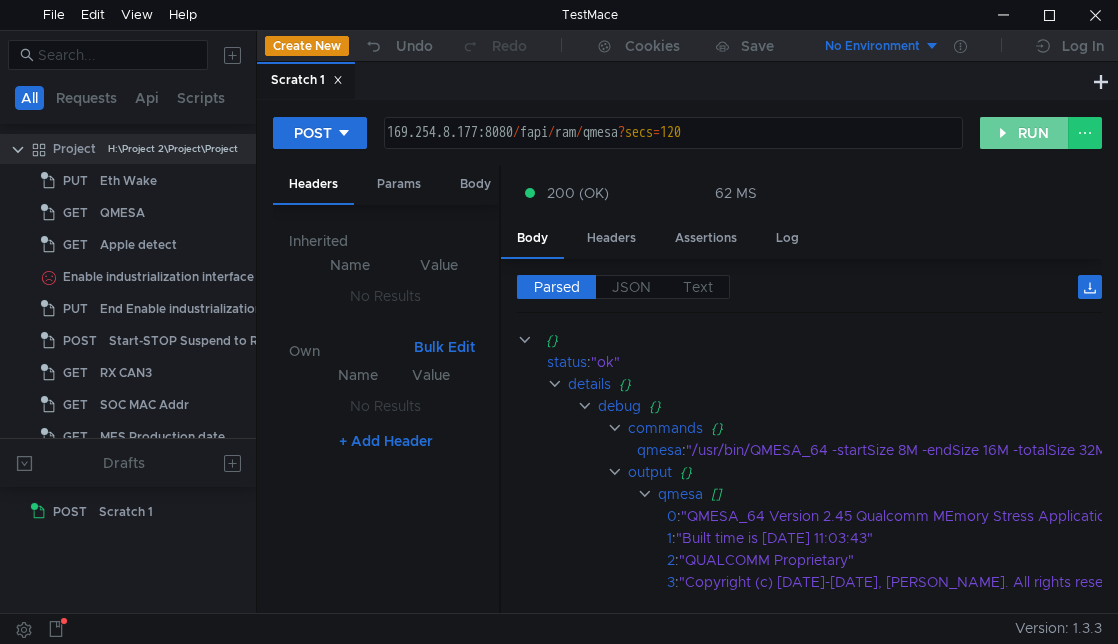 click on "RUN" 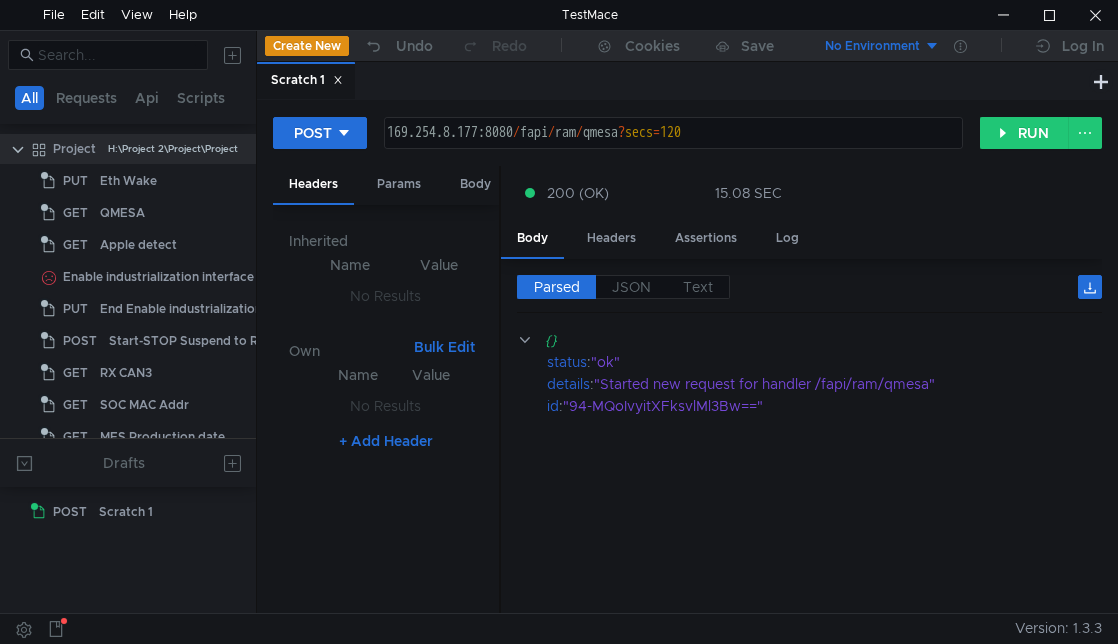 click on "Name Value  No Results
+ Add Header" at bounding box center [386, 480] 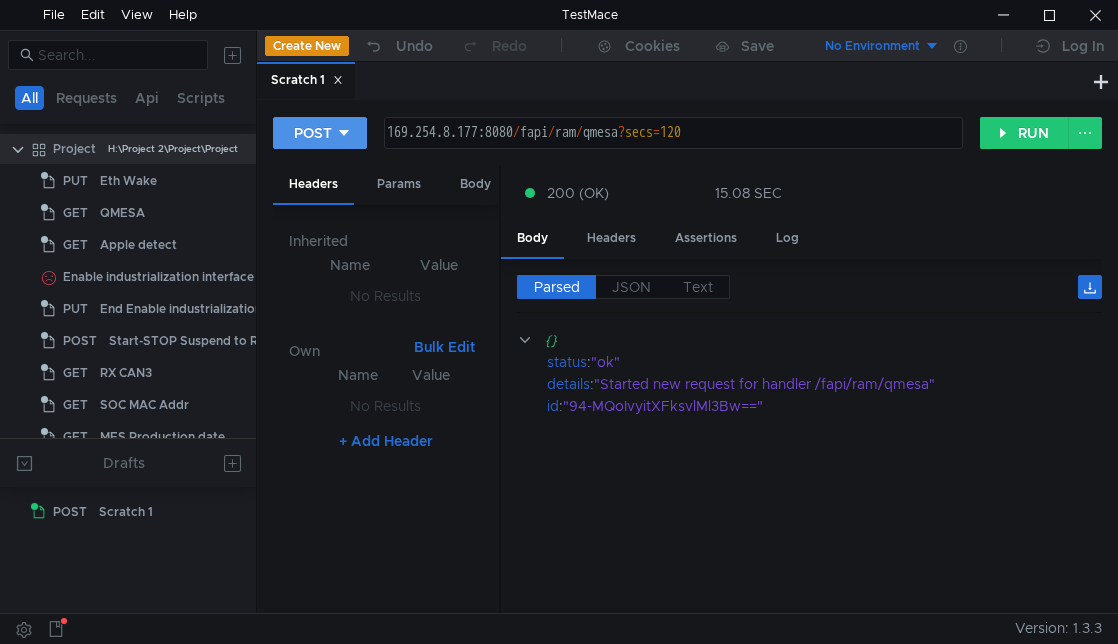 click 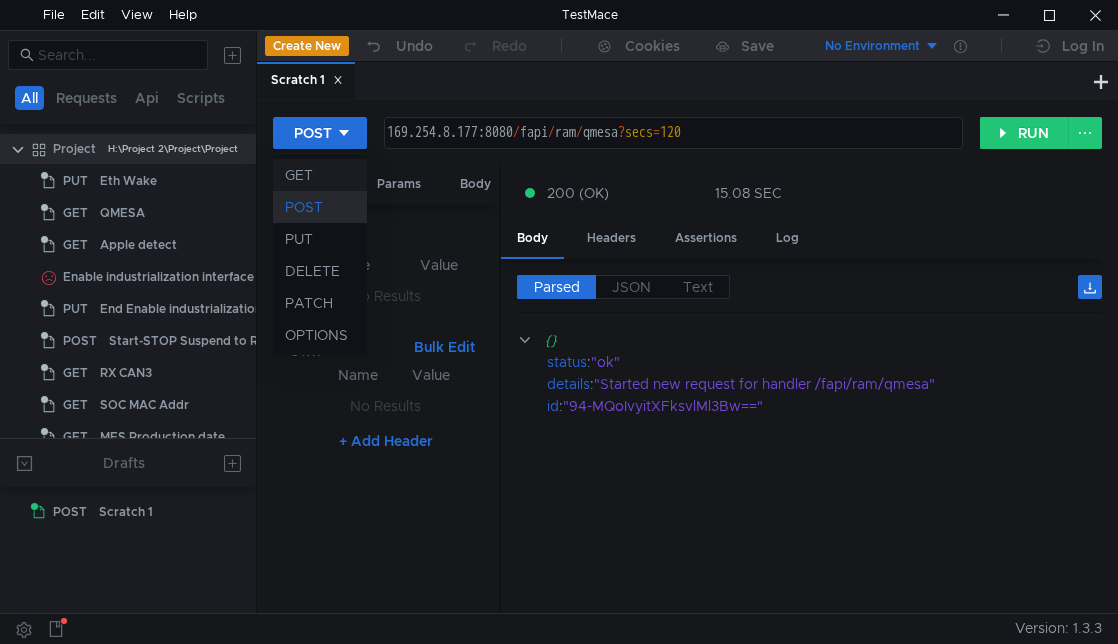 click on "GET" at bounding box center [320, 175] 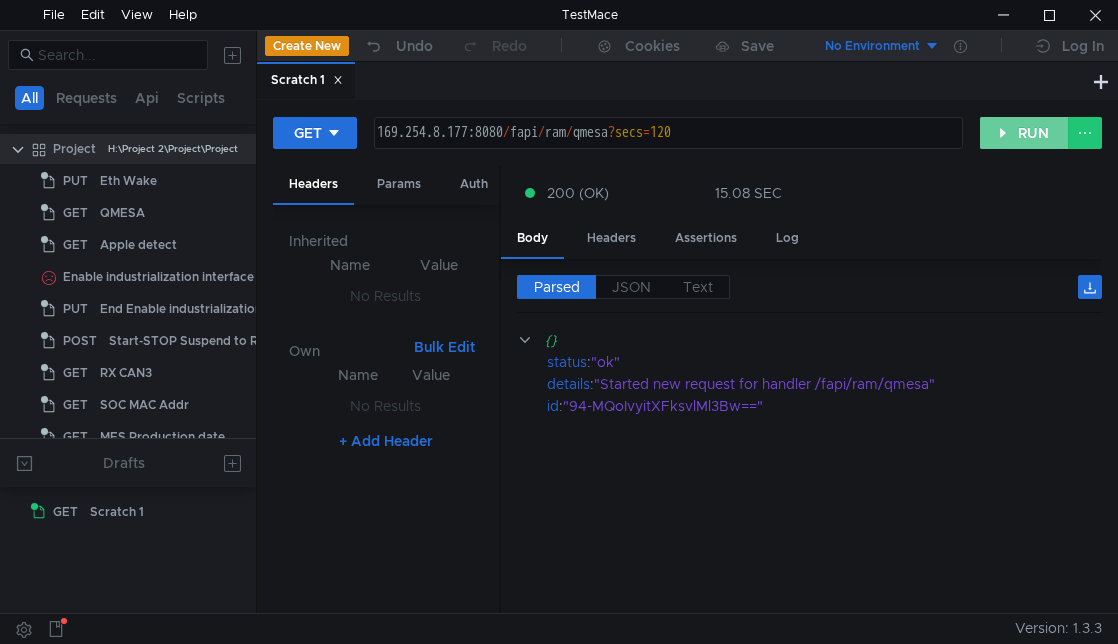 click on "RUN" 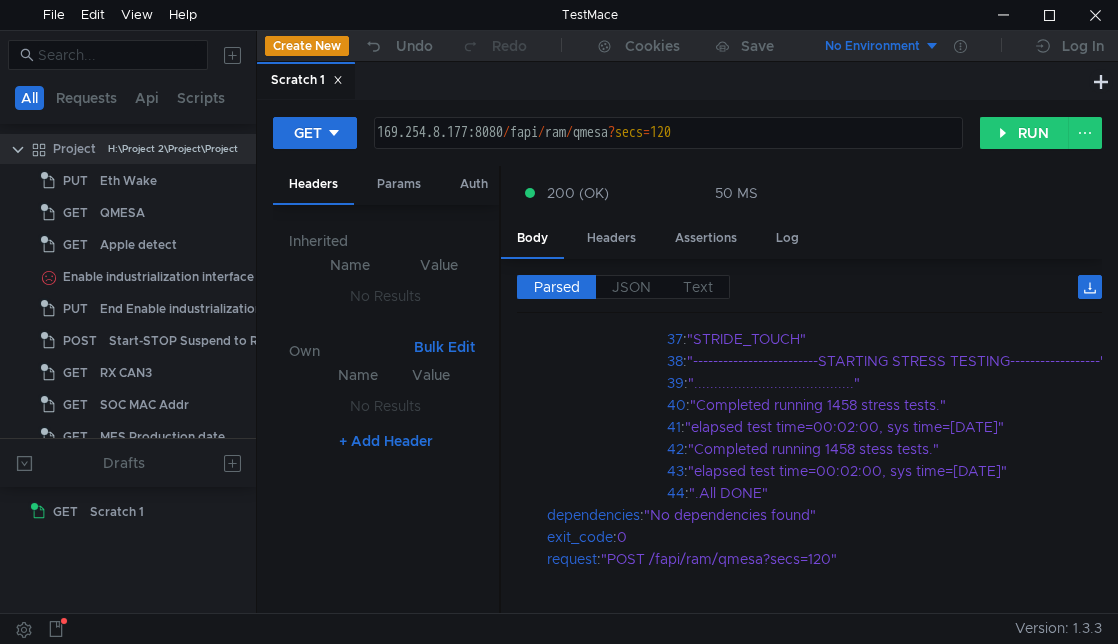 scroll, scrollTop: 1083, scrollLeft: 0, axis: vertical 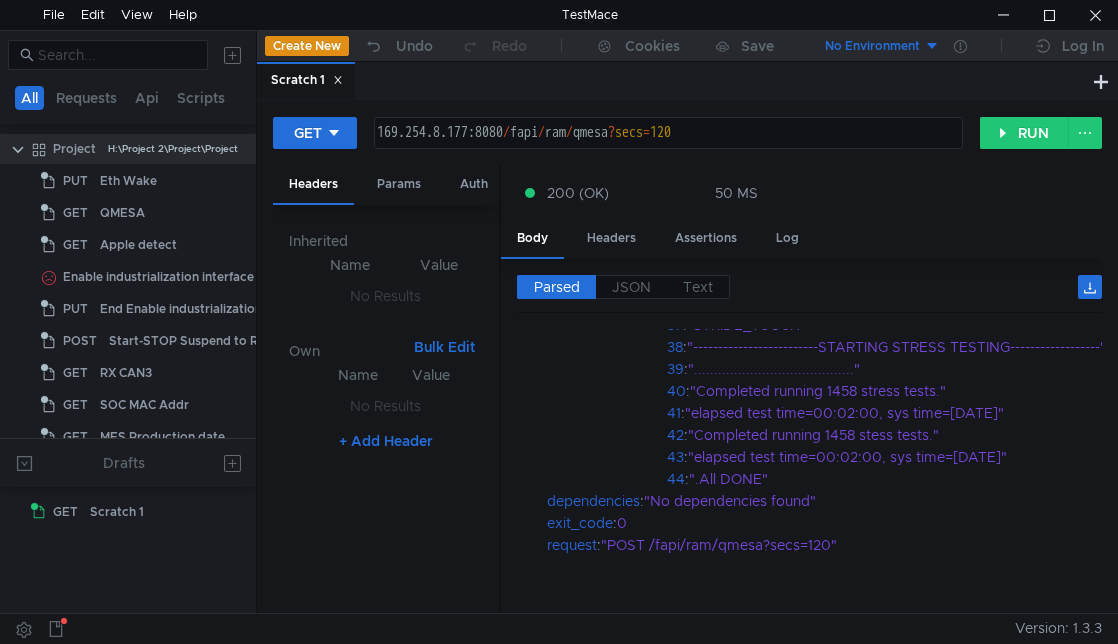 click on "Name Value  No Results
+ Add Header" at bounding box center (386, 480) 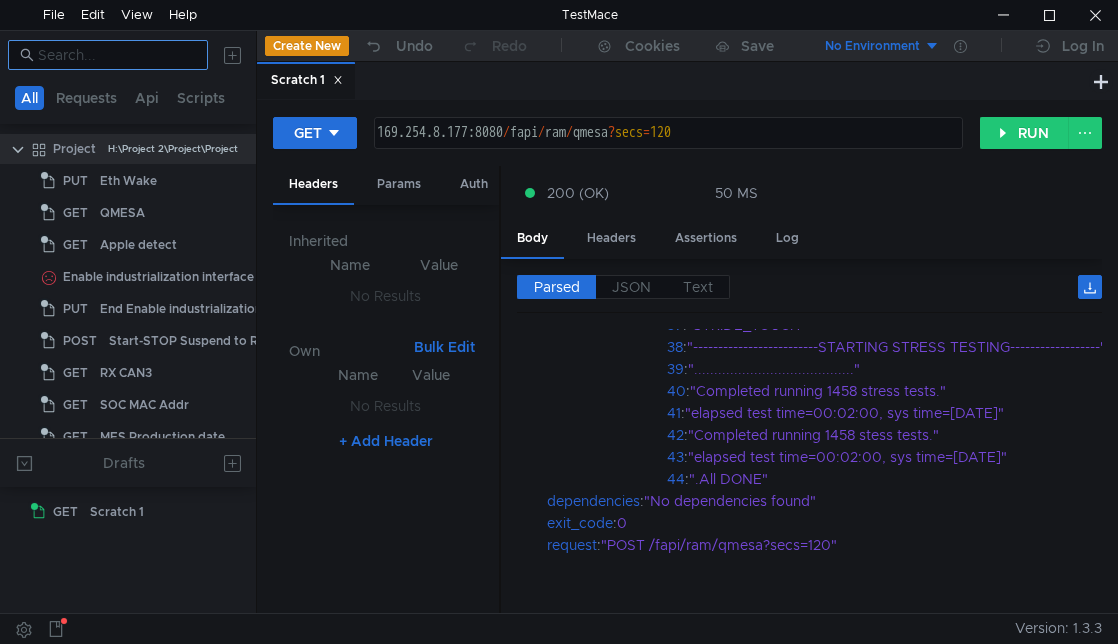 click at bounding box center (117, 55) 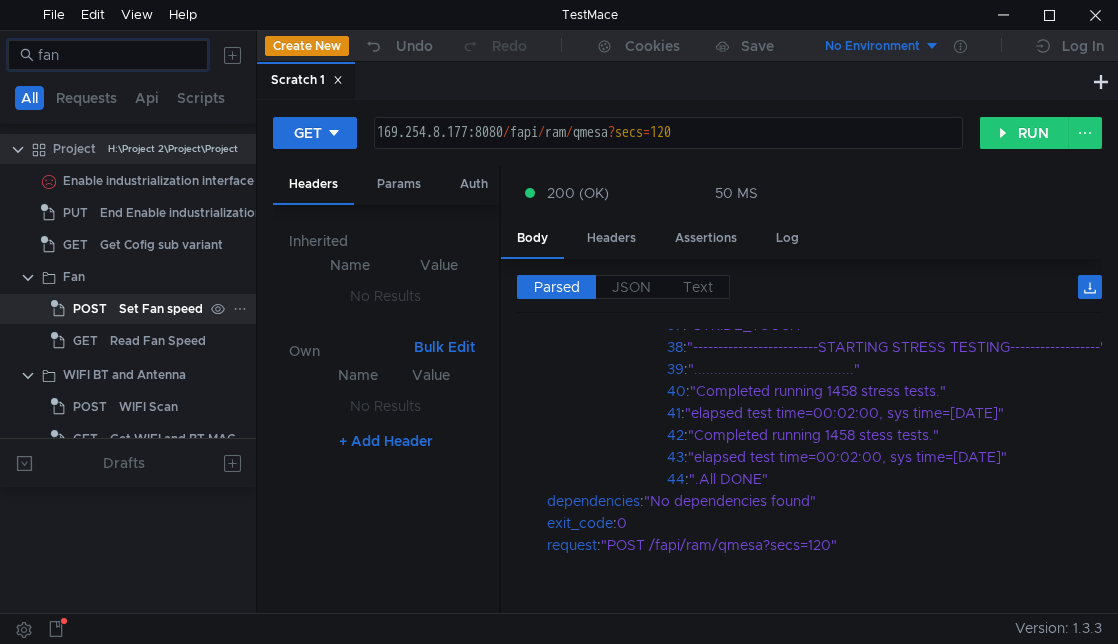 type on "fan" 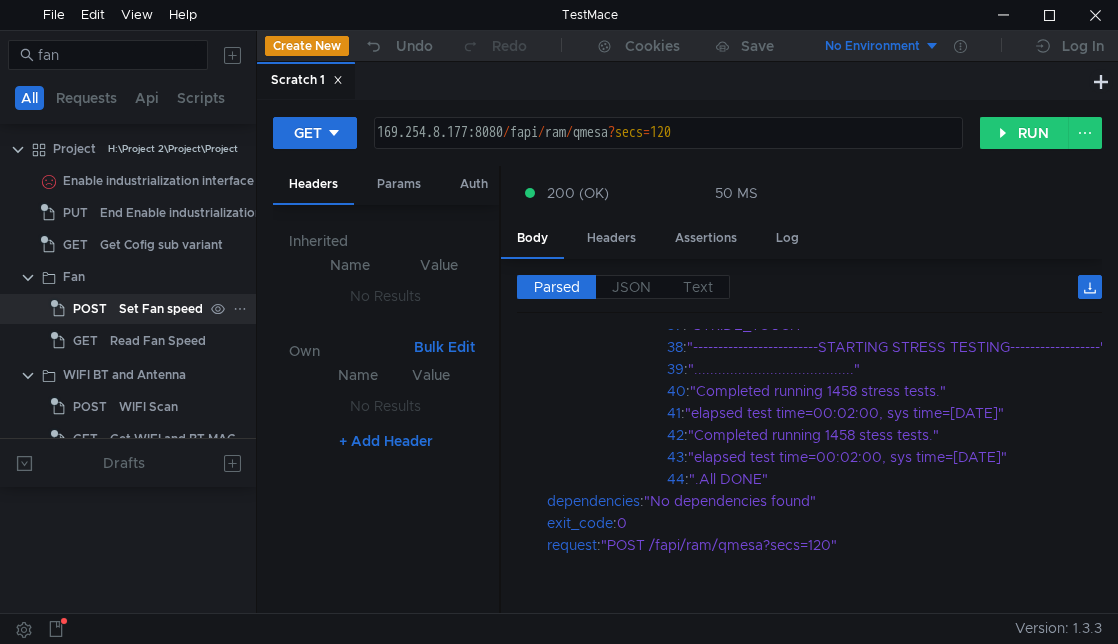 click on "Set Fan speed" 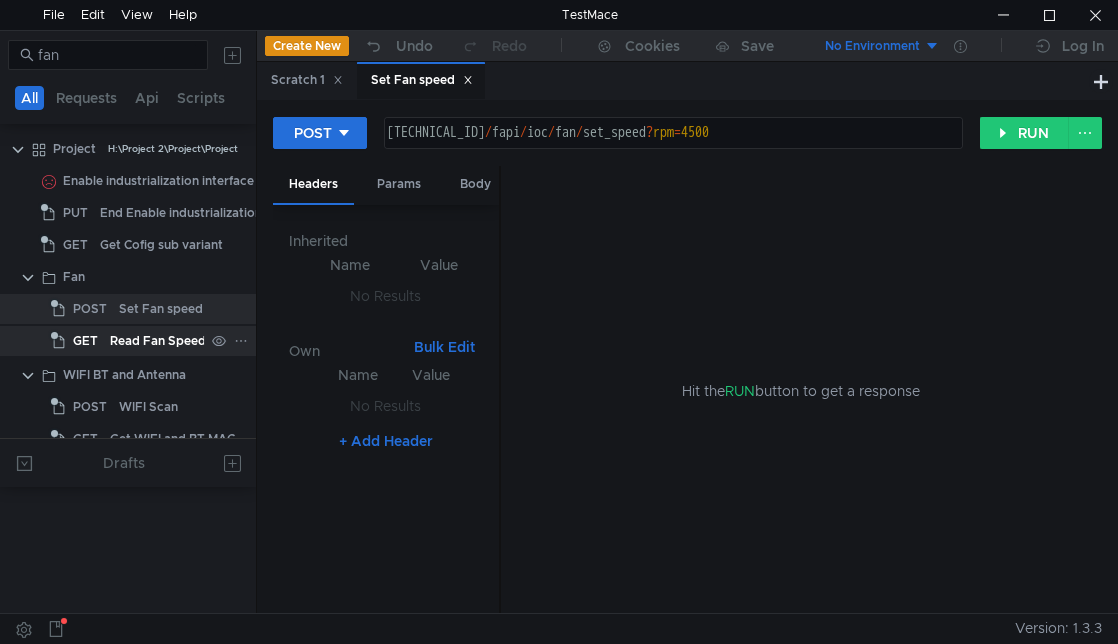 click on "Read Fan Speed" 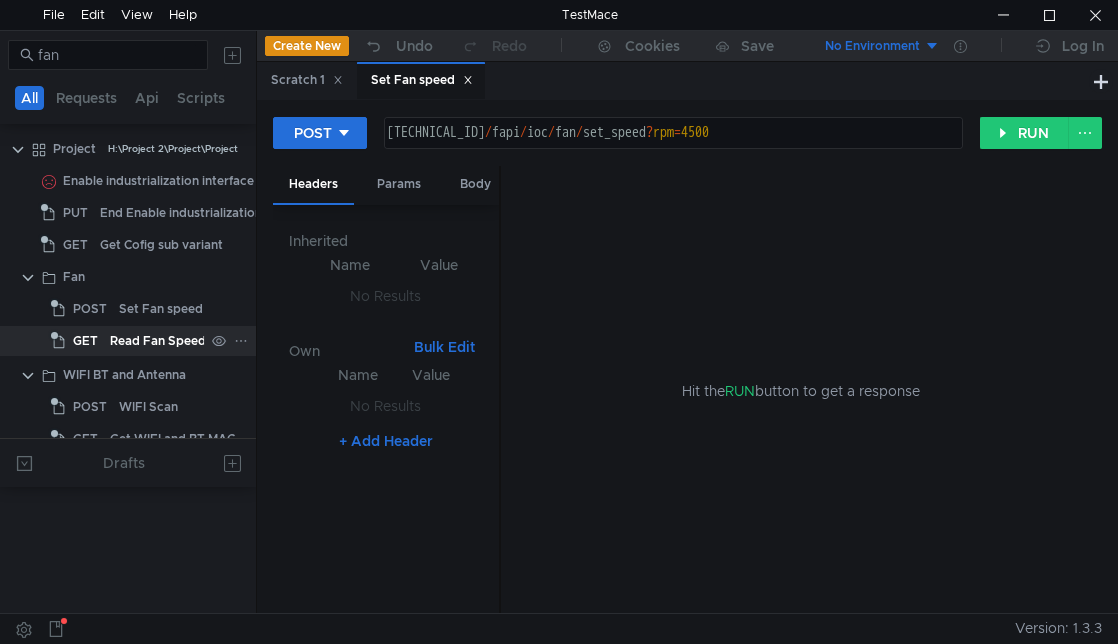click on "Read Fan Speed" 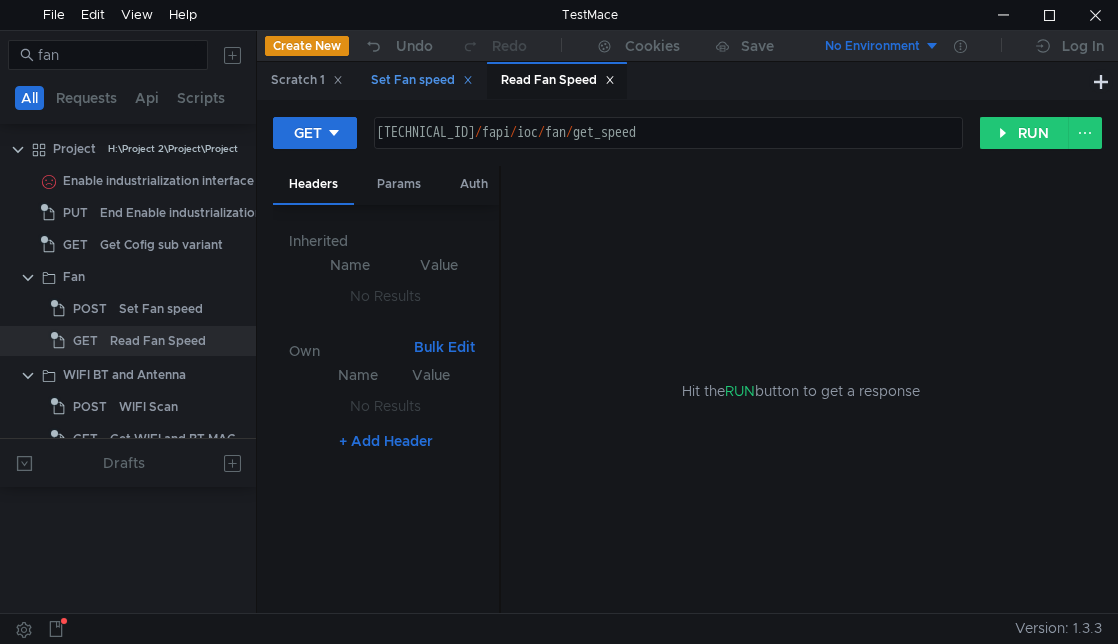 click on "Set Fan speed" at bounding box center (422, 80) 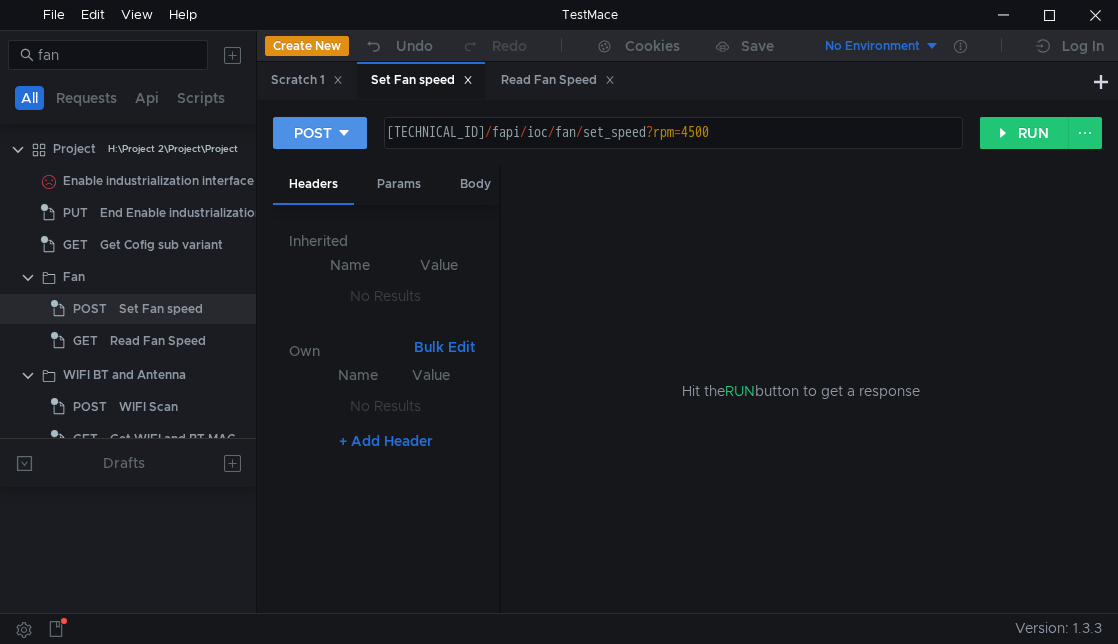 click on "POST" at bounding box center [313, 133] 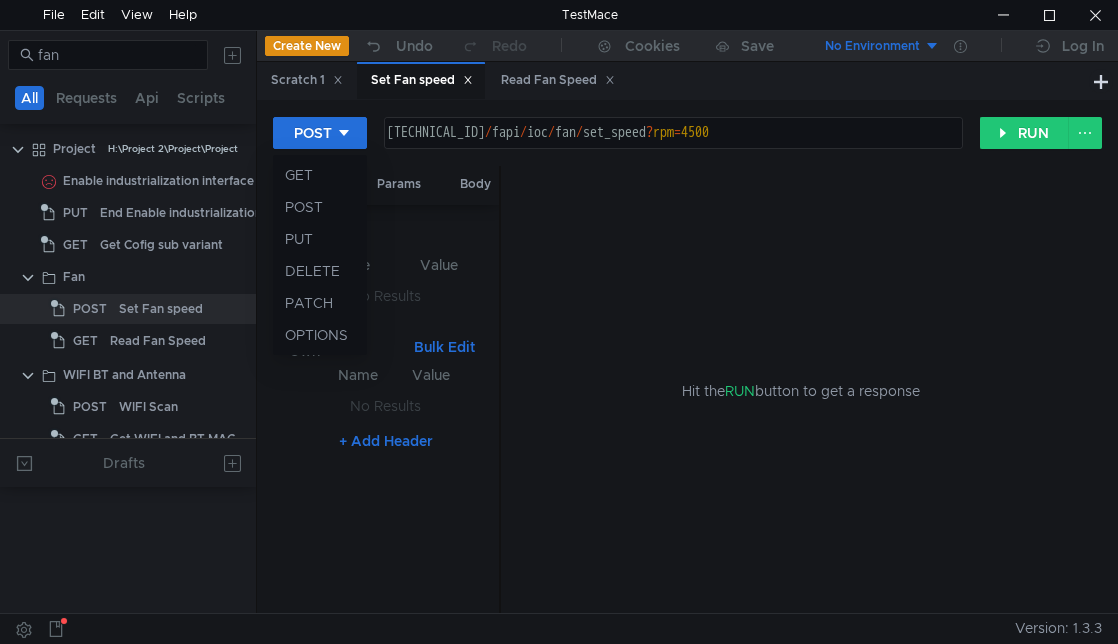 click at bounding box center [559, 322] 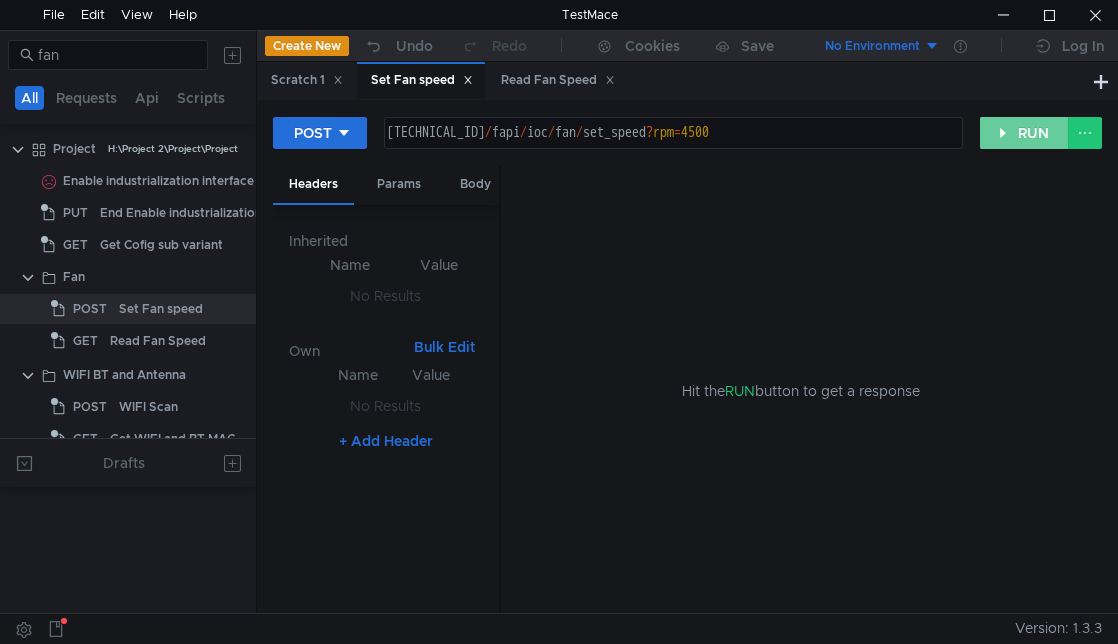 click on "RUN" 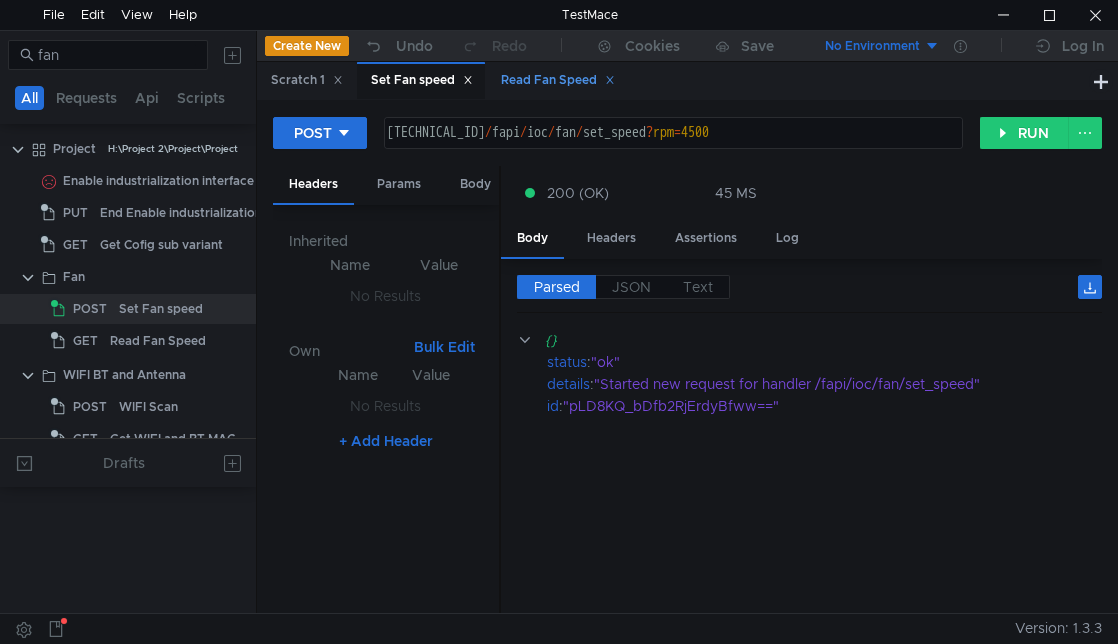 click on "Read Fan Speed" at bounding box center [558, 80] 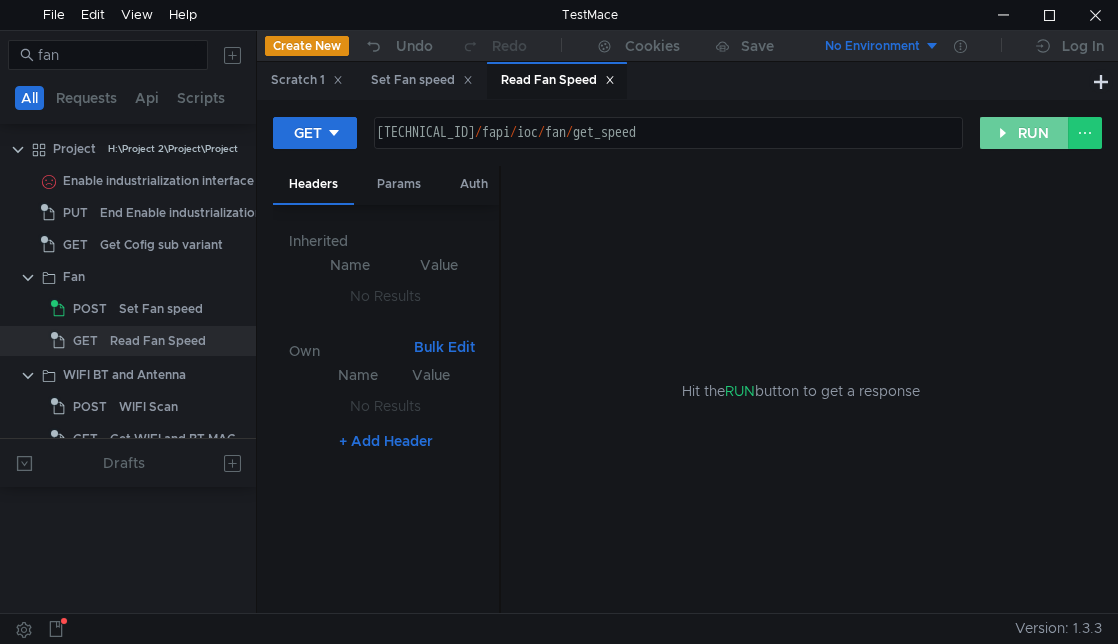 click on "RUN" 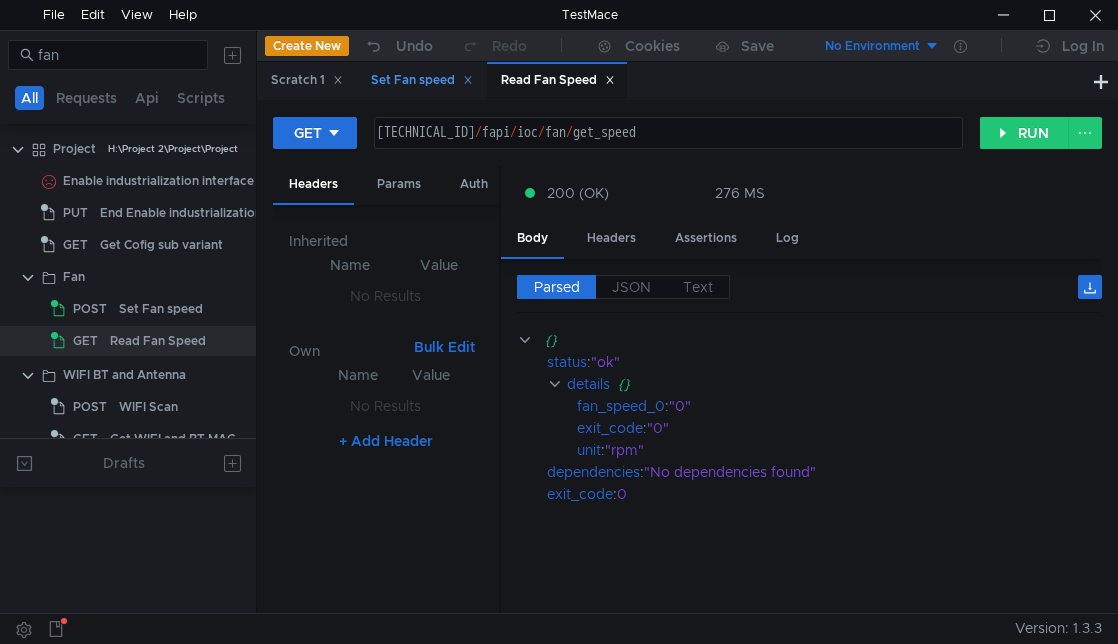 click on "Set Fan speed" at bounding box center [422, 80] 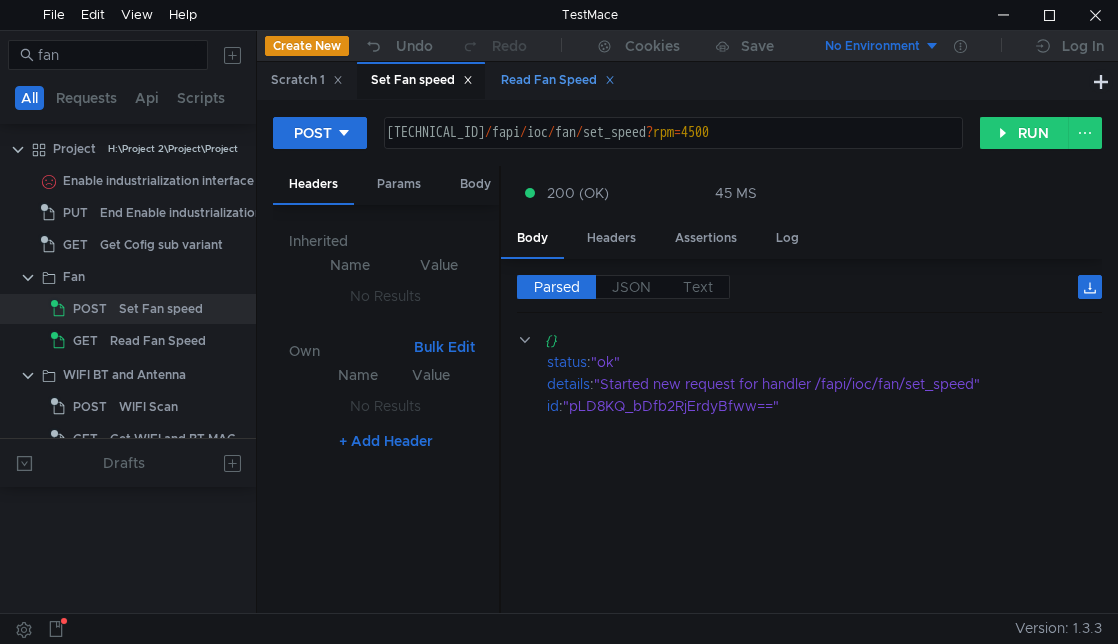 click on "Read Fan Speed" at bounding box center (557, 80) 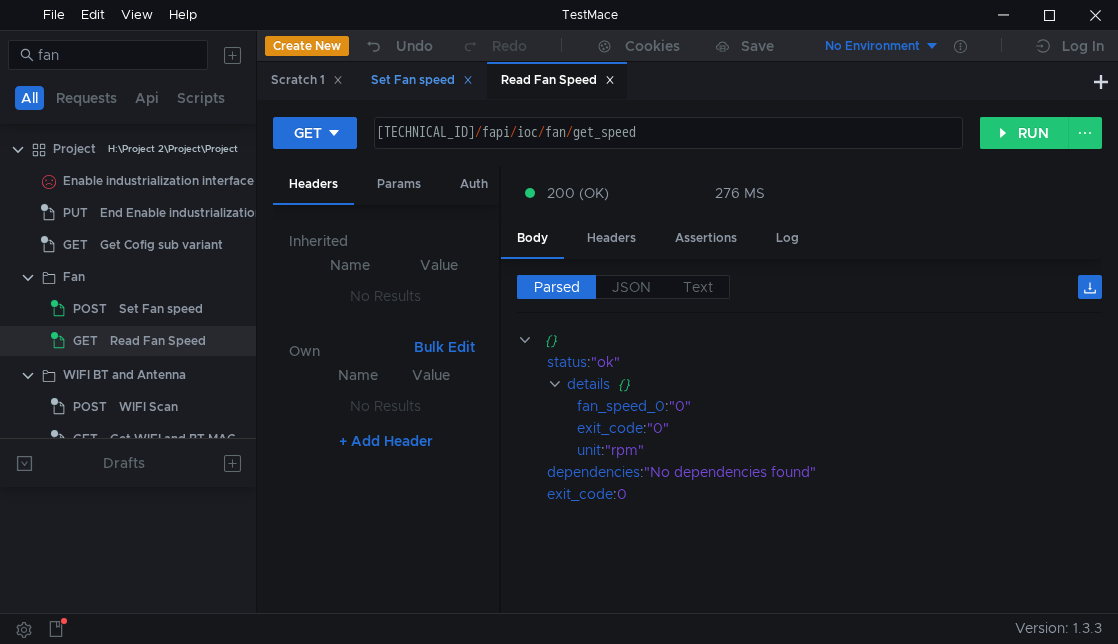 click on "Set Fan speed" at bounding box center [422, 80] 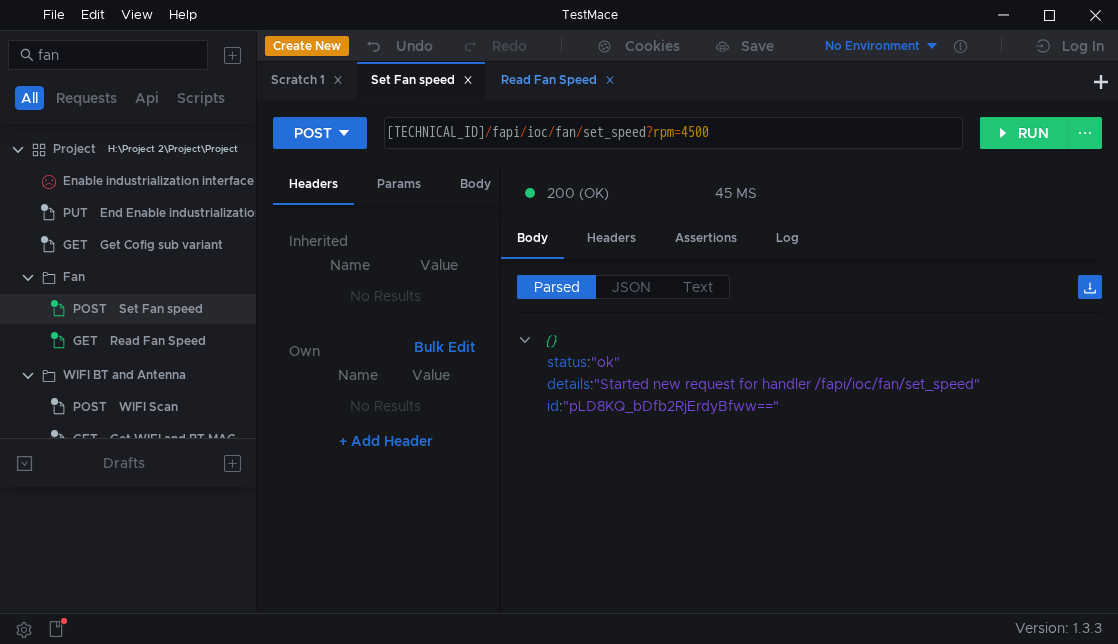 click on "Read Fan Speed" at bounding box center [557, 80] 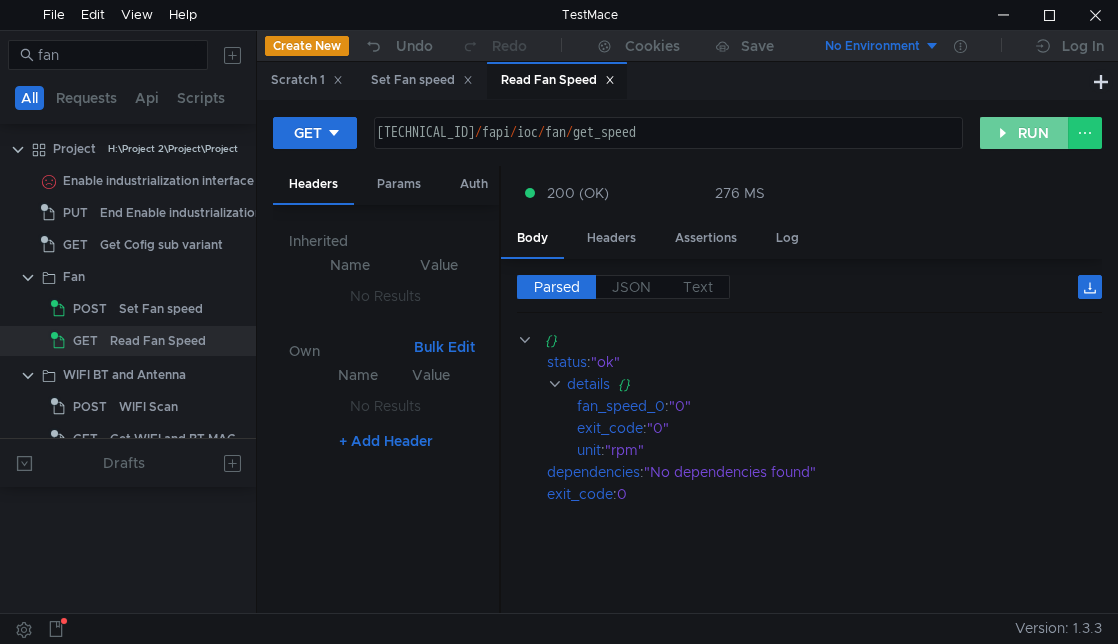 click on "RUN" 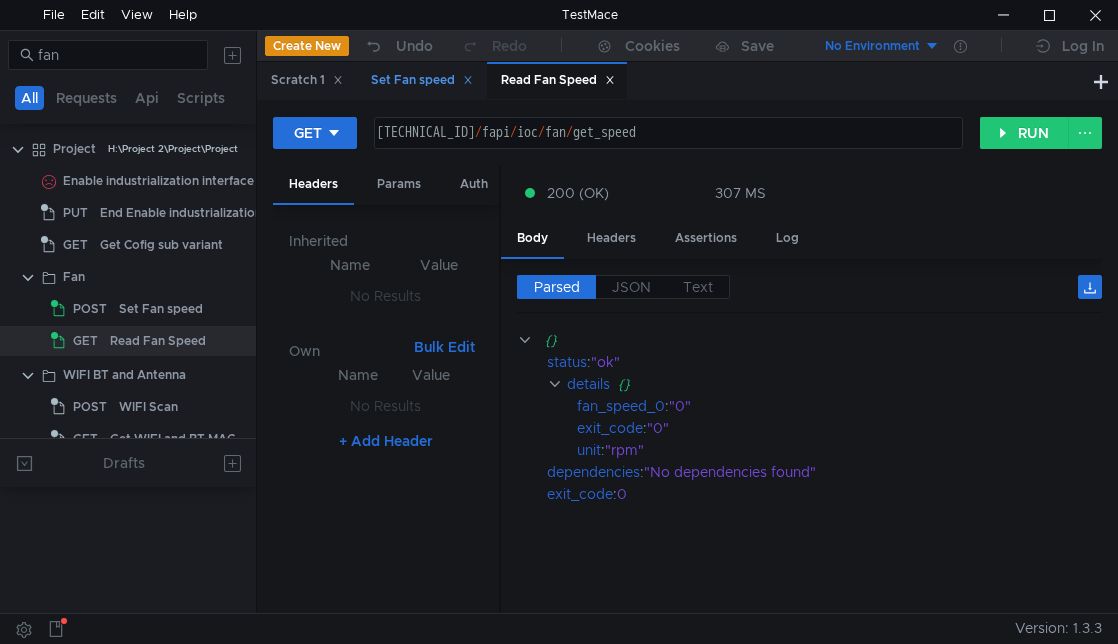 click on "Set Fan speed" at bounding box center (422, 80) 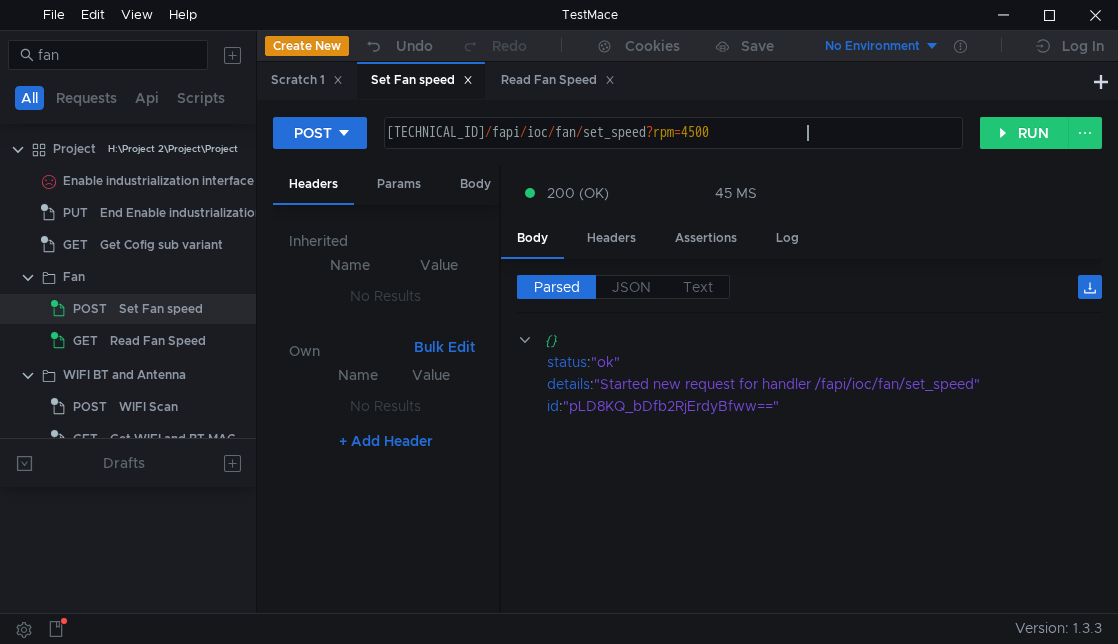 click on "160.48.199.99:8080 / fapi / ioc / fan / set_speed ? rpm = 4500" at bounding box center (671, 149) 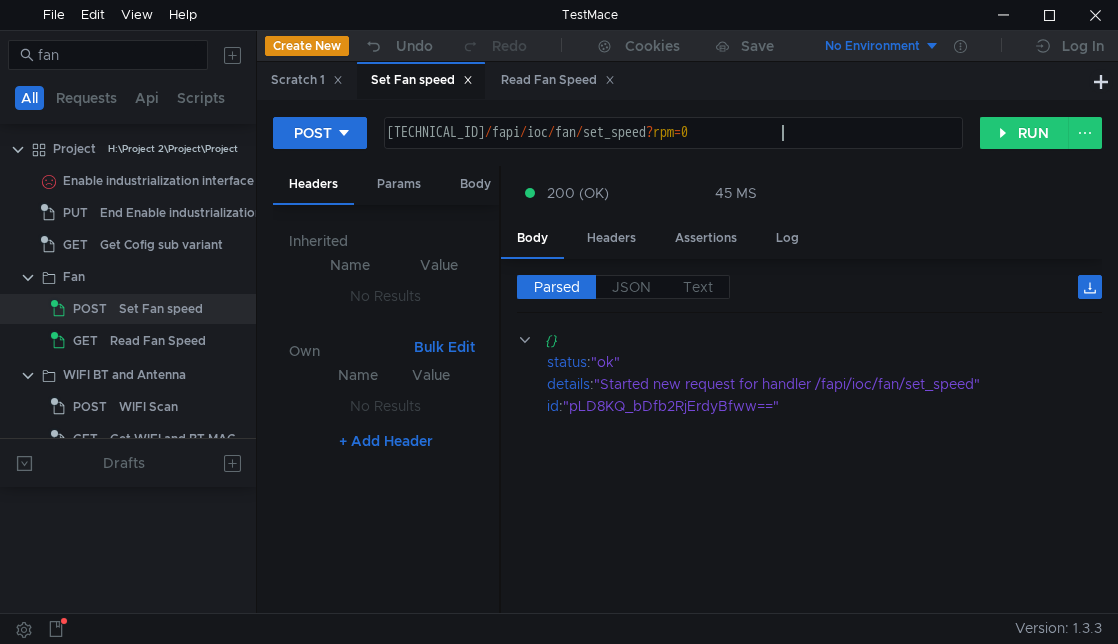 scroll, scrollTop: 0, scrollLeft: 27, axis: horizontal 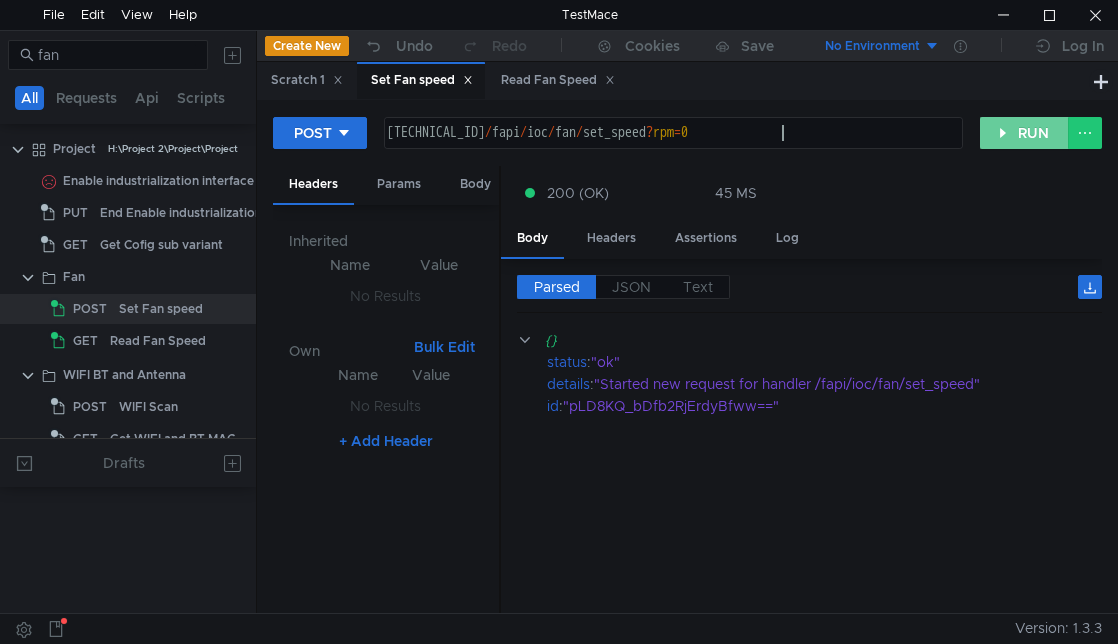 type on "[TECHNICAL_ID]/fapi/ioc/fan/set_speed?rpm=0" 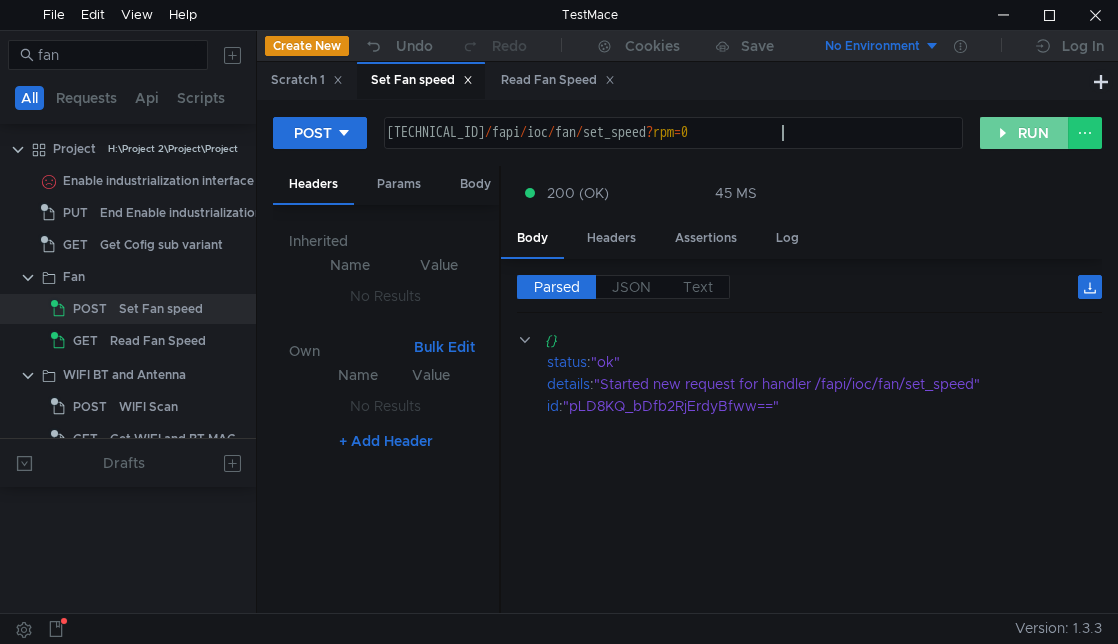 click on "RUN" 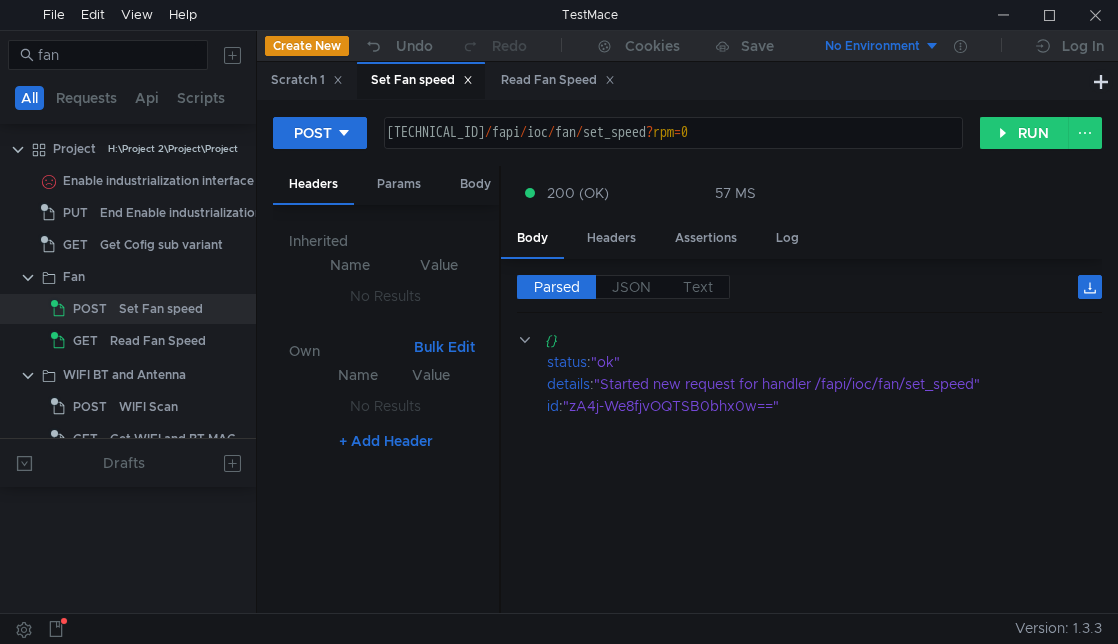 scroll, scrollTop: 0, scrollLeft: 0, axis: both 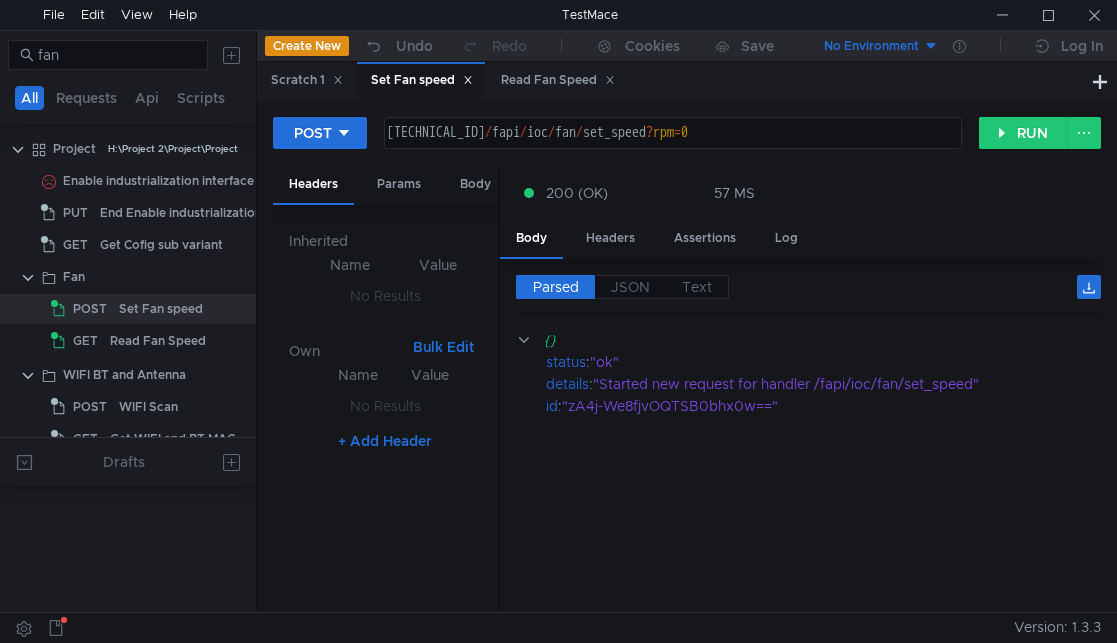 click on "160.48.199.99:8080 / fapi / ioc / fan / set_speed ? rpm = 0" at bounding box center [671, 149] 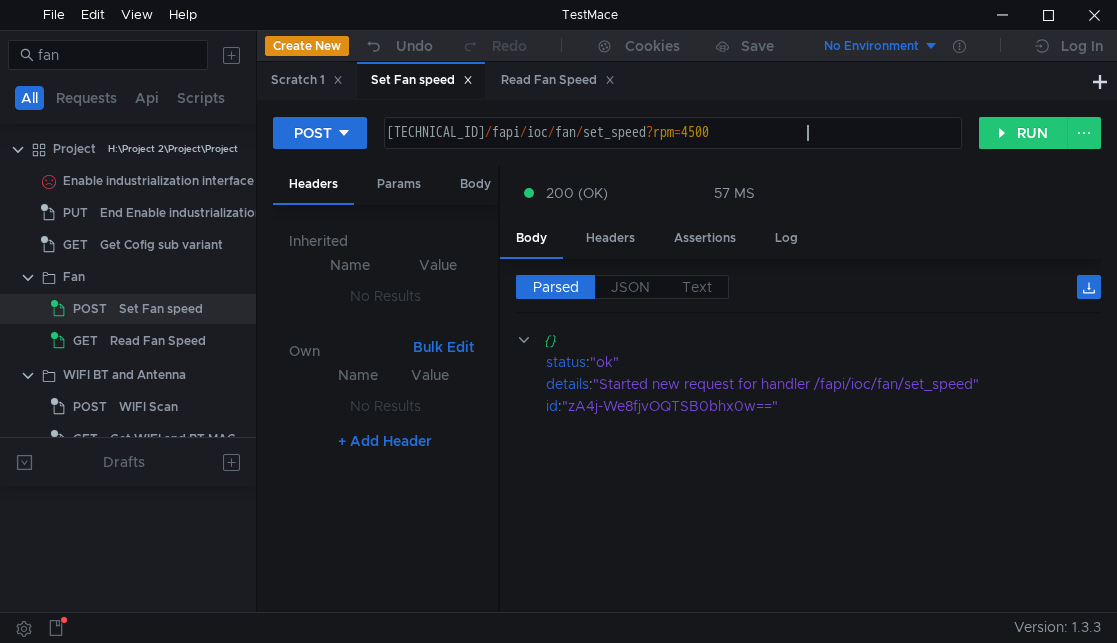 scroll, scrollTop: 0, scrollLeft: 29, axis: horizontal 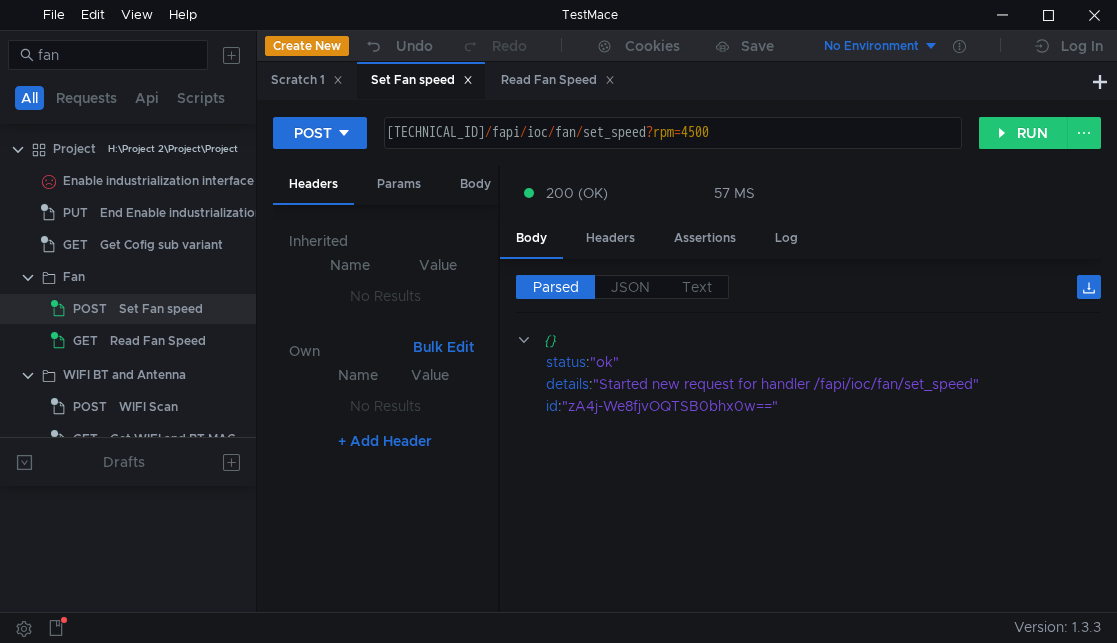 click on "200 (OK)  57 MS" at bounding box center (800, 193) 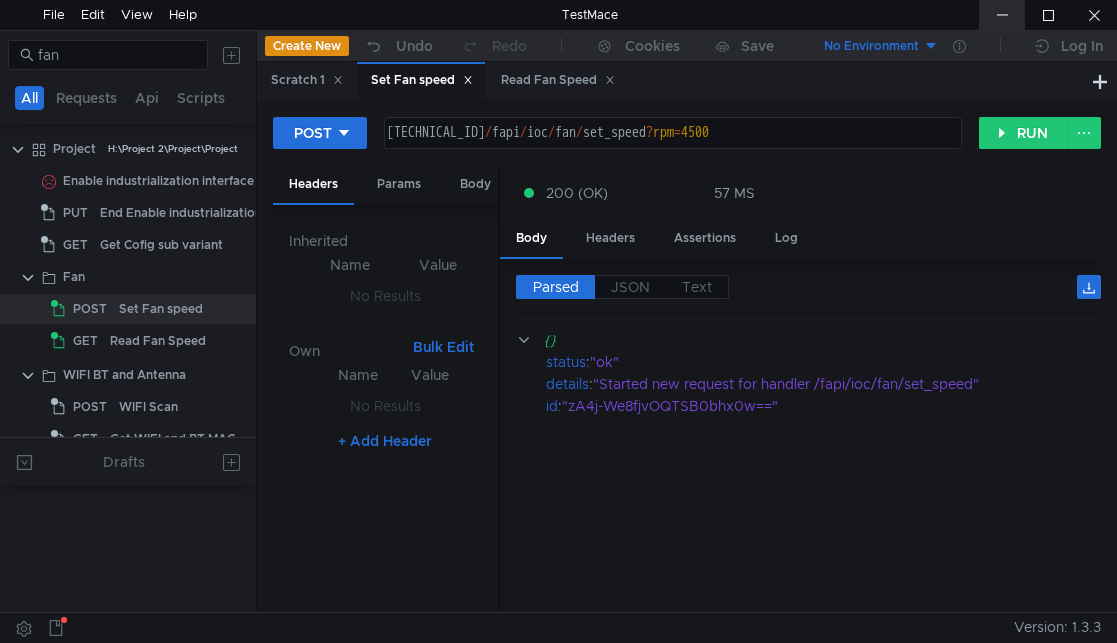 click at bounding box center (1002, 15) 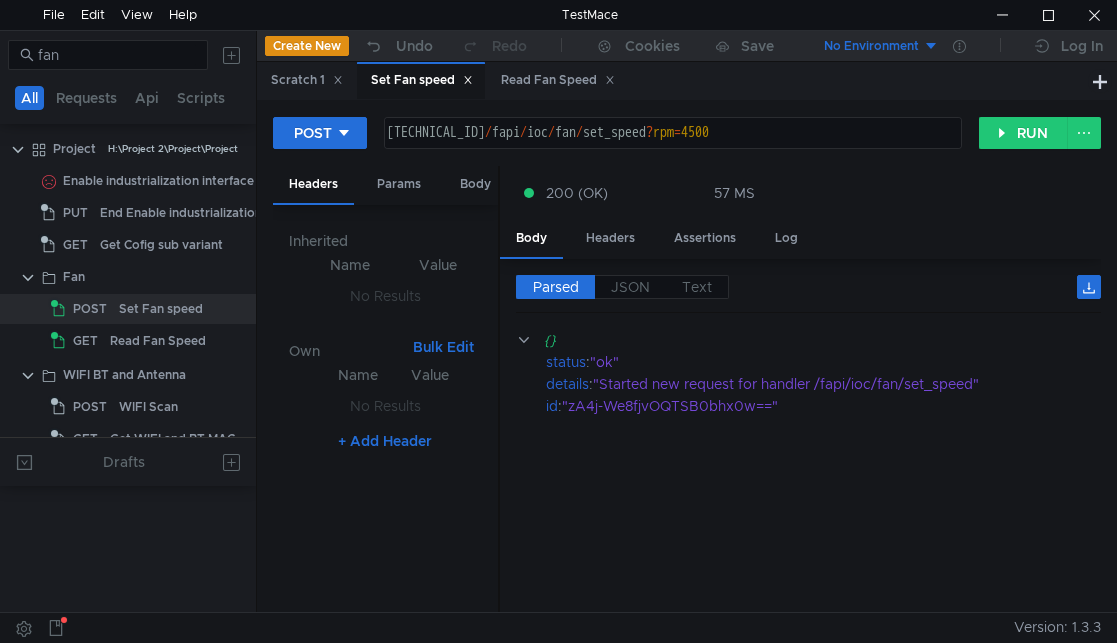 click on "Set Fan speed" at bounding box center (422, 80) 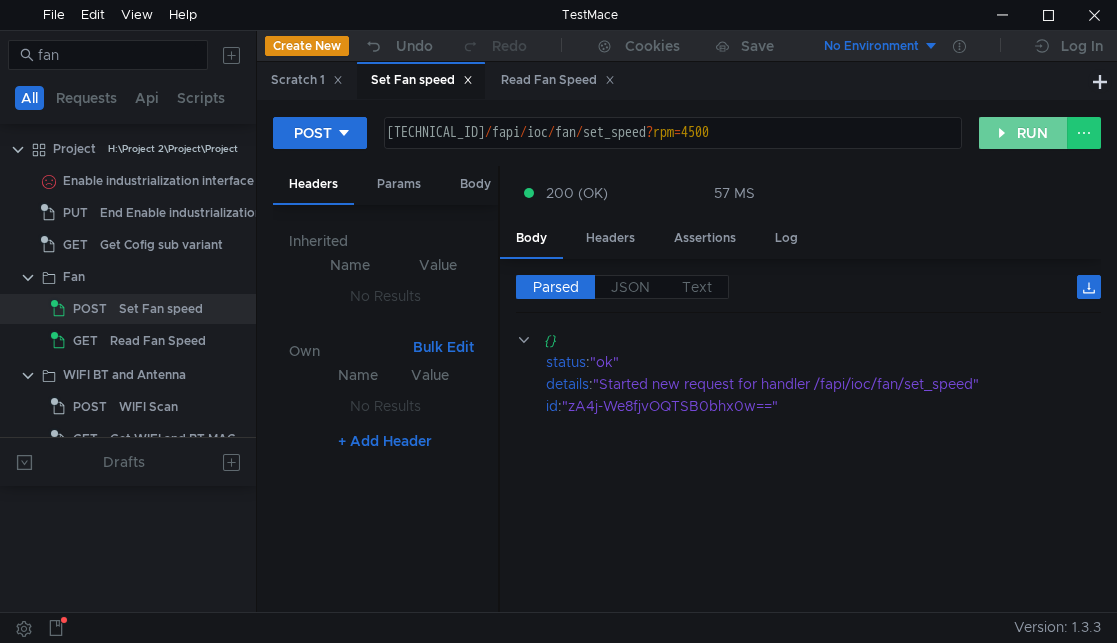 click on "RUN" 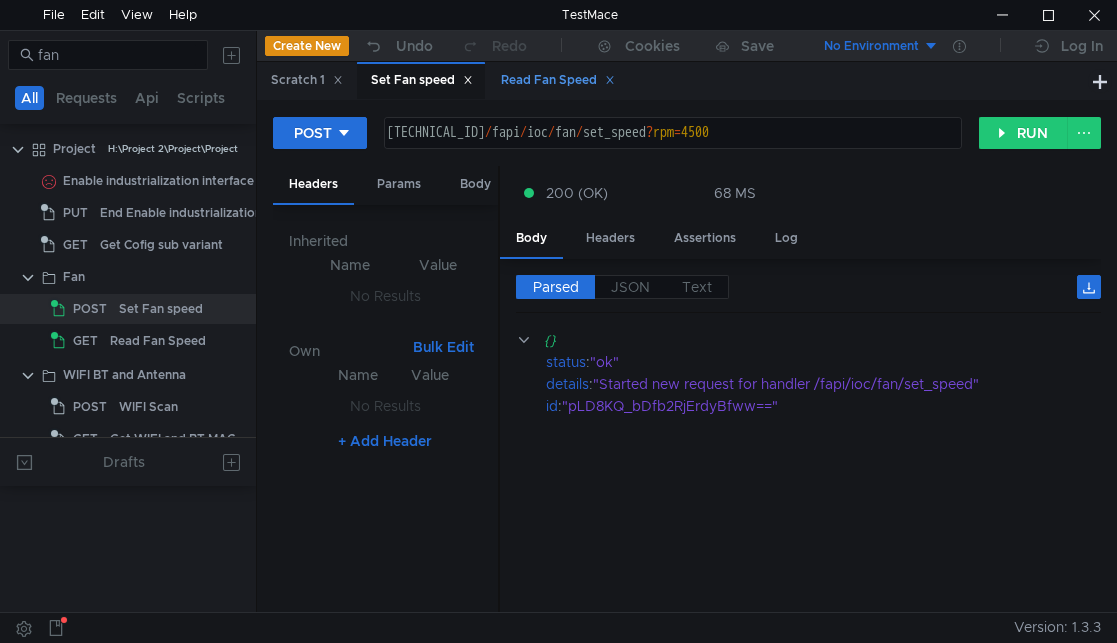 click on "Read Fan Speed" at bounding box center (558, 80) 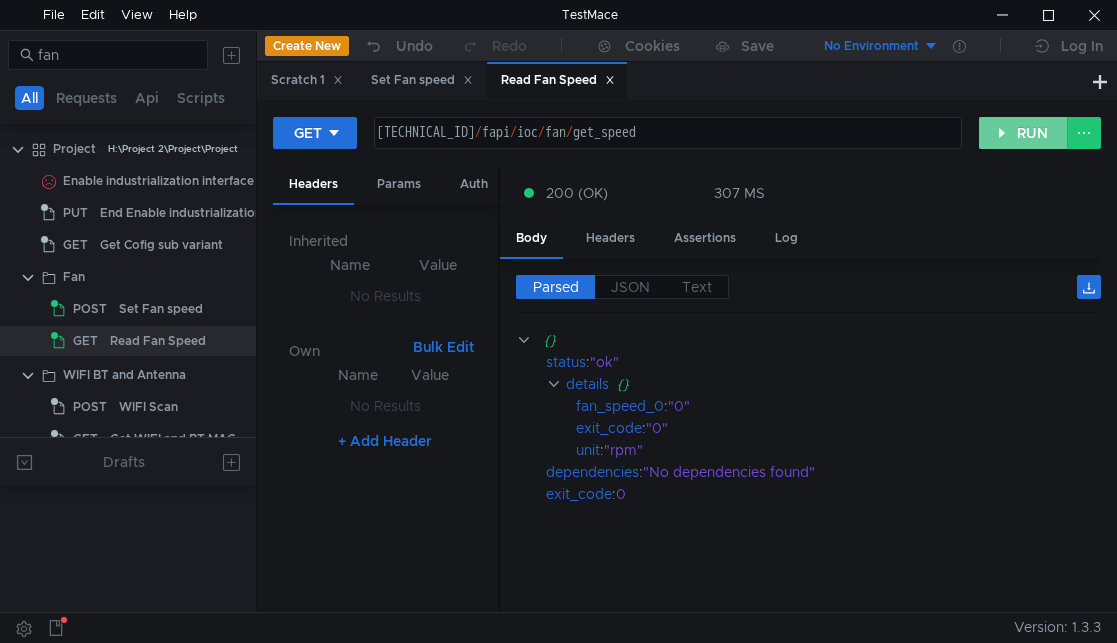 click on "RUN" 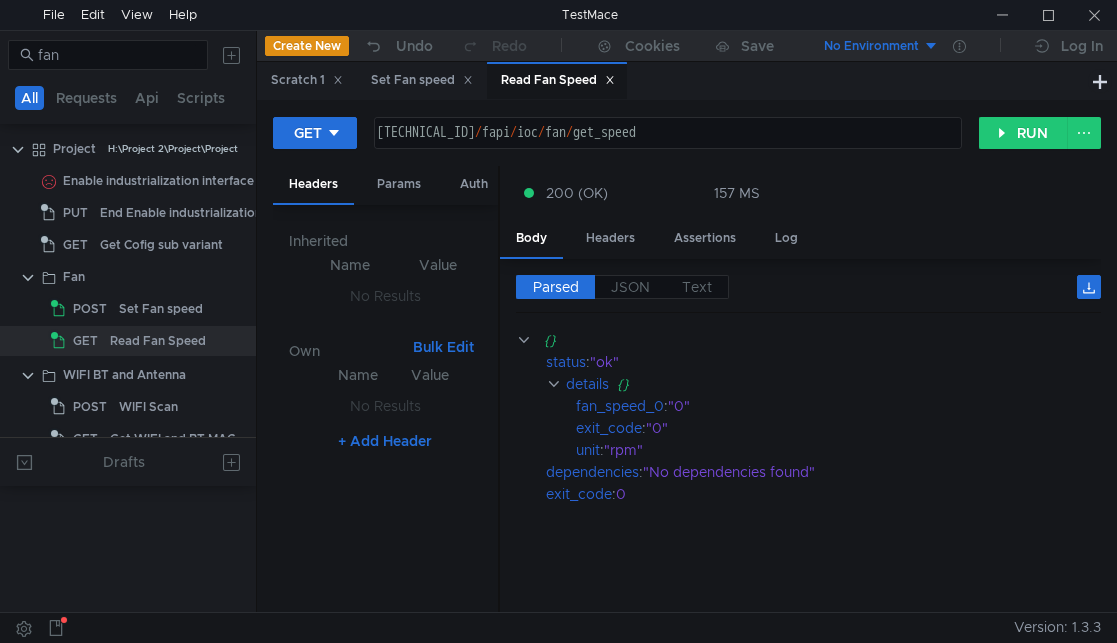 scroll, scrollTop: 0, scrollLeft: 0, axis: both 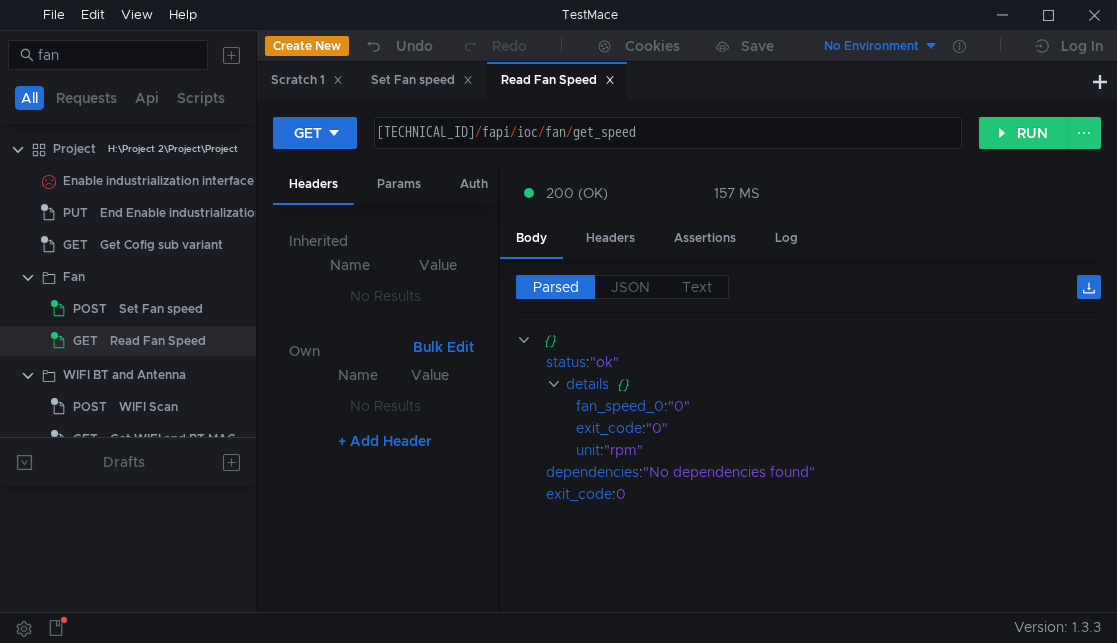 drag, startPoint x: 377, startPoint y: 140, endPoint x: 546, endPoint y: 142, distance: 169.01184 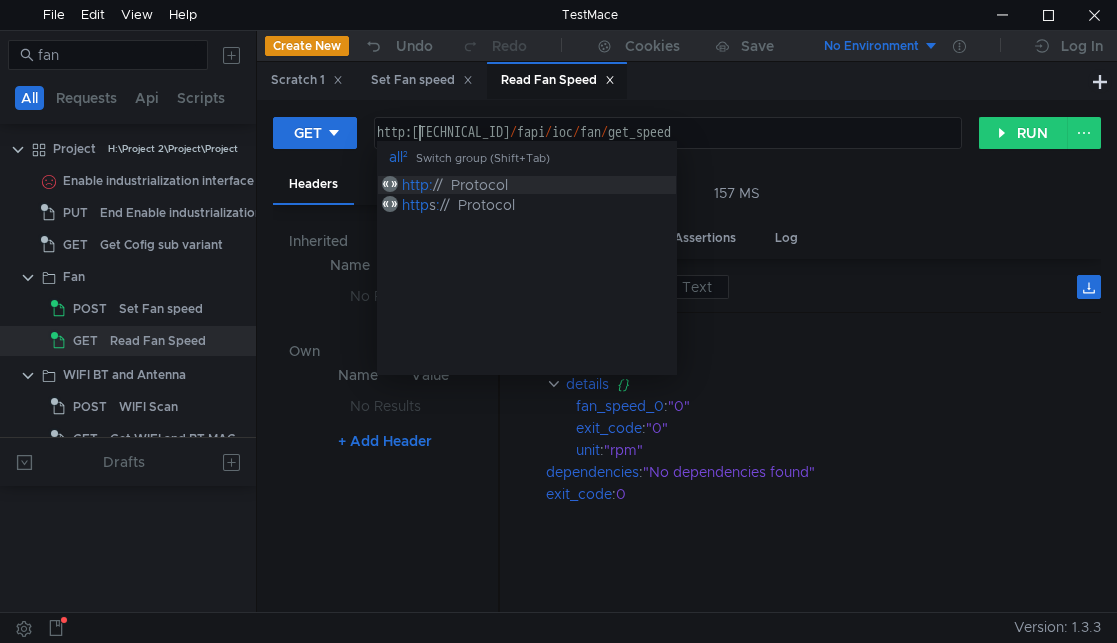 scroll, scrollTop: 0, scrollLeft: 5, axis: horizontal 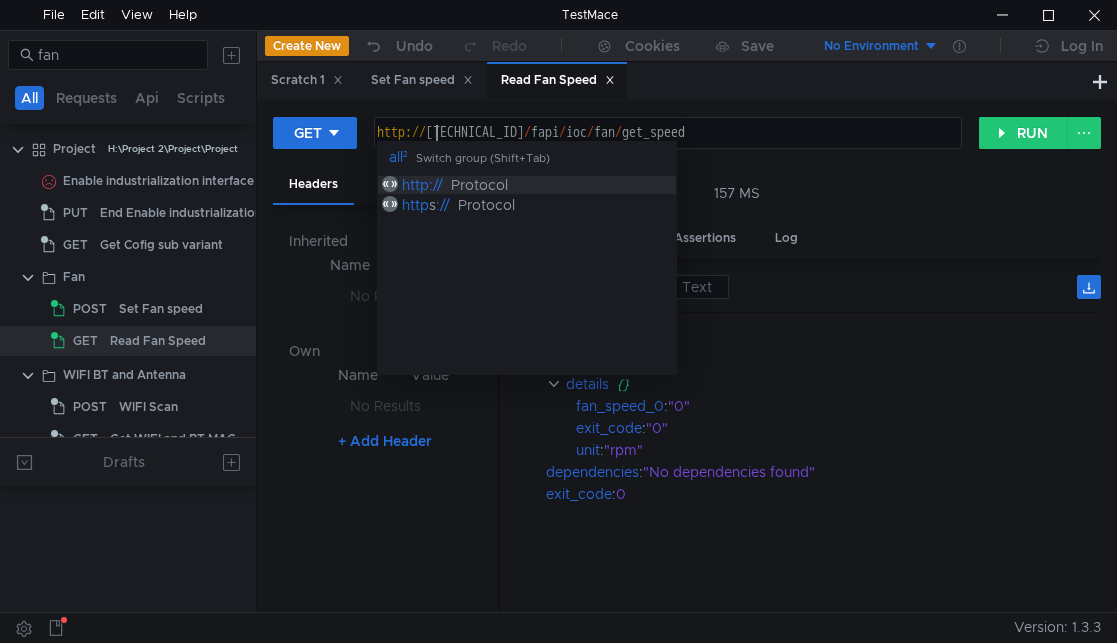 click on "http:// 160.48.199.99:8080 / fapi / ioc / fan / get_speed" at bounding box center [666, 149] 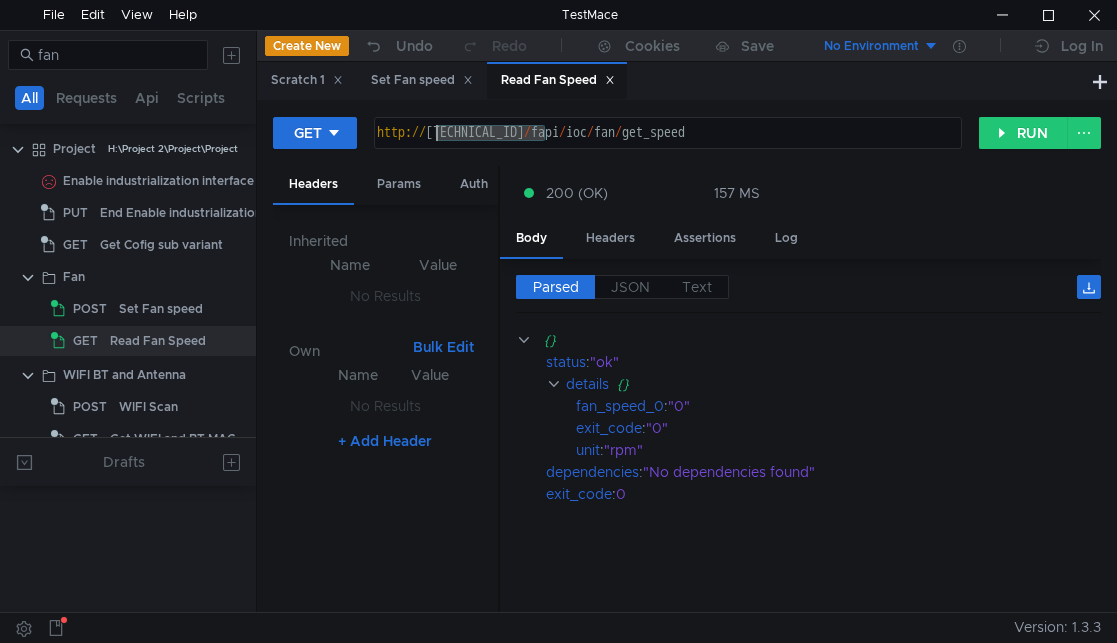 drag, startPoint x: 544, startPoint y: 129, endPoint x: 435, endPoint y: 129, distance: 109 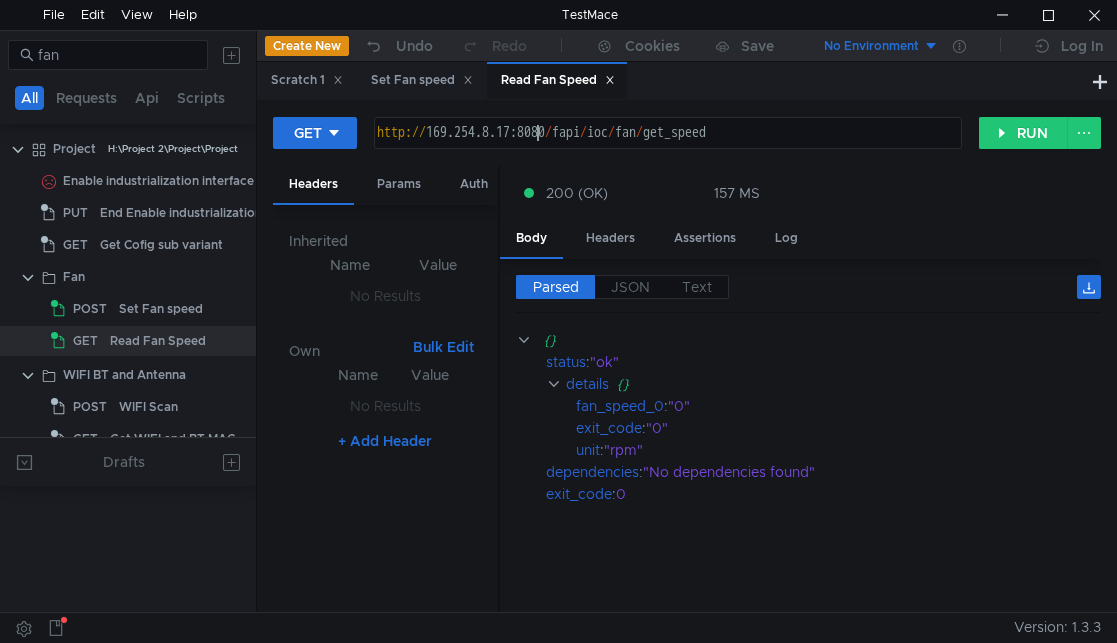 scroll, scrollTop: 0, scrollLeft: 13, axis: horizontal 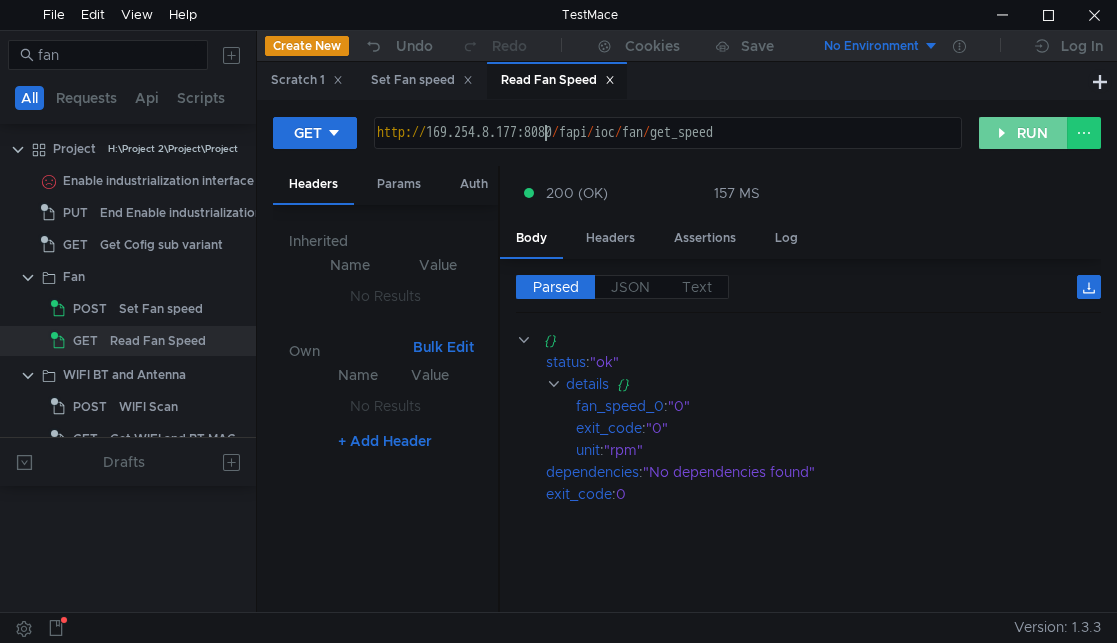 click on "RUN" 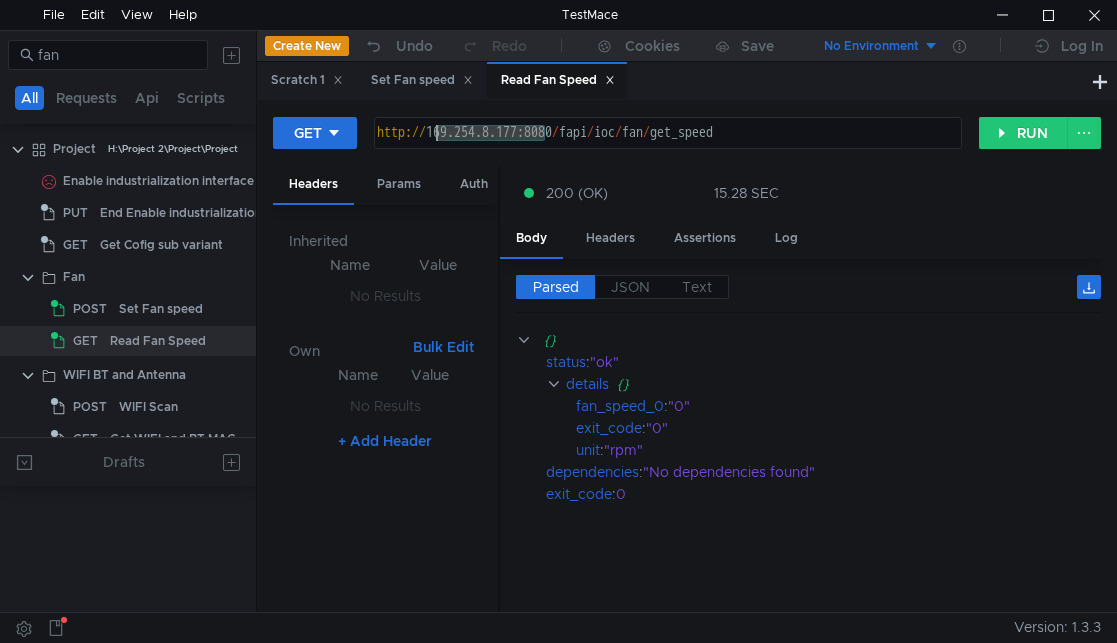 drag, startPoint x: 546, startPoint y: 128, endPoint x: 440, endPoint y: 147, distance: 107.68937 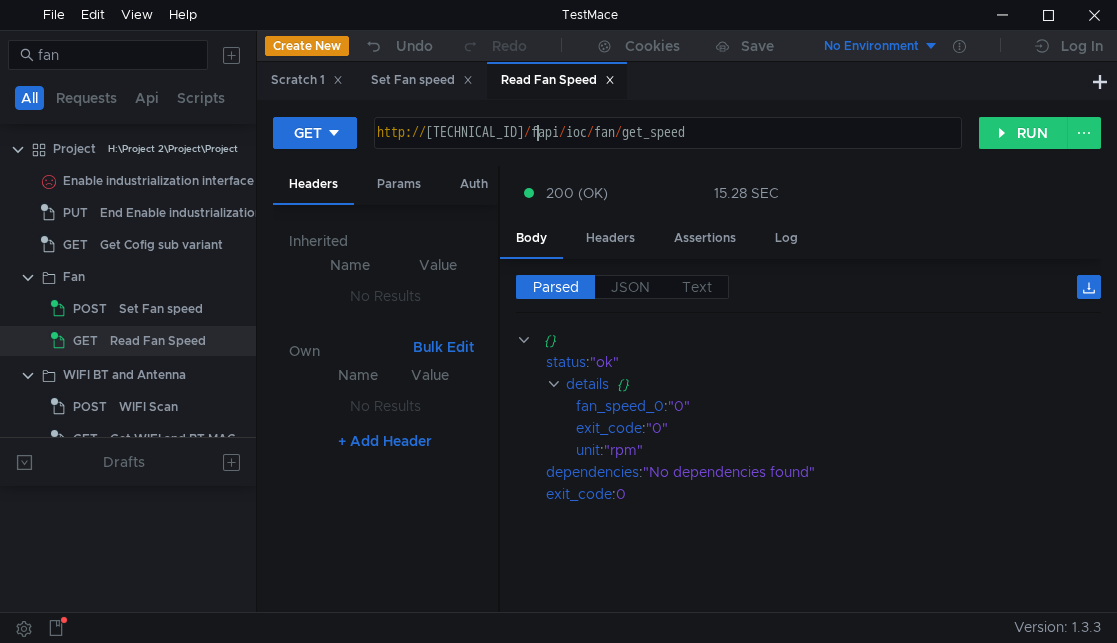 scroll, scrollTop: 0, scrollLeft: 13, axis: horizontal 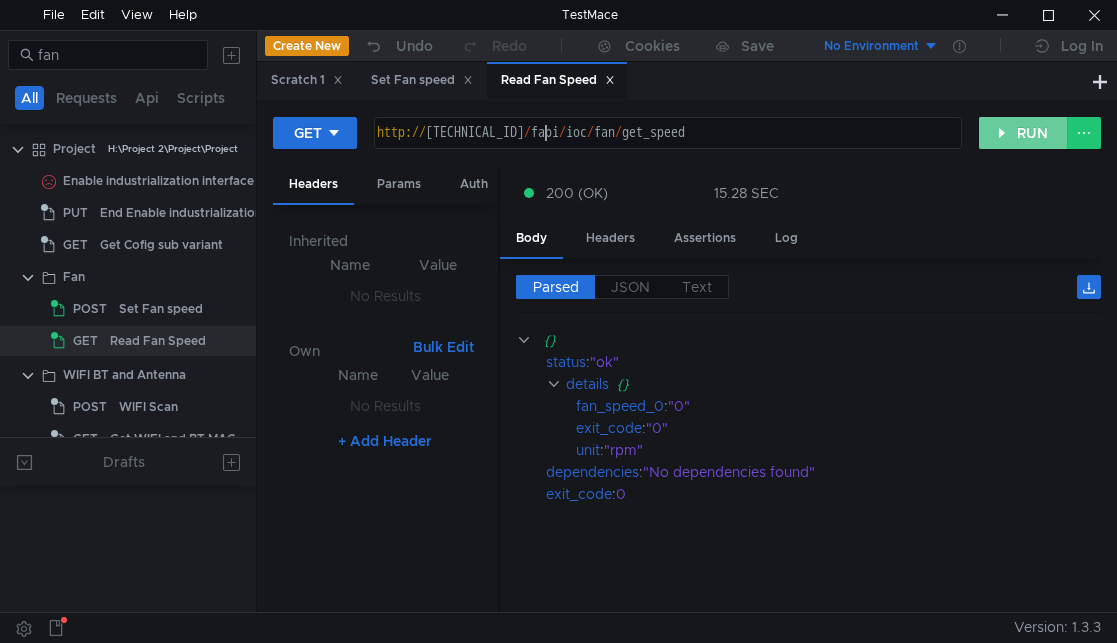 type on "http://160.48.199.99:8080/fapi/ioc/fan/get_speed" 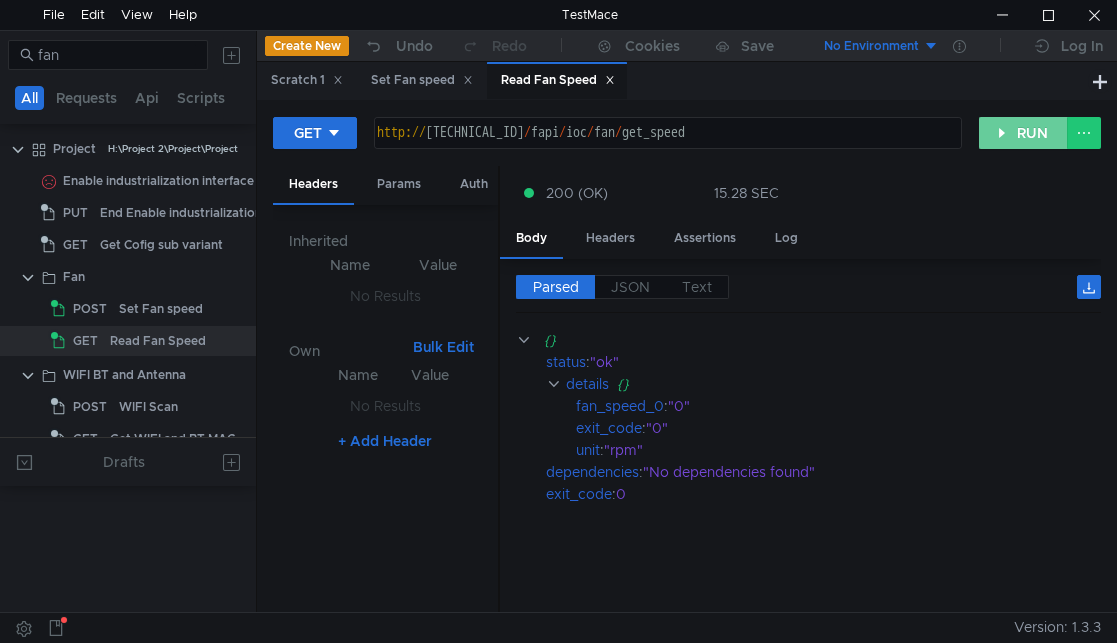 click on "RUN" 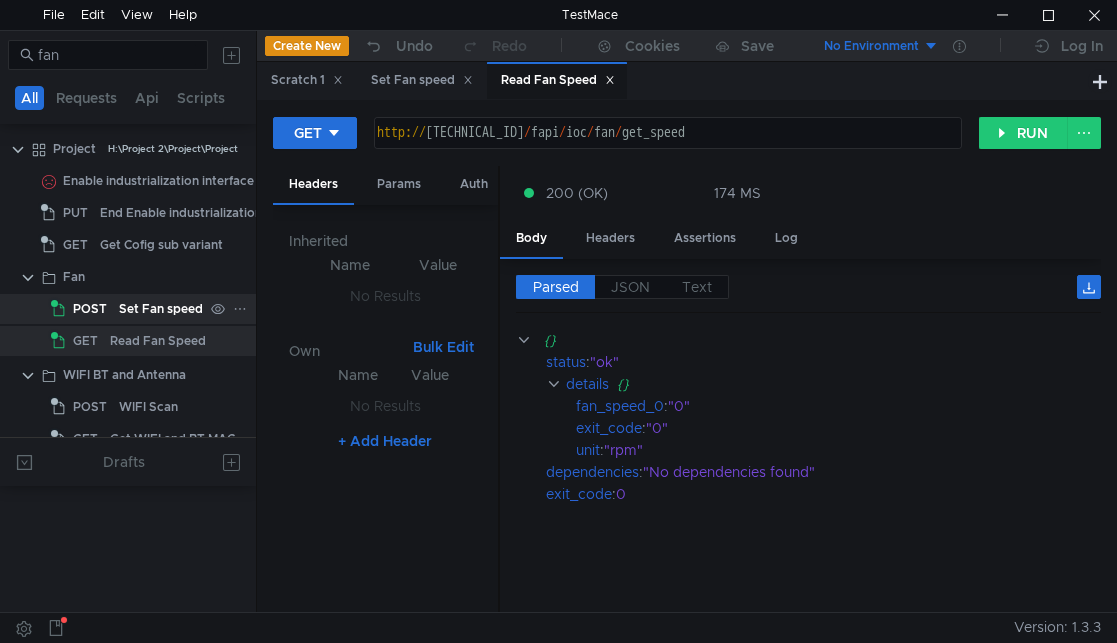 click on "Set Fan speed" 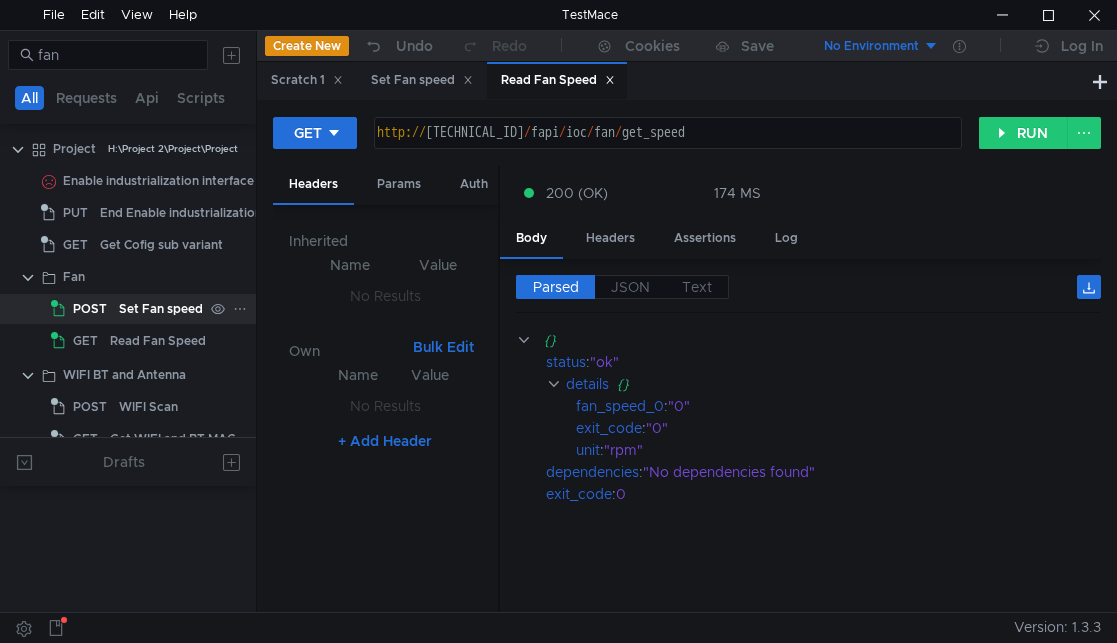 click on "Set Fan speed" 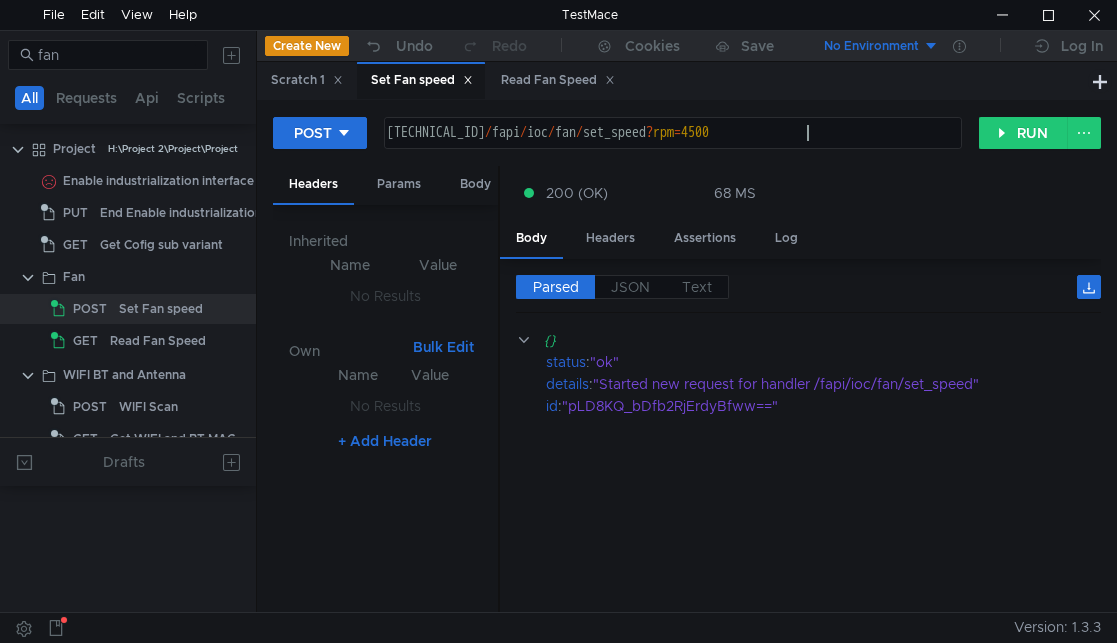 click on "160.48.199.99:8080 / fapi / ioc / fan / set_speed ? rpm = 4500" at bounding box center (671, 149) 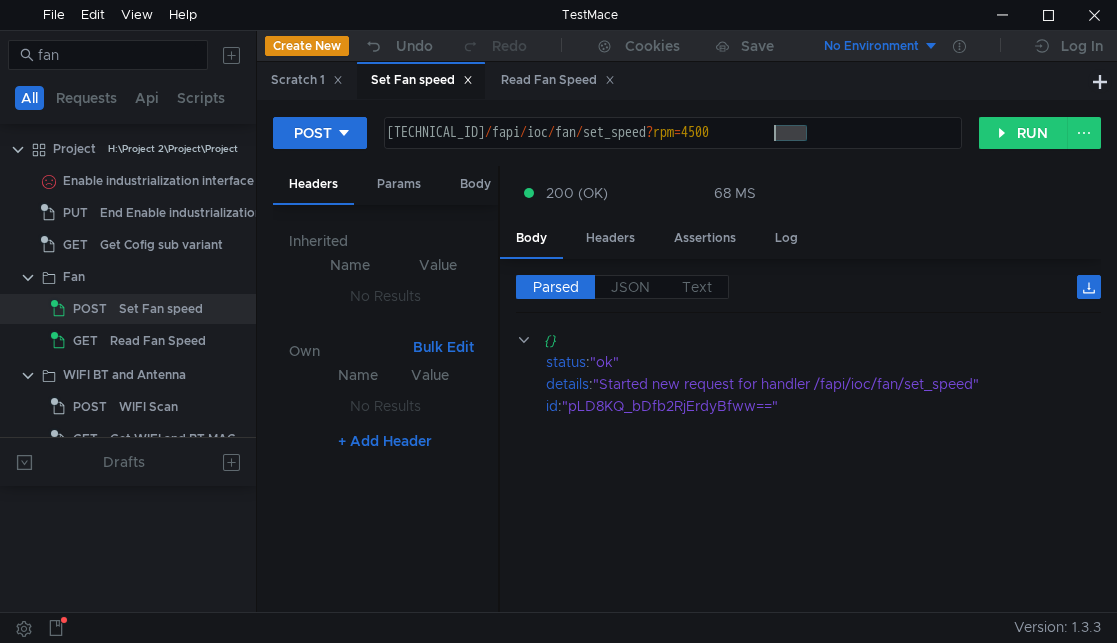 drag, startPoint x: 834, startPoint y: 136, endPoint x: 777, endPoint y: 154, distance: 59.77458 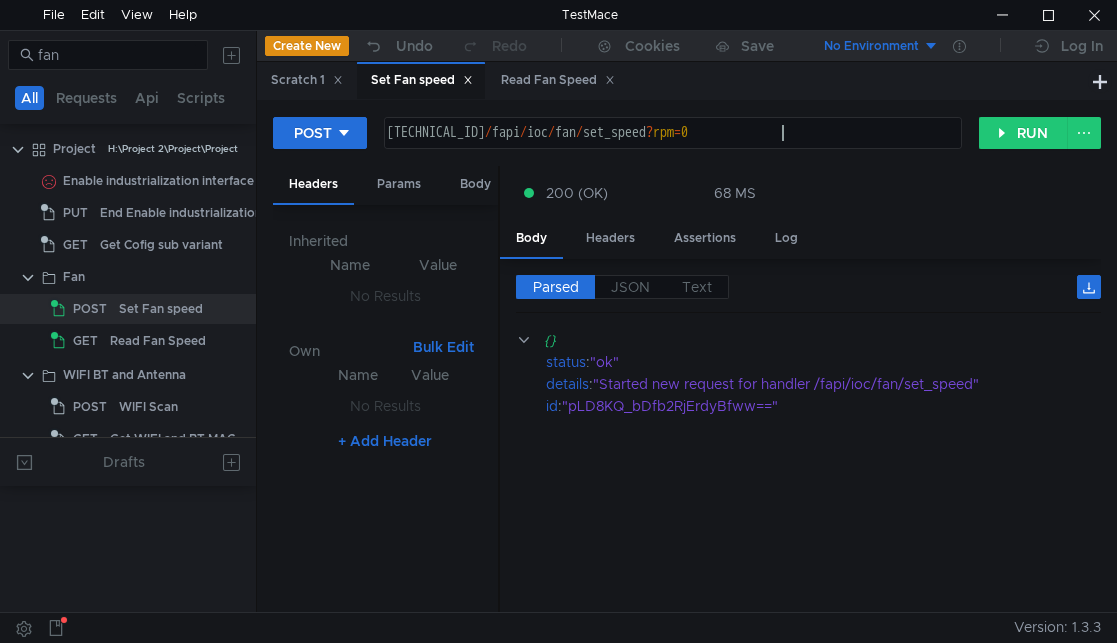 scroll, scrollTop: 0, scrollLeft: 27, axis: horizontal 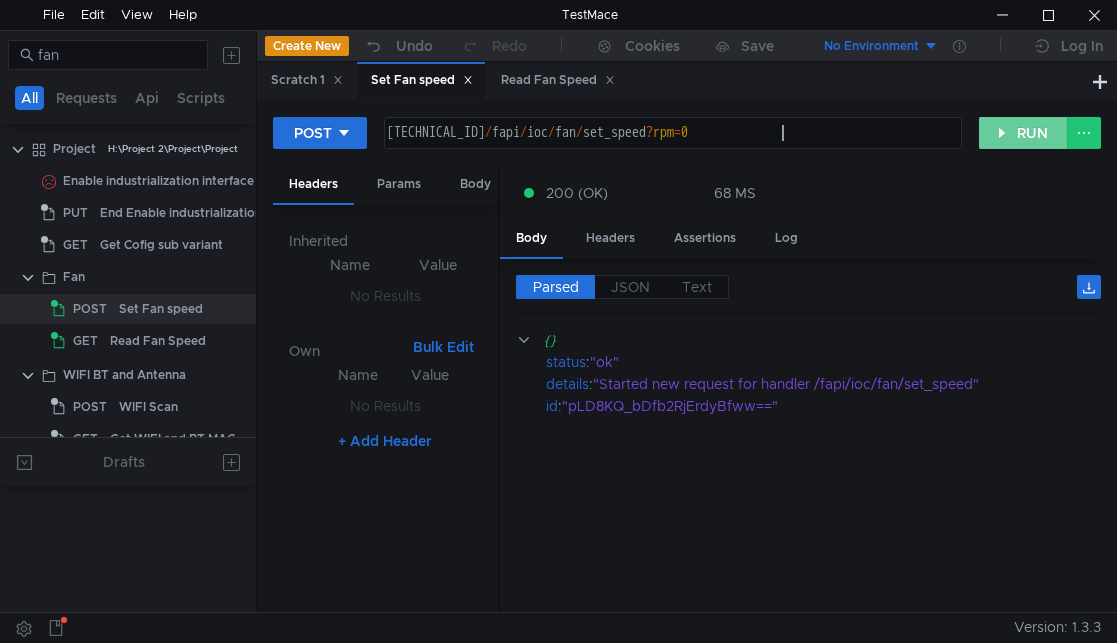 click on "RUN" 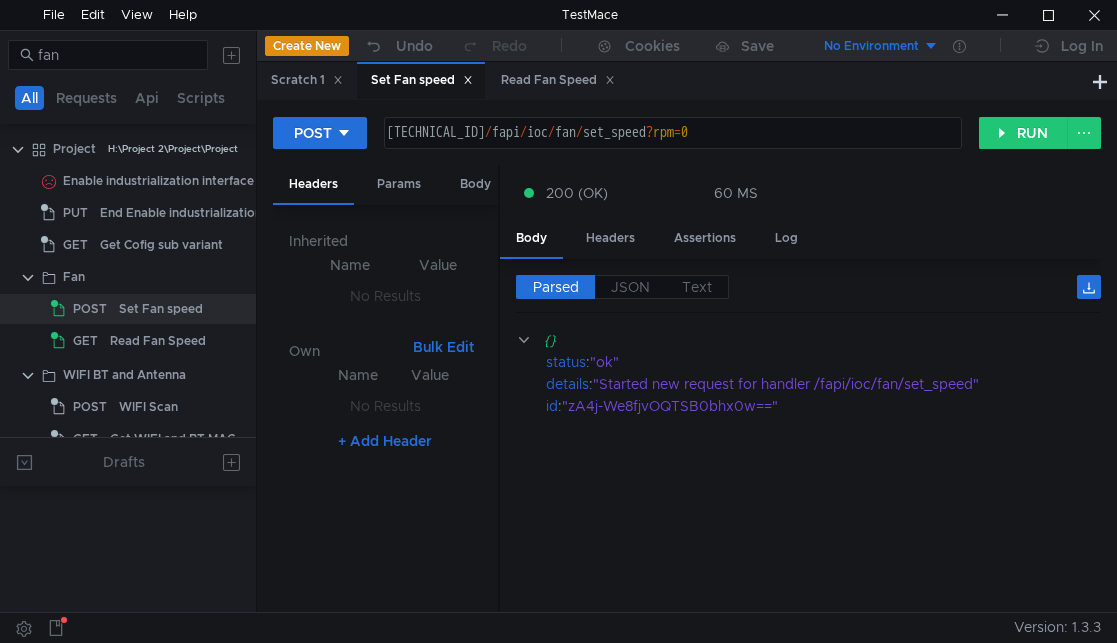 click on "160.48.199.99:8080 / fapi / ioc / fan / set_speed ? rpm = 0" at bounding box center (671, 149) 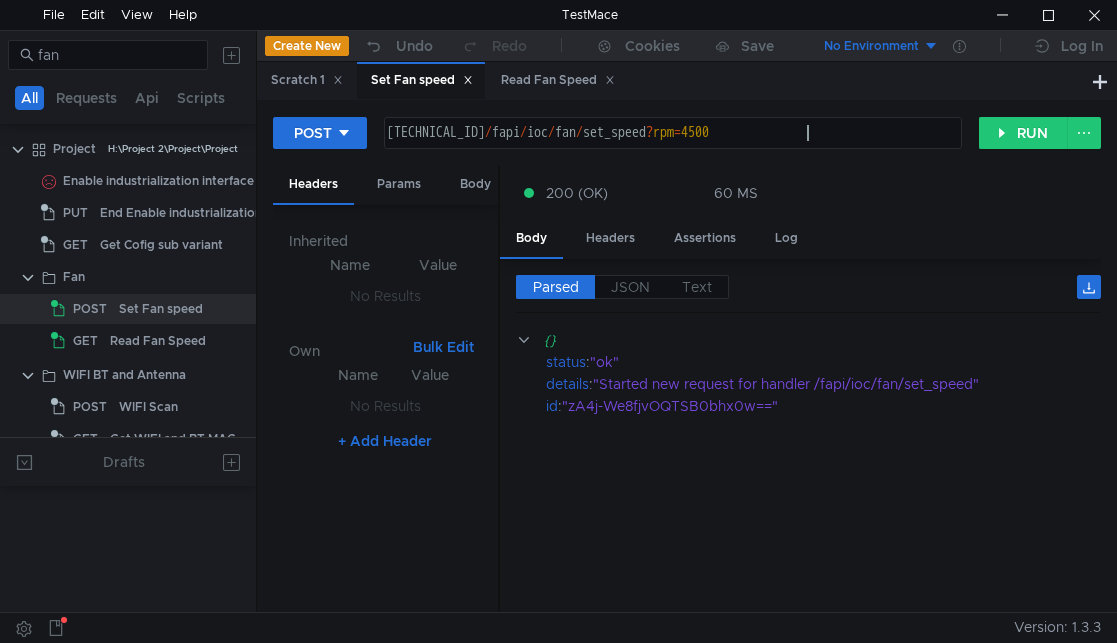 scroll, scrollTop: 0, scrollLeft: 29, axis: horizontal 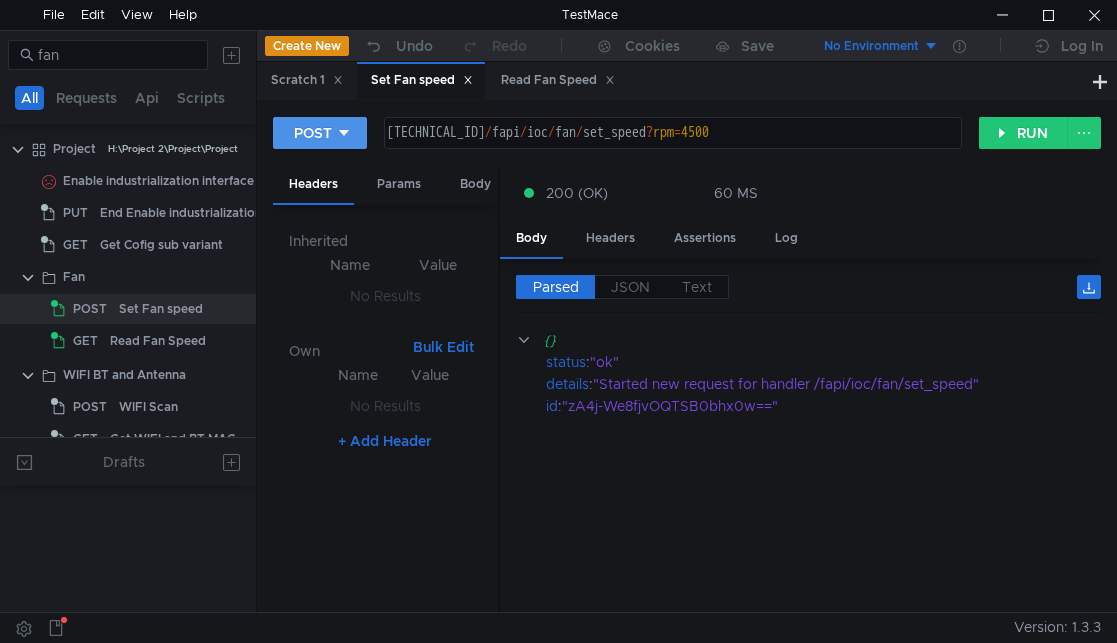 click on "POST" at bounding box center (320, 133) 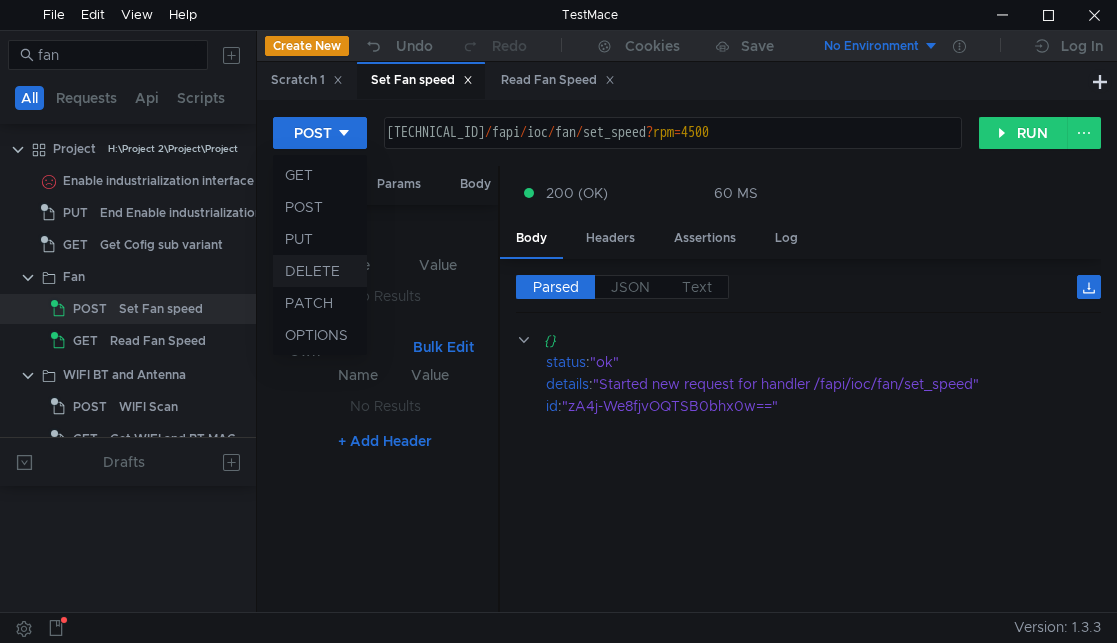 click on "DELETE" at bounding box center [320, 271] 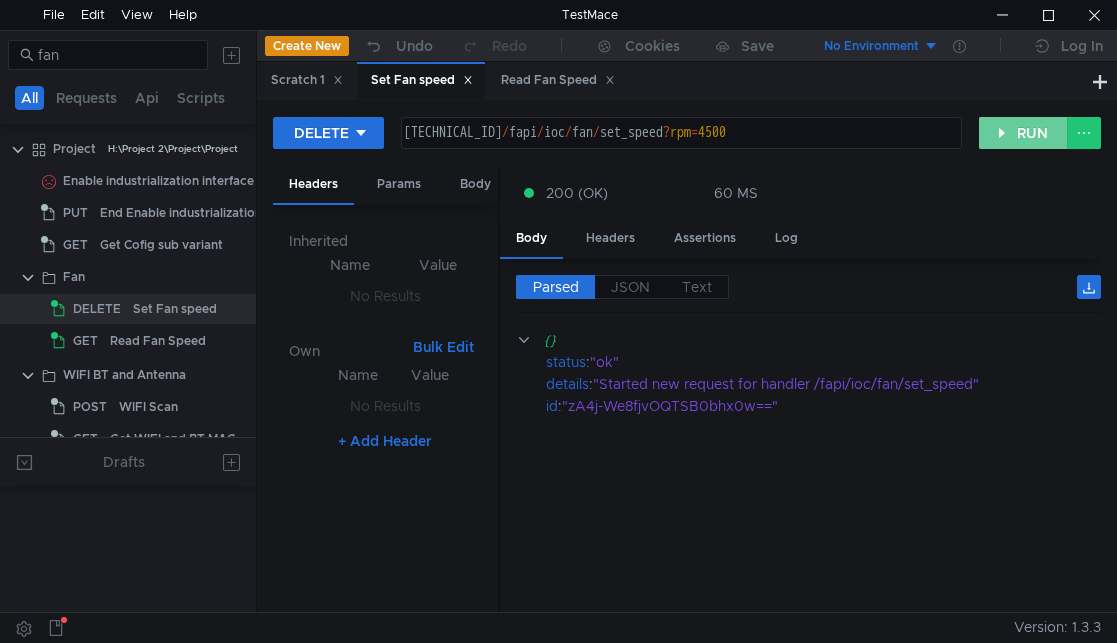click on "RUN" 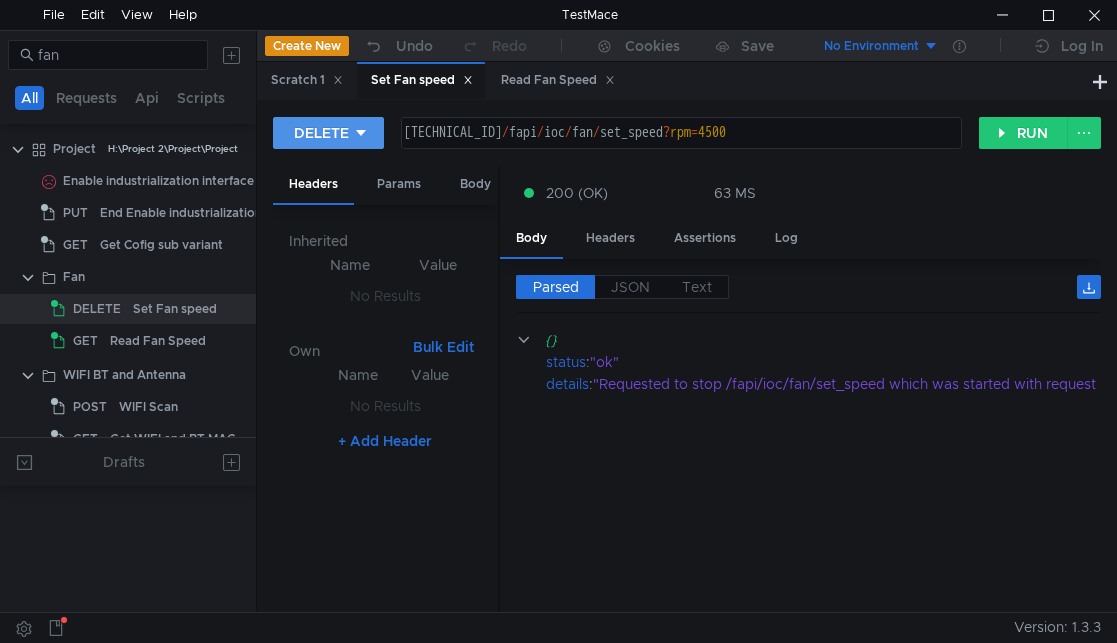 click on "DELETE" at bounding box center (321, 133) 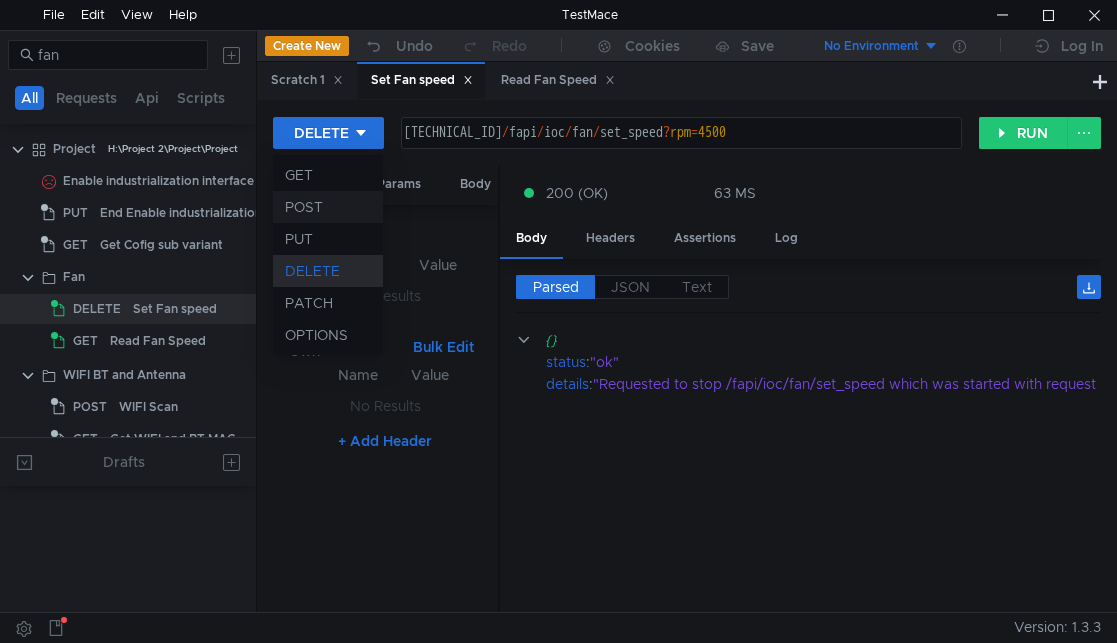 click on "POST" at bounding box center [328, 207] 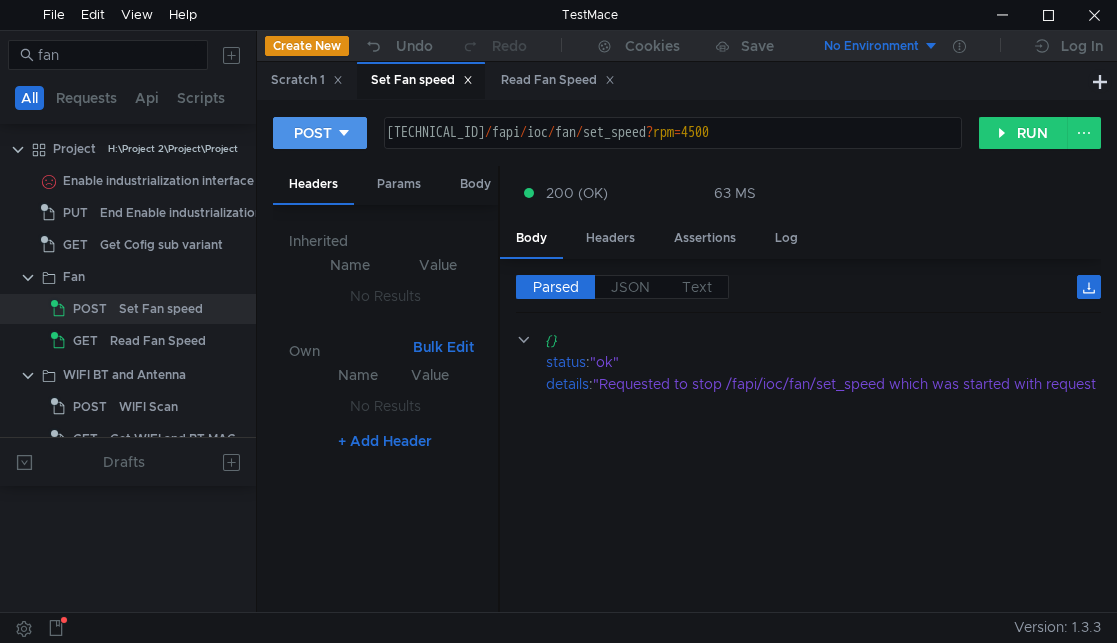click on "POST" at bounding box center (313, 133) 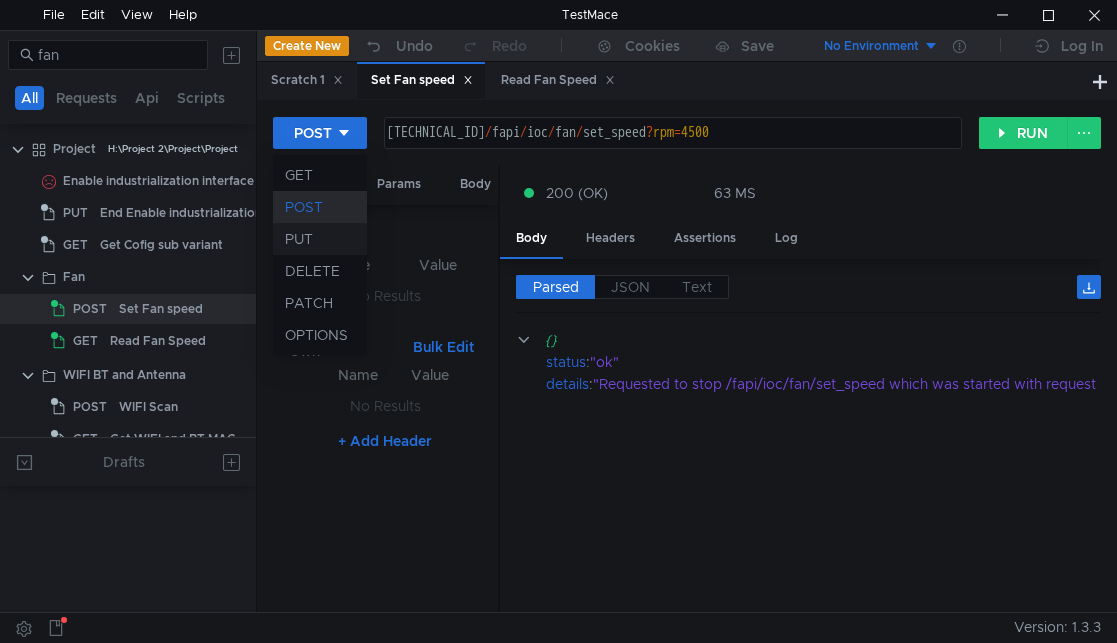 click on "PUT" at bounding box center (320, 239) 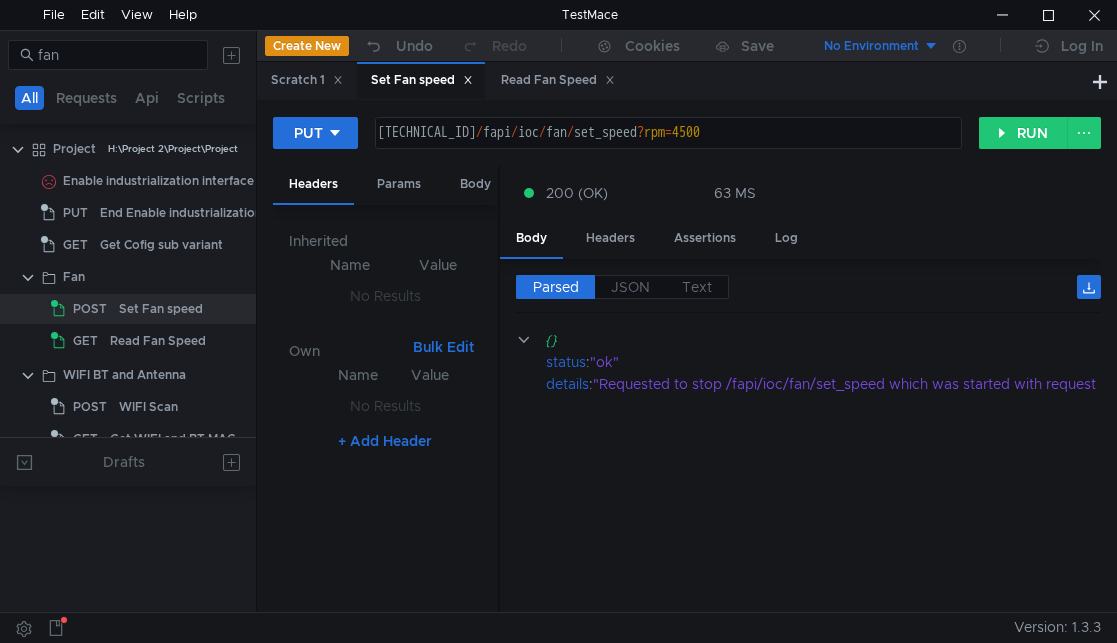 click on "PUT 160.48.199.99:8080/fapi/ioc/fan/set_speed?rpm=4500 160.48.199.99:8080 / fapi / ioc / fan / set_speed ? rpm = 4500     הההההההההההההההההההההההההההההההההההההההההההההההההההההההההההההההההההההההההההההההההההההההההההההההההההההההההההההההההההההההההההההההההההההההההההההההההההההההההההההההההההההההההההההההההההההההההההההההההההההההההההההההההההההההההההההההההההההההההההההההההההההההההההההההה XXXXXXXXXXXXXXXXXXXXXXXXXXXXXXXXXXXXXXXXXXXXXXXXXXXXXXXXXXXXXXXXXXXXXXXXXXXXXXXXXXXXXXXXXXXXXXXXXXXXXXXXXXXXXXXXXXXXXXXXXXXXXXXXXXXXXXXXXXXXXXXXXXXXXXXXXXXXXXXXXXXXXXXXXXXXXXXXXXXXXXXXXXXXXXXXXXXXXXXXXXXXXXXXXXXXXXXXXXXXXXXXXXXXXXXXXXXXXXXXXXXXXXXXXXXXXXXX RUN" at bounding box center [687, 141] 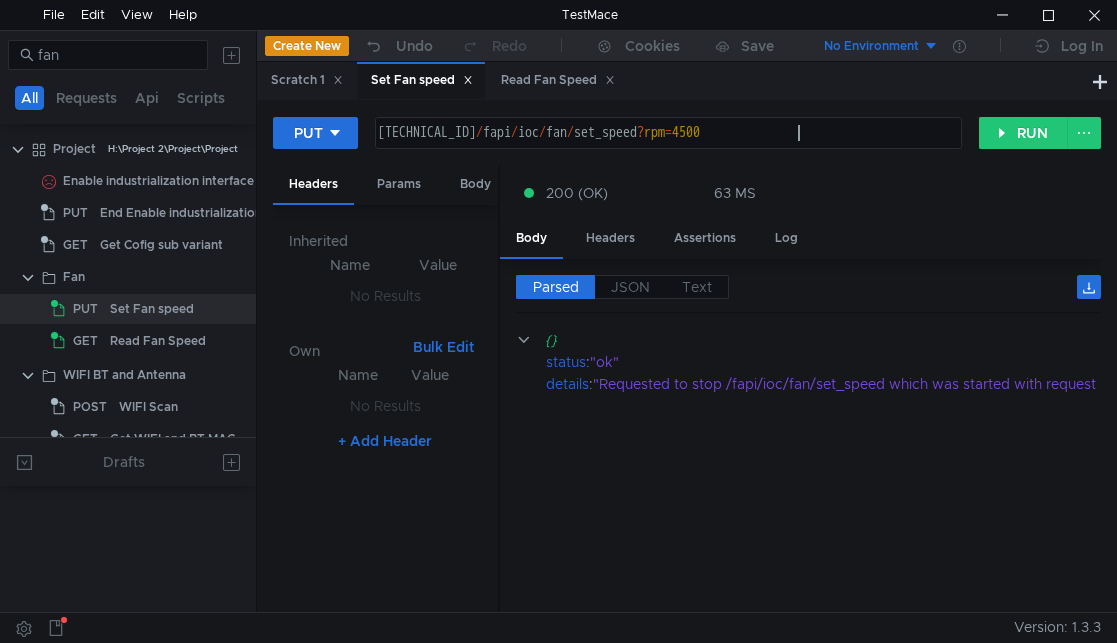 click on "160.48.199.99:8080 / fapi / ioc / fan / set_speed ? rpm = 4500" at bounding box center [667, 149] 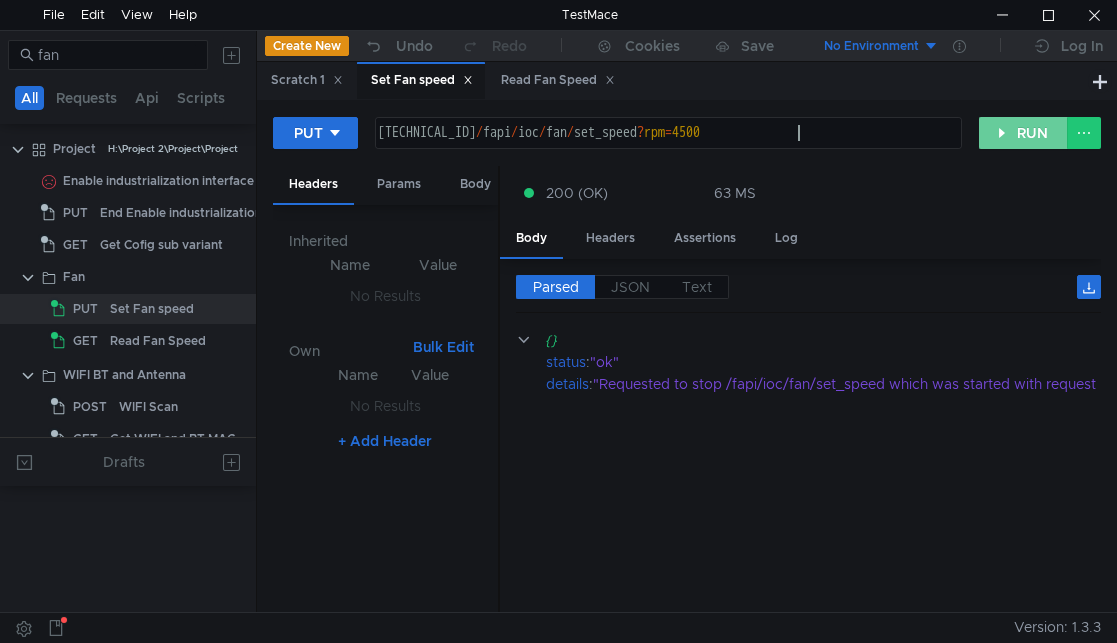 click on "RUN" 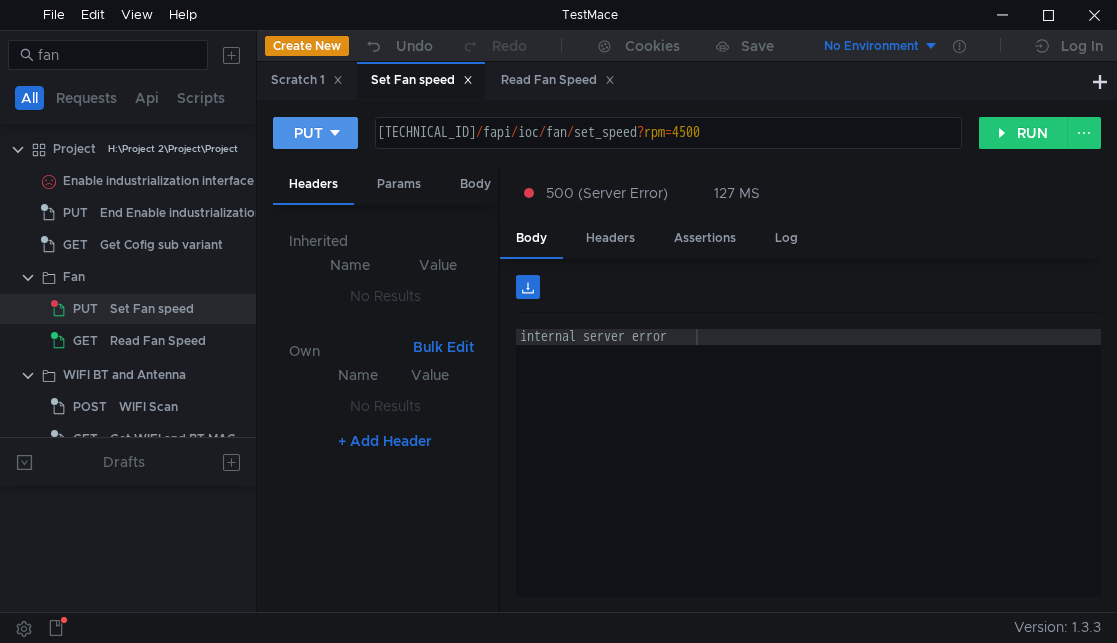 click on "PUT" at bounding box center (315, 133) 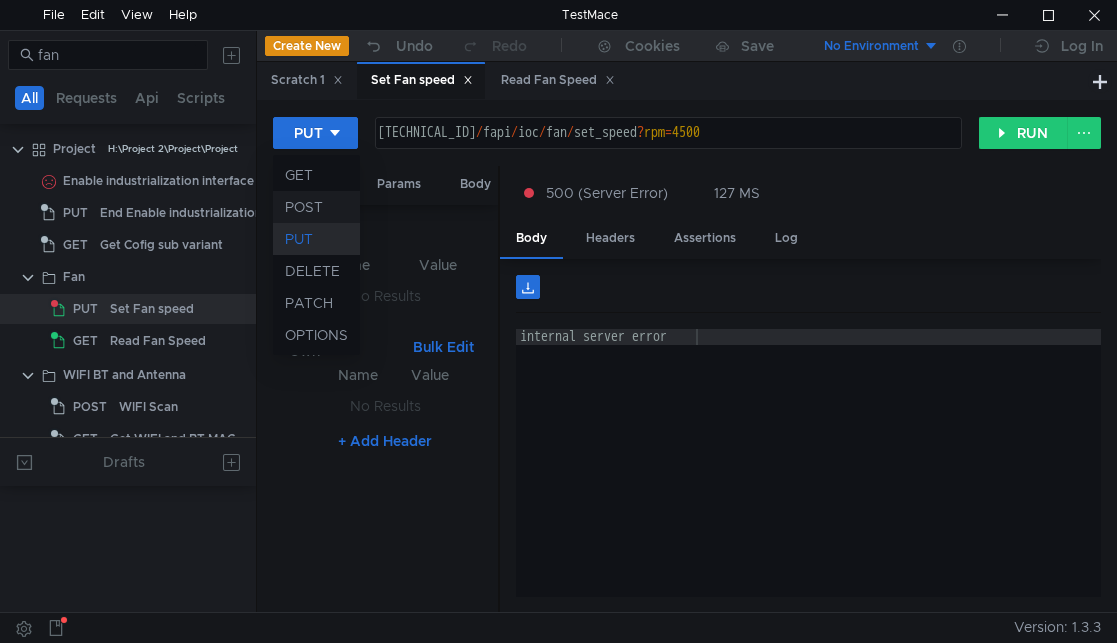 click on "POST" at bounding box center [316, 207] 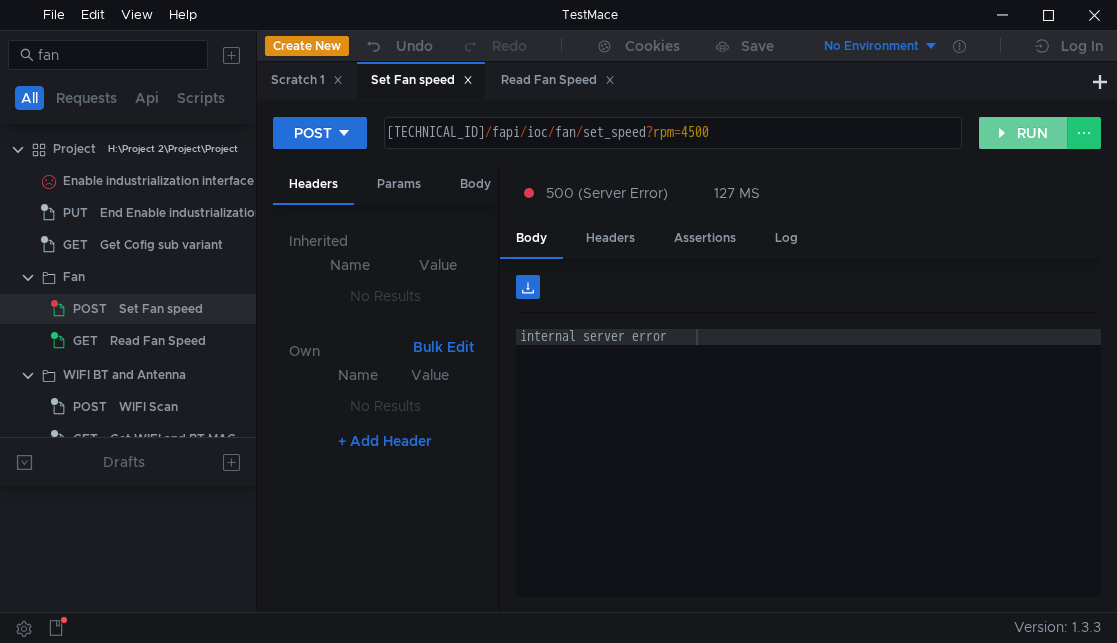 click on "RUN" 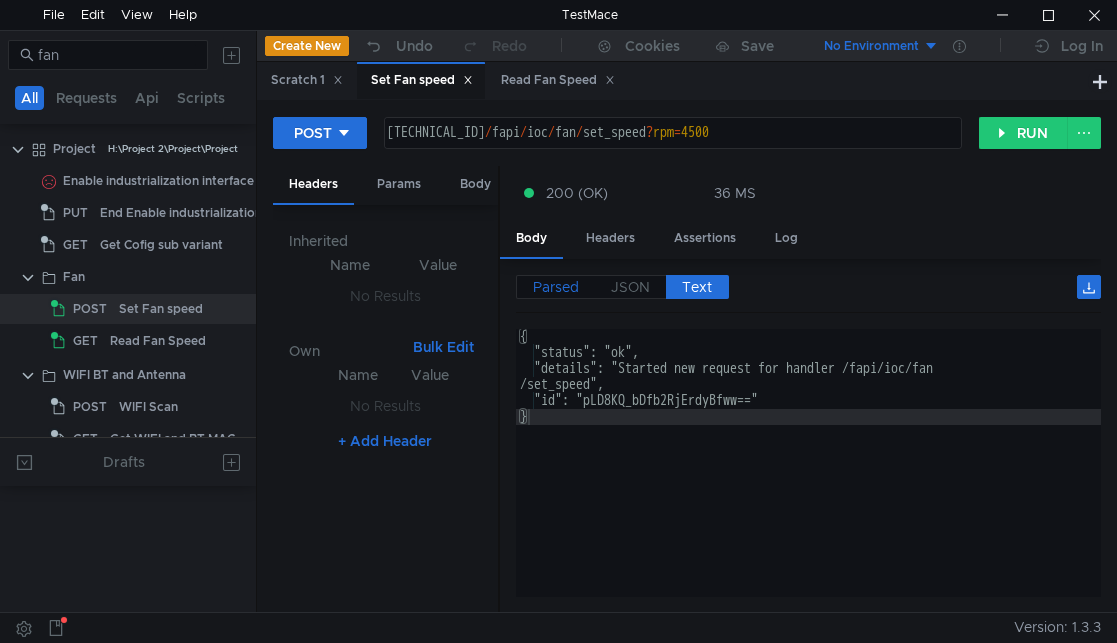 click on "Parsed" at bounding box center (556, 287) 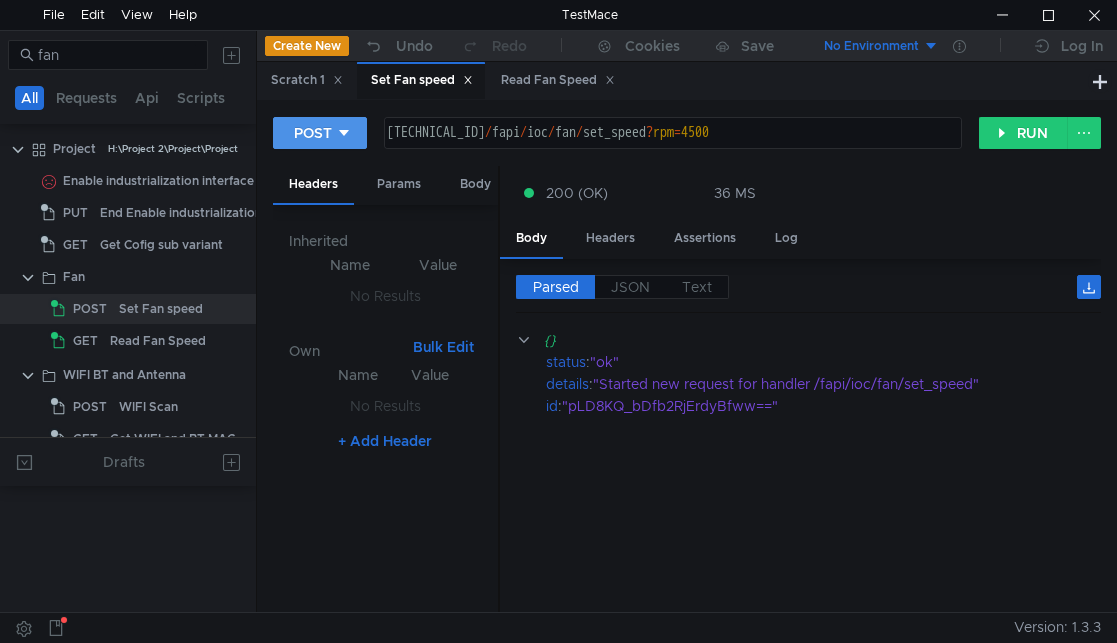click on "POST" at bounding box center [313, 133] 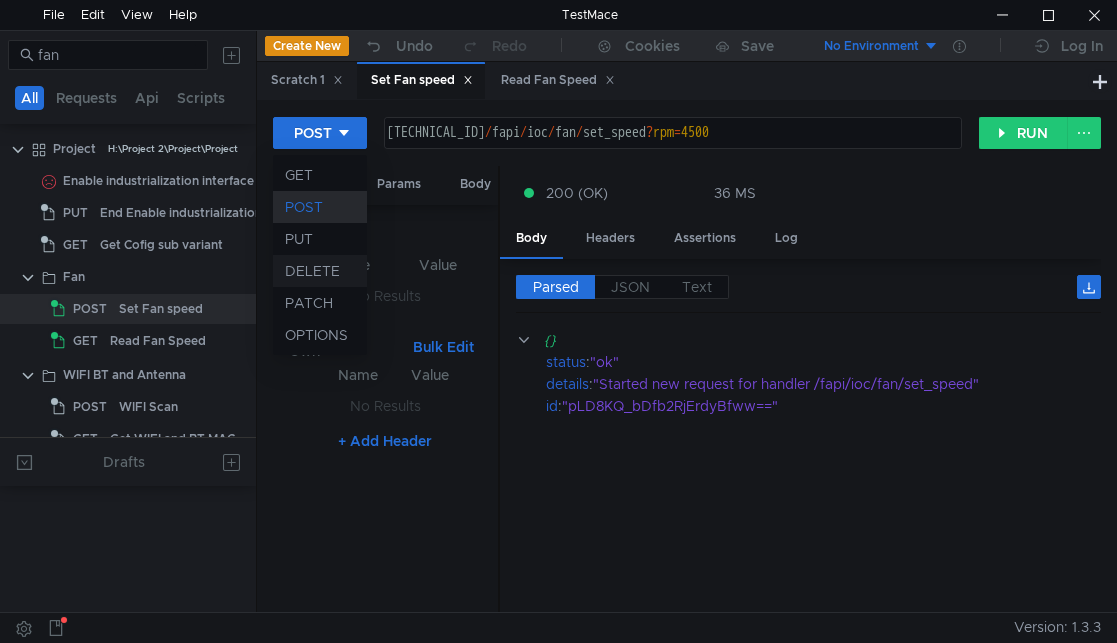 click on "DELETE" at bounding box center (320, 271) 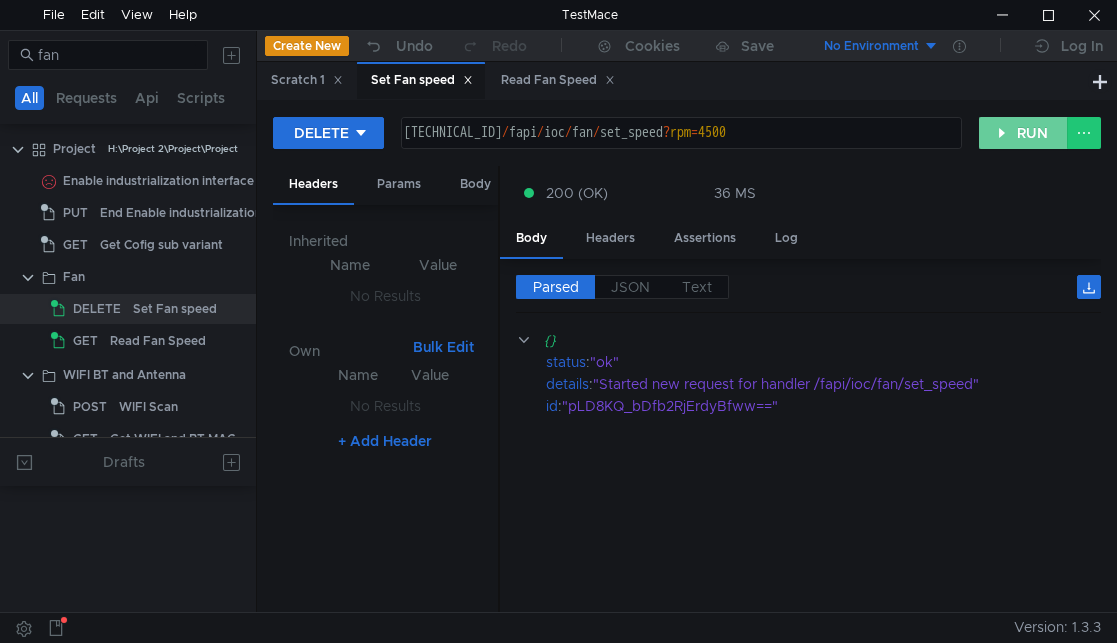click on "RUN" 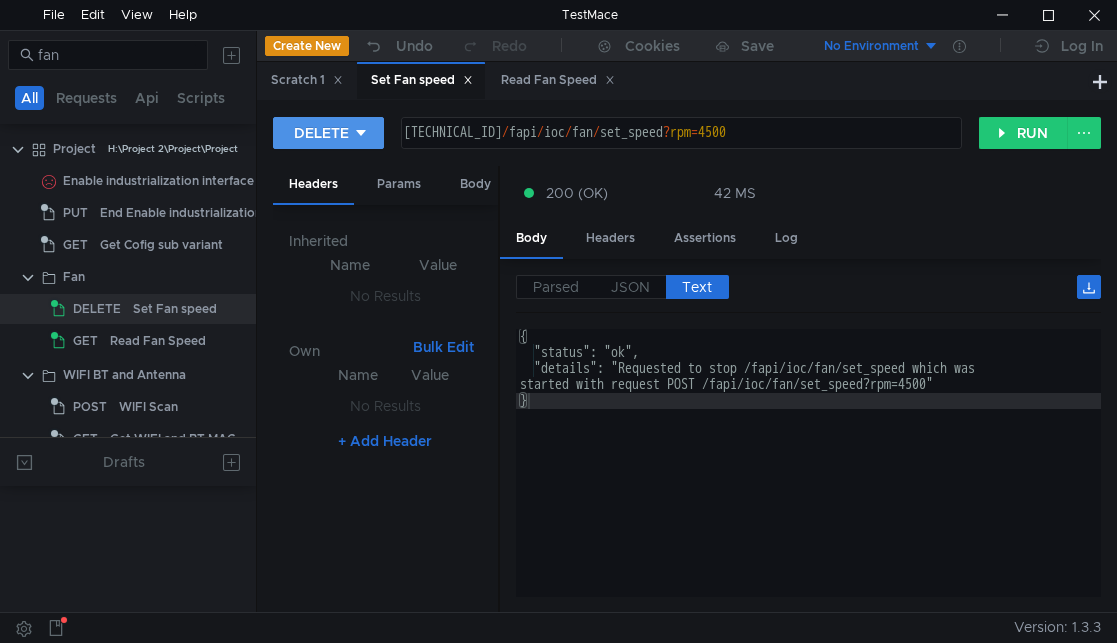 click on "DELETE" at bounding box center (321, 133) 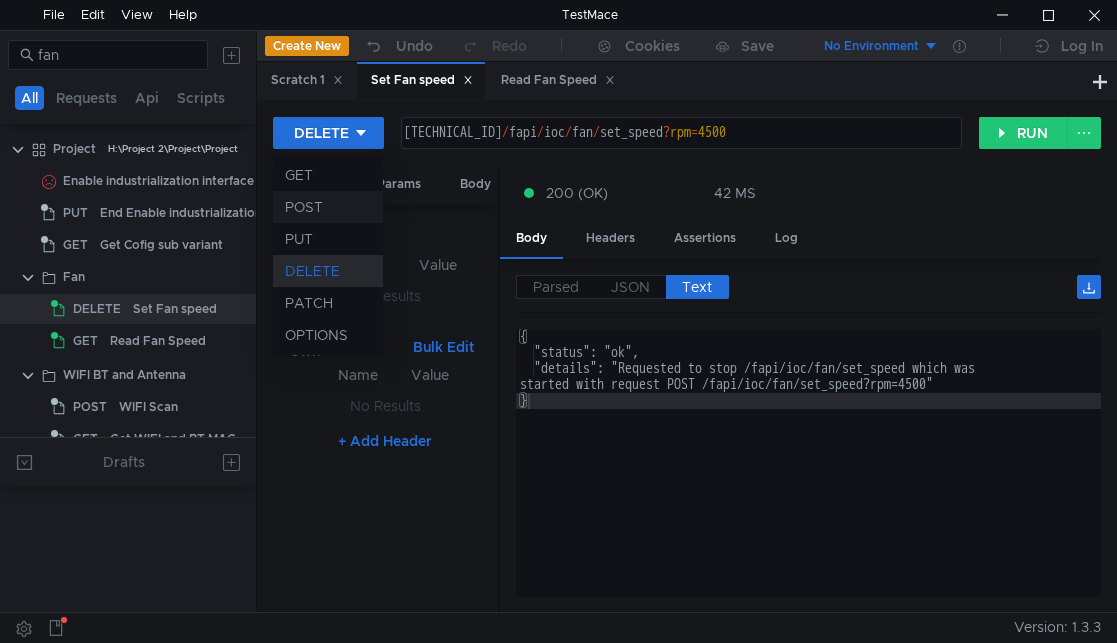 click on "POST" at bounding box center [328, 207] 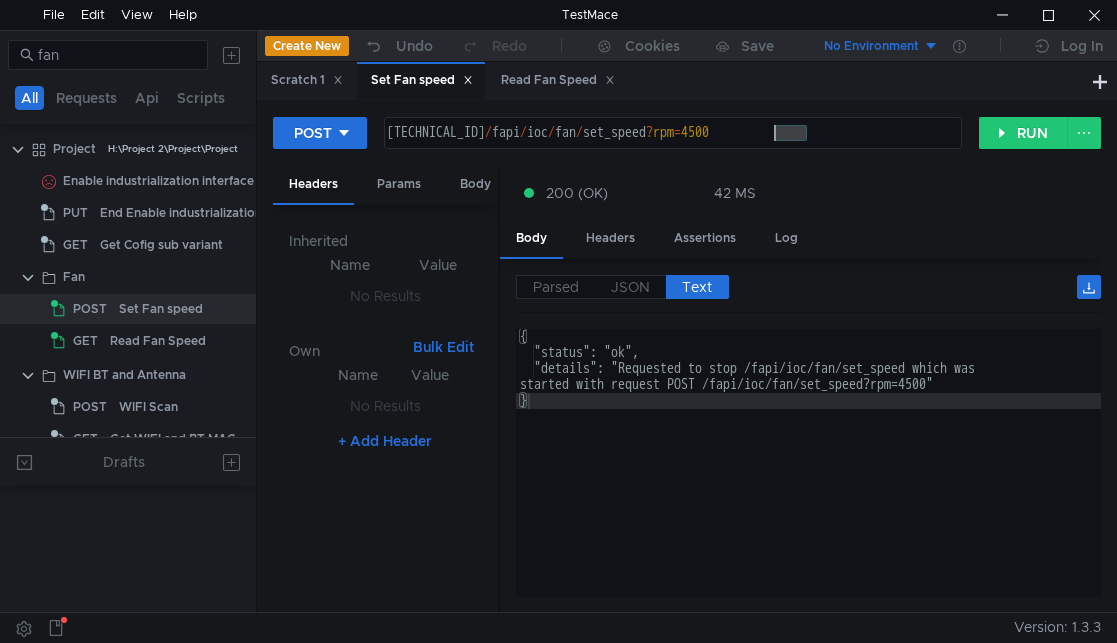 drag, startPoint x: 809, startPoint y: 139, endPoint x: 778, endPoint y: 136, distance: 31.144823 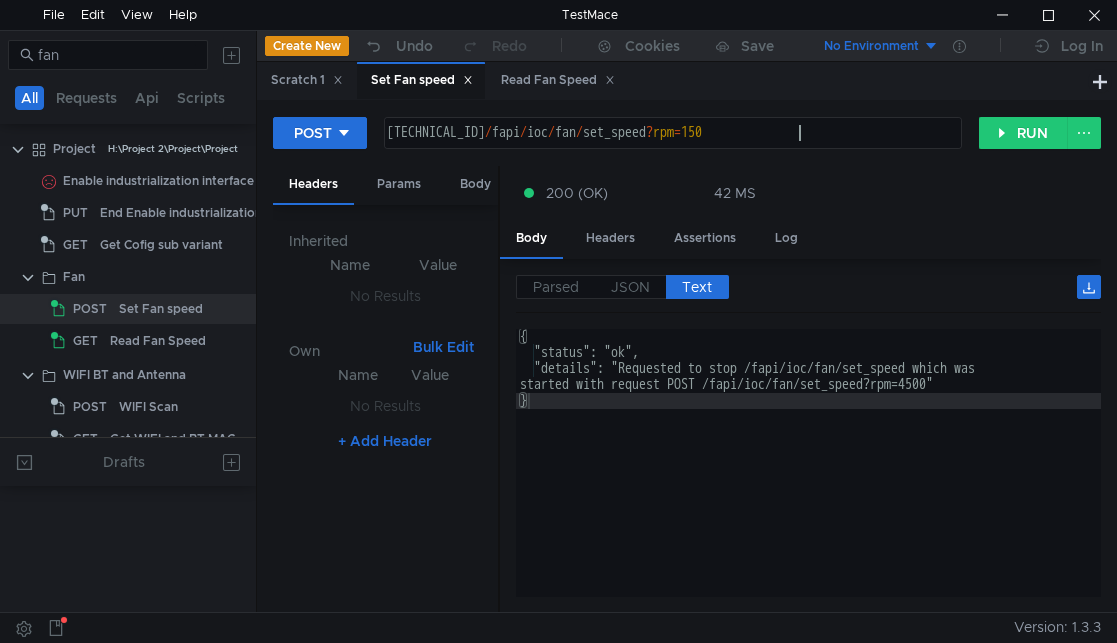 scroll, scrollTop: 0, scrollLeft: 29, axis: horizontal 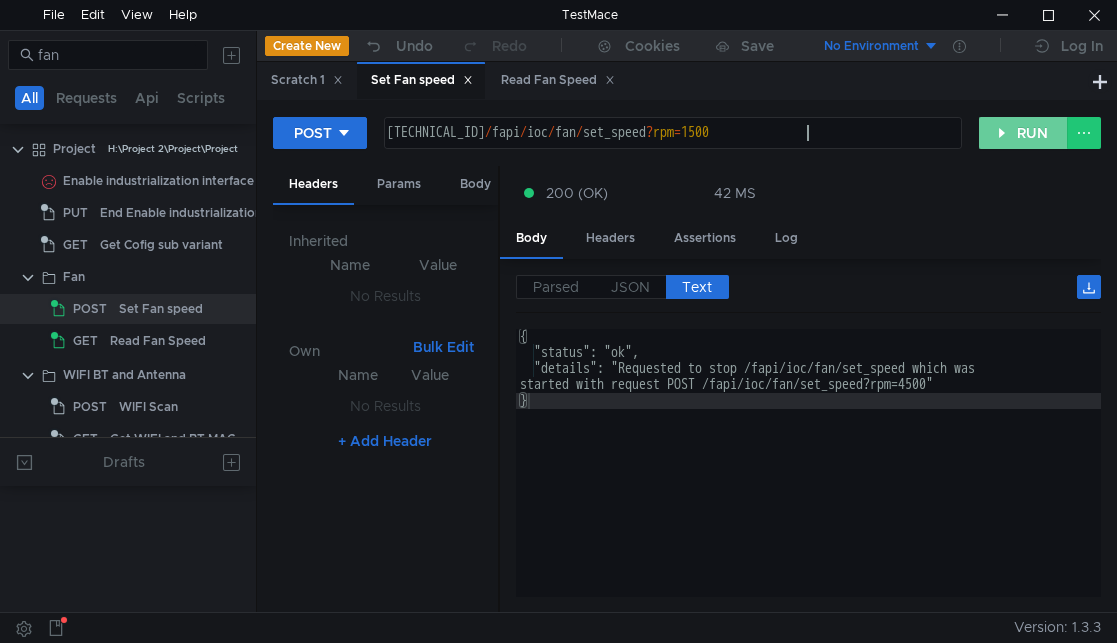 click on "RUN" 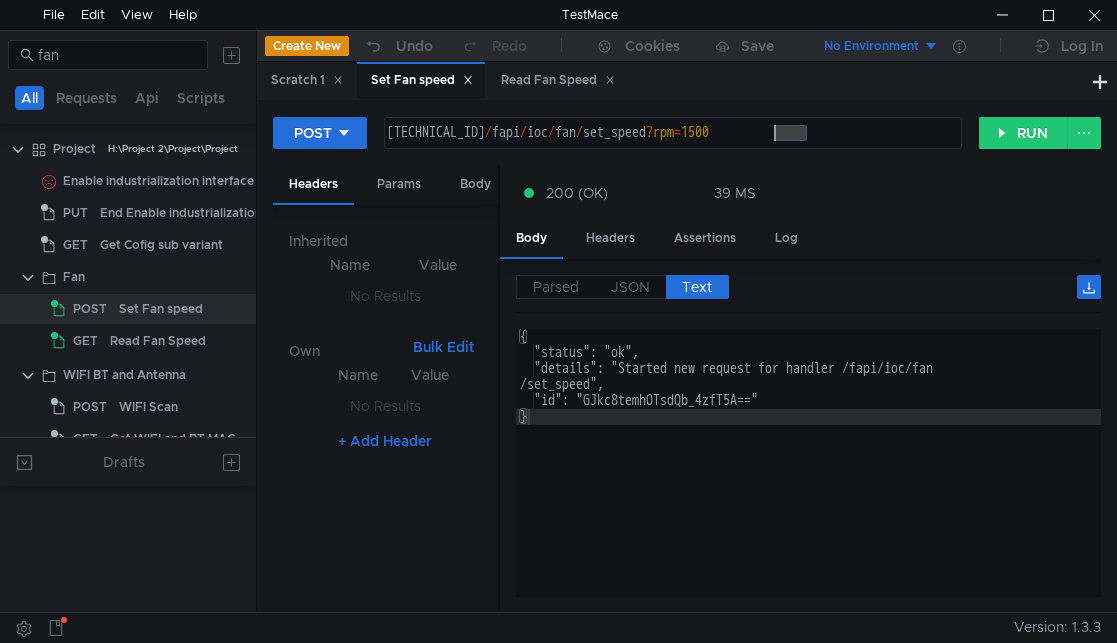 drag, startPoint x: 828, startPoint y: 133, endPoint x: 774, endPoint y: 128, distance: 54.230988 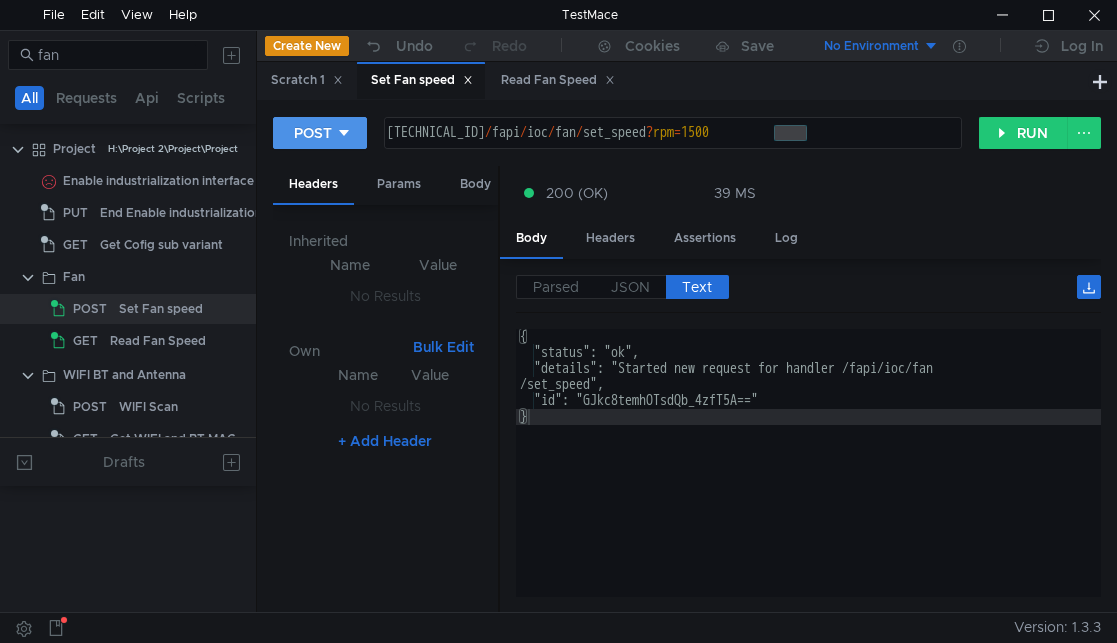 click on "POST" at bounding box center [313, 133] 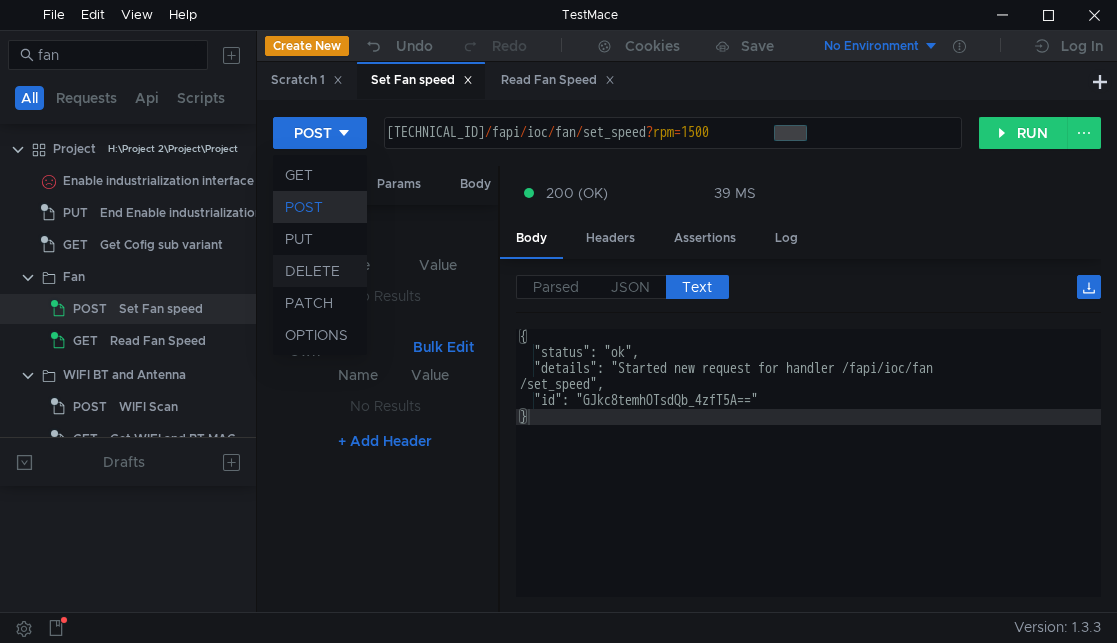 click on "DELETE" at bounding box center (320, 271) 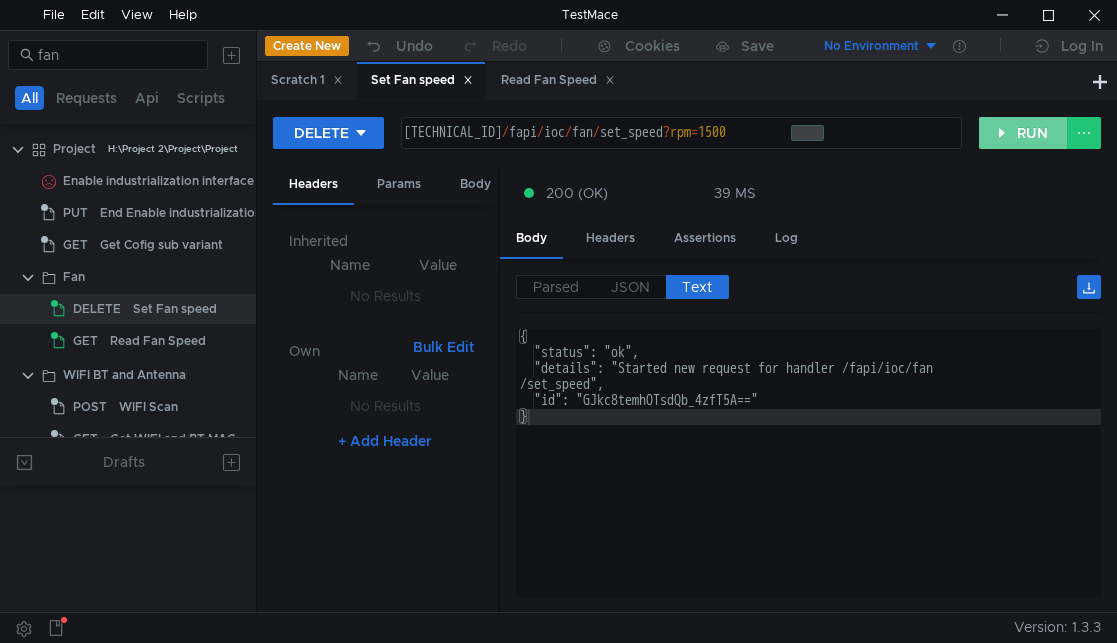 click on "RUN" 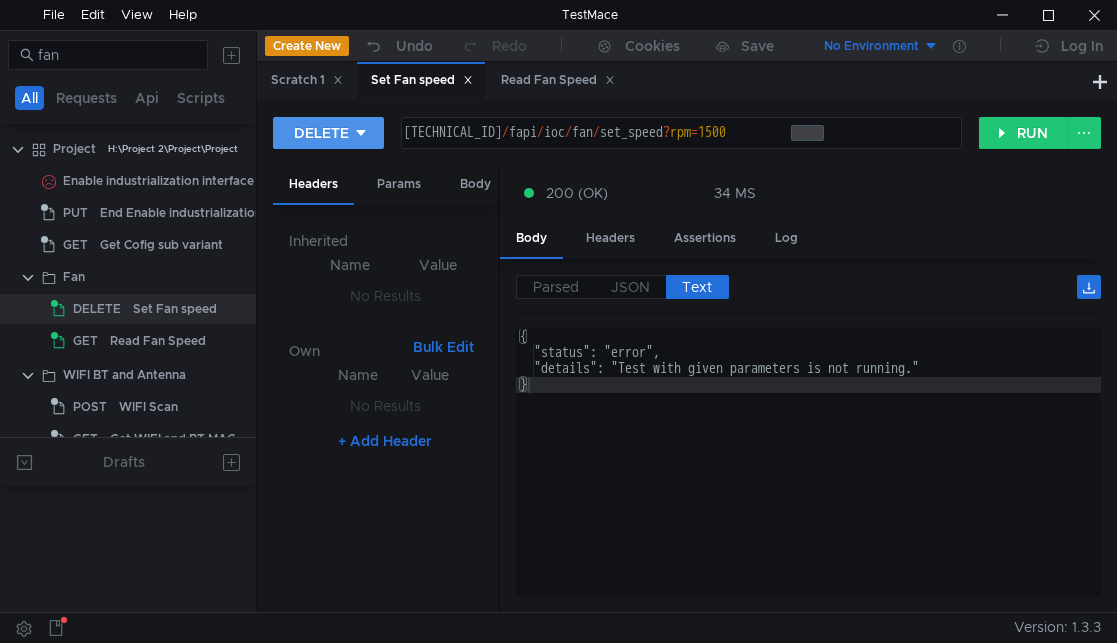 click on "DELETE" at bounding box center [321, 133] 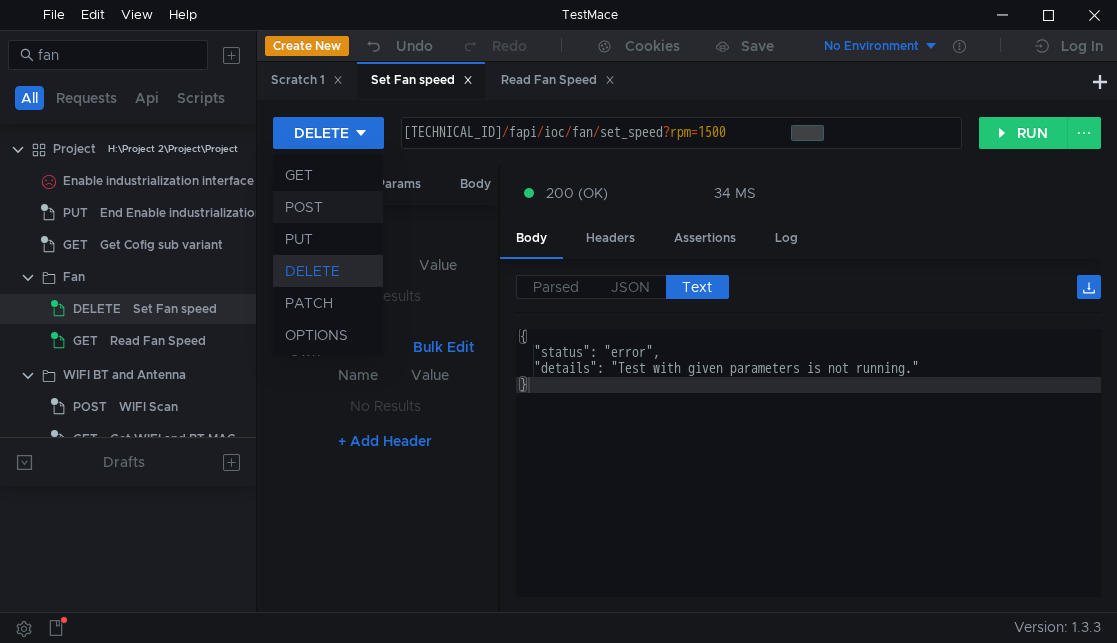 click on "POST" at bounding box center [328, 207] 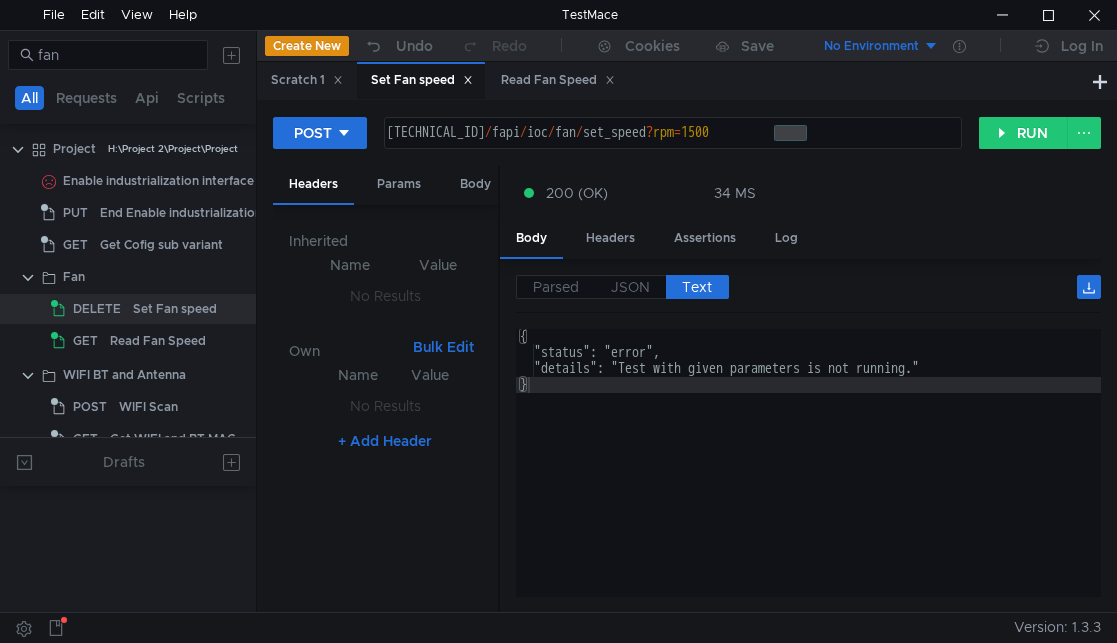 click on "160.48.199.99:8080 / fapi / ioc / fan / set_speed ? rpm = 1500" at bounding box center (673, 133) 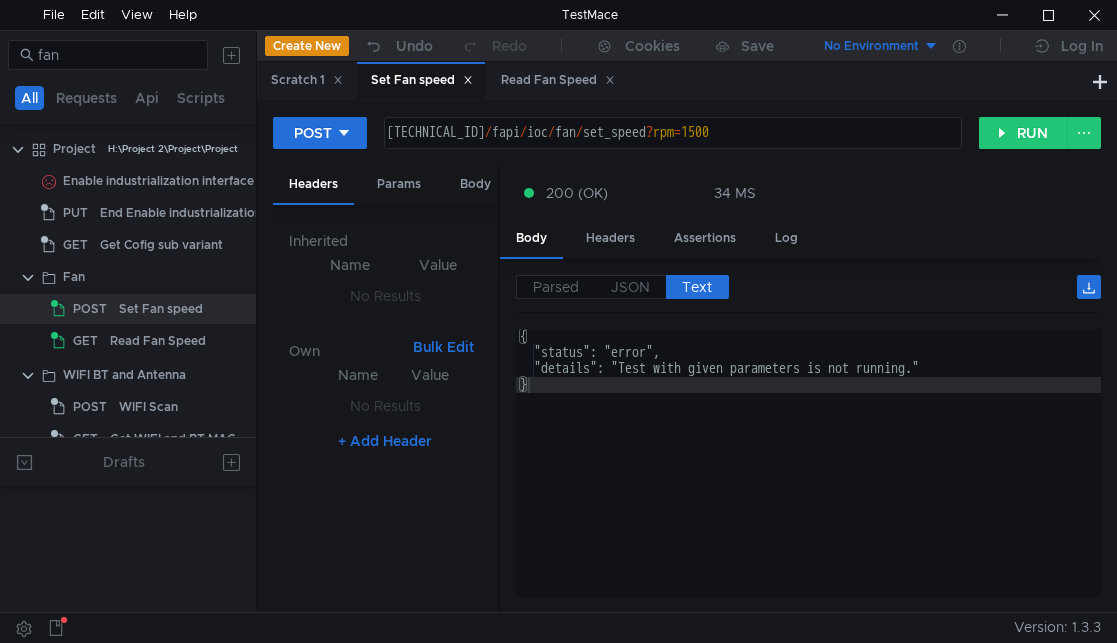 click on "160.48.199.99:8080 / fapi / ioc / fan / set_speed ? rpm = 1500" at bounding box center [671, 149] 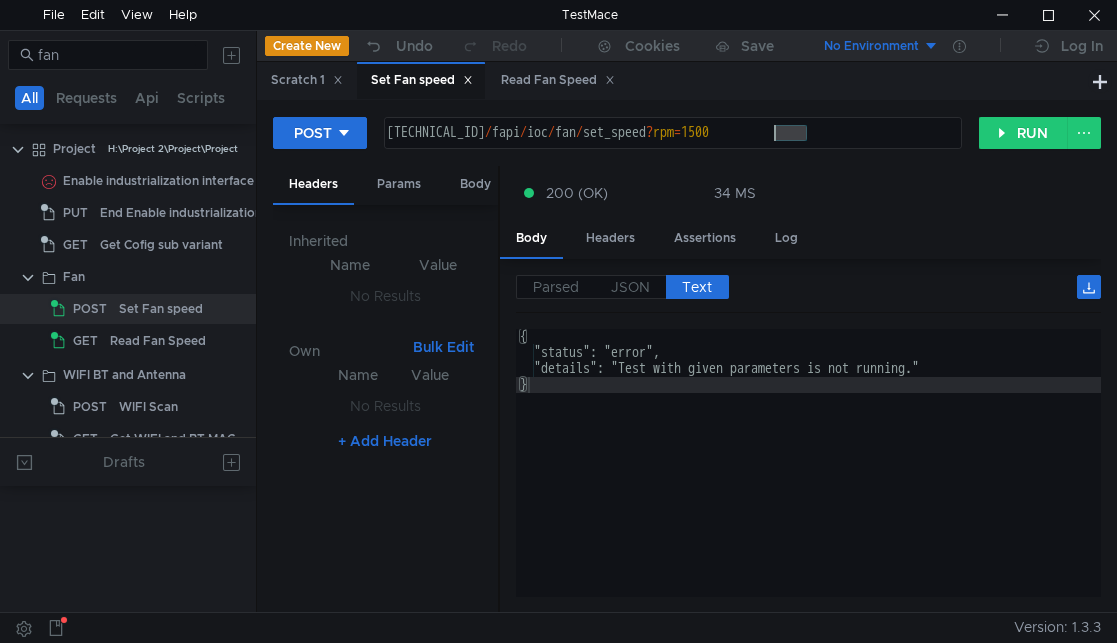 drag, startPoint x: 856, startPoint y: 138, endPoint x: 775, endPoint y: 139, distance: 81.00617 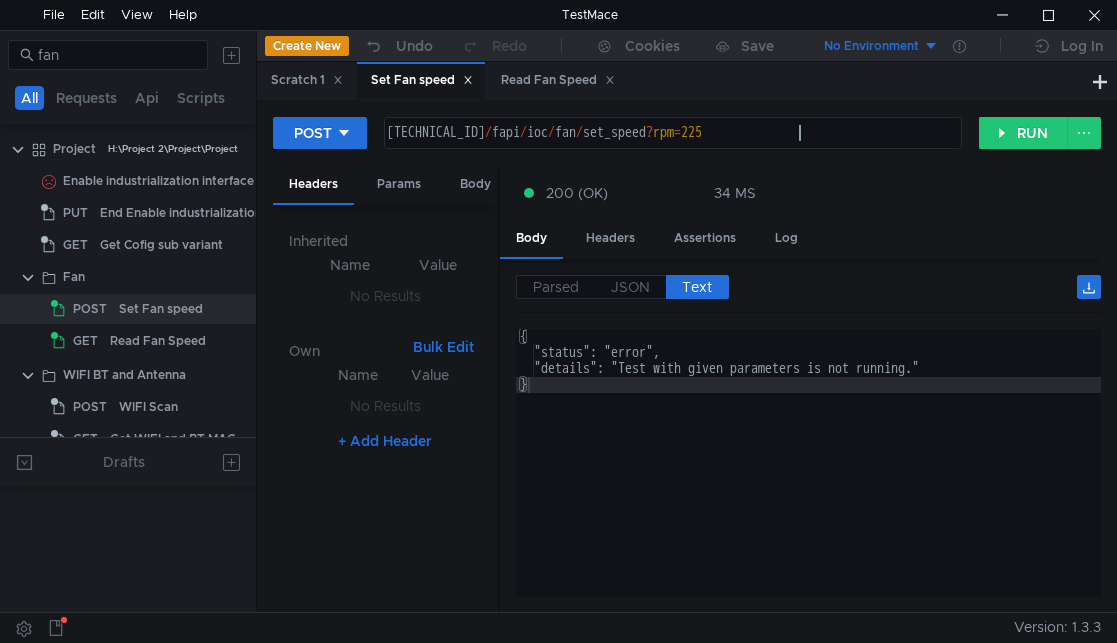 scroll, scrollTop: 0, scrollLeft: 29, axis: horizontal 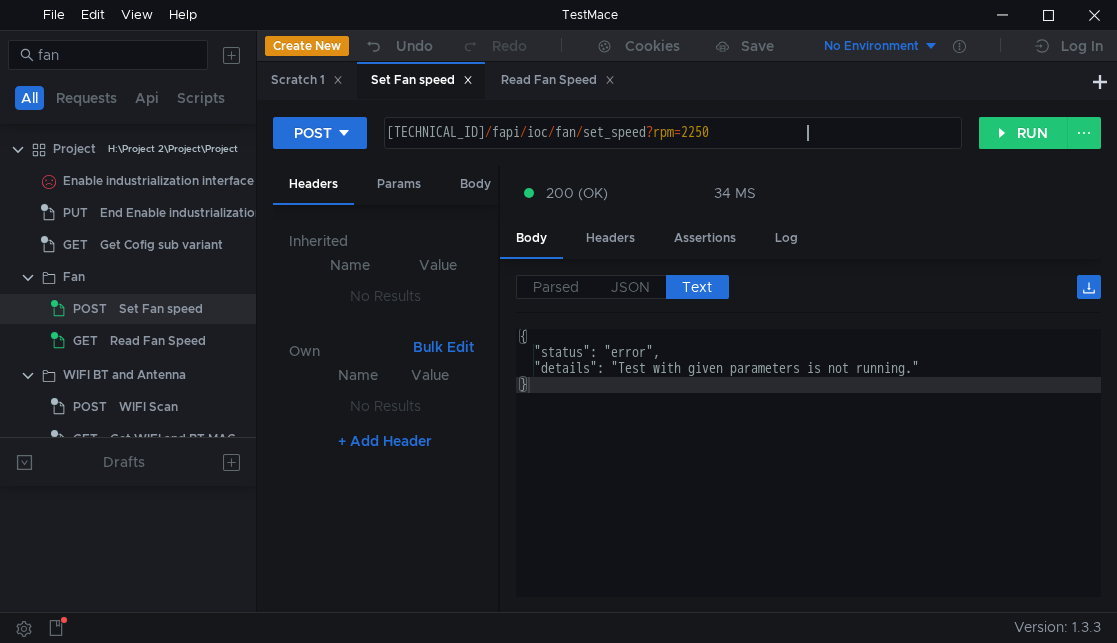 click on "POST 160.48.199.99:8080/fapi/ioc/fan/set_speed?rpm=2250 160.48.199.99:8080 / fapi / ioc / fan / set_speed ? rpm = 2250     הההההההההההההההההההההההההההההההההההההההההההההההההההההההההההההההההההההההההההההההההההההההההההההההההההההההההההההההההההההההההההההההההההההההההההההההההההההההההההההההההההההההההההההההההההההההההההההההההההההההההההההההההההההההההההההההההההההההההההההההההההההההההההההההה XXXXXXXXXXXXXXXXXXXXXXXXXXXXXXXXXXXXXXXXXXXXXXXXXXXXXXXXXXXXXXXXXXXXXXXXXXXXXXXXXXXXXXXXXXXXXXXXXXXXXXXXXXXXXXXXXXXXXXXXXXXXXXXXXXXXXXXXXXXXXXXXXXXXXXXXXXXXXXXXXXXXXXXXXXXXXXXXXXXXXXXXXXXXXXXXXXXXXXXXXXXXXXXXXXXXXXXXXXXXXXXXXXXXXXXXXXXXXXXXXXXXXXXXXXXXXXXX RUN" at bounding box center (687, 141) 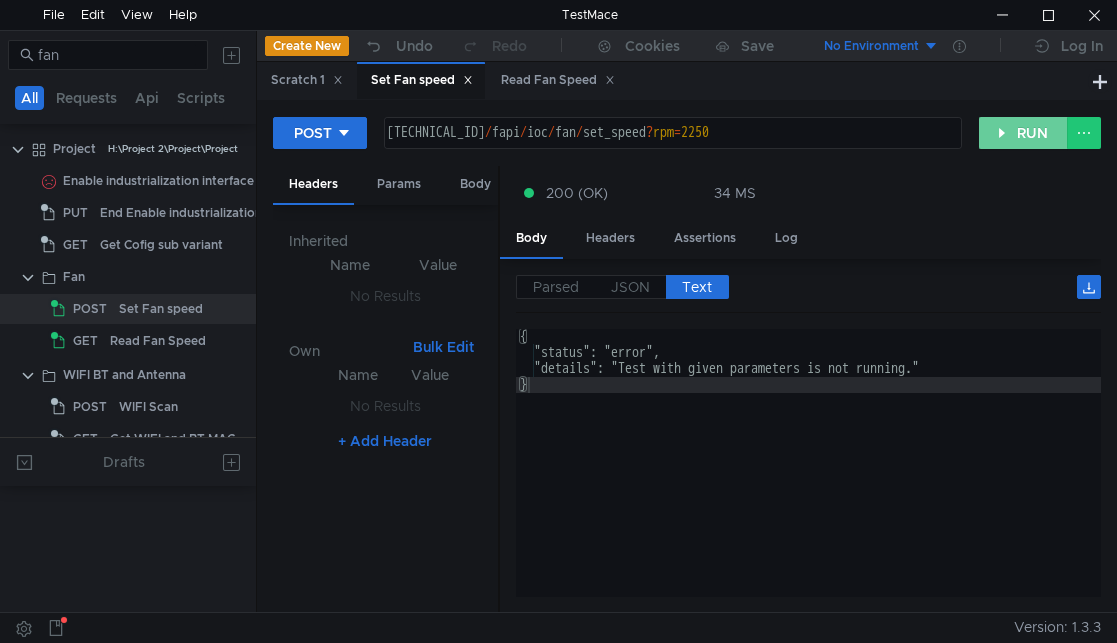 click on "RUN" 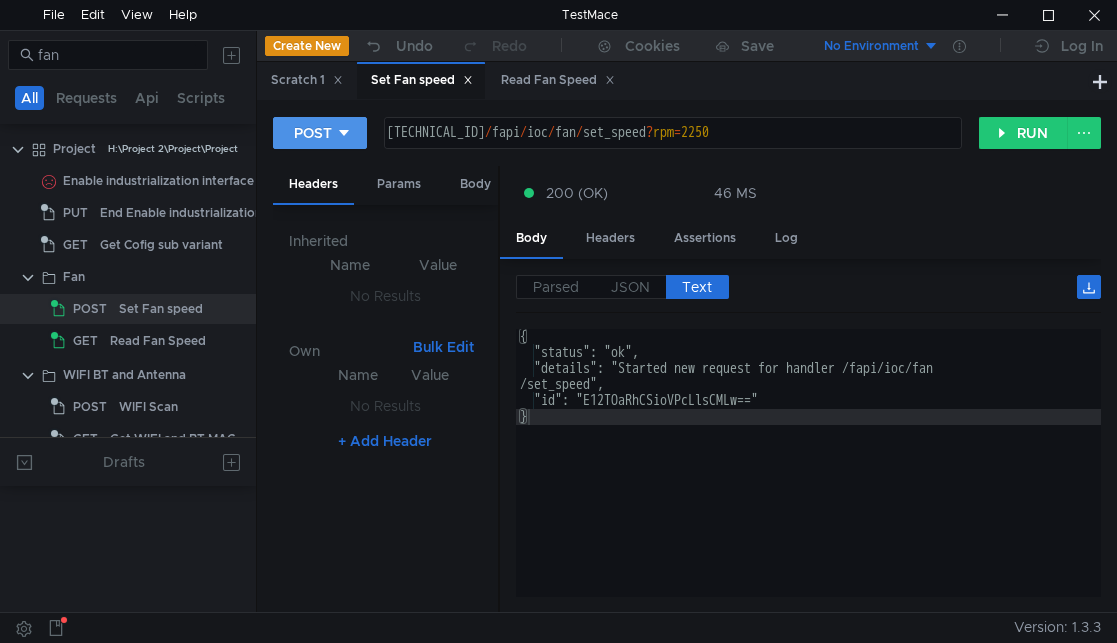 click on "POST" at bounding box center [313, 133] 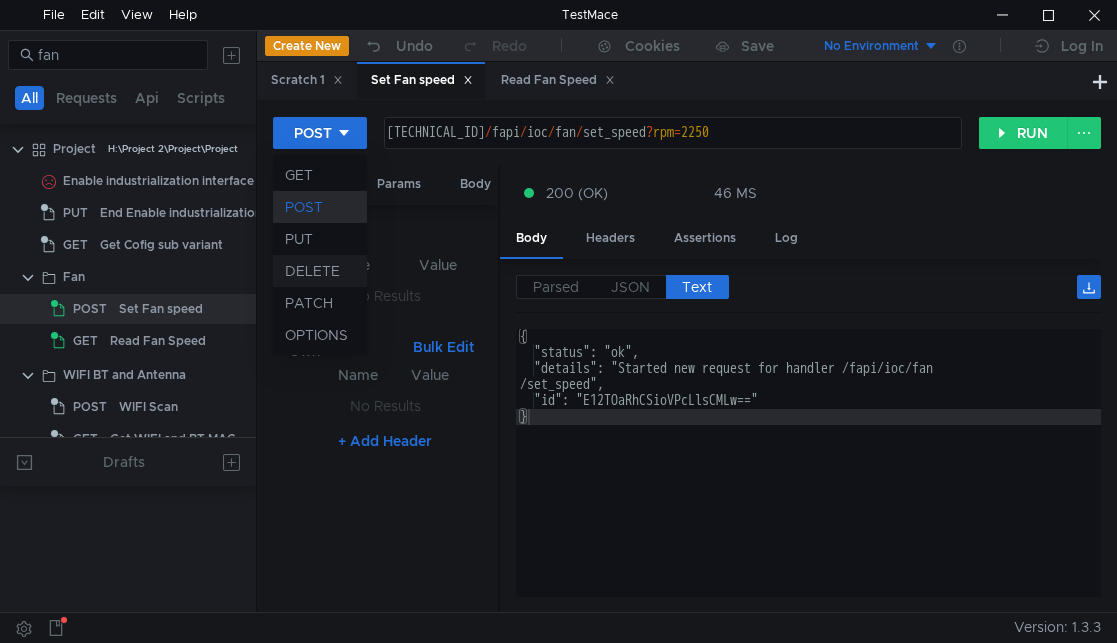 click on "DELETE" at bounding box center [320, 271] 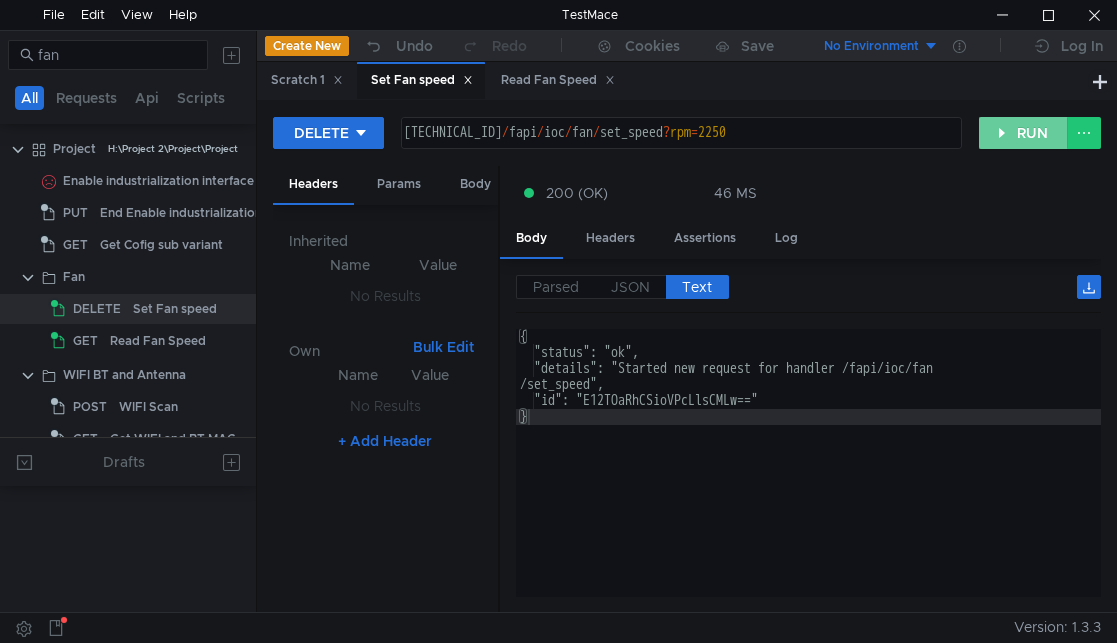click on "RUN" 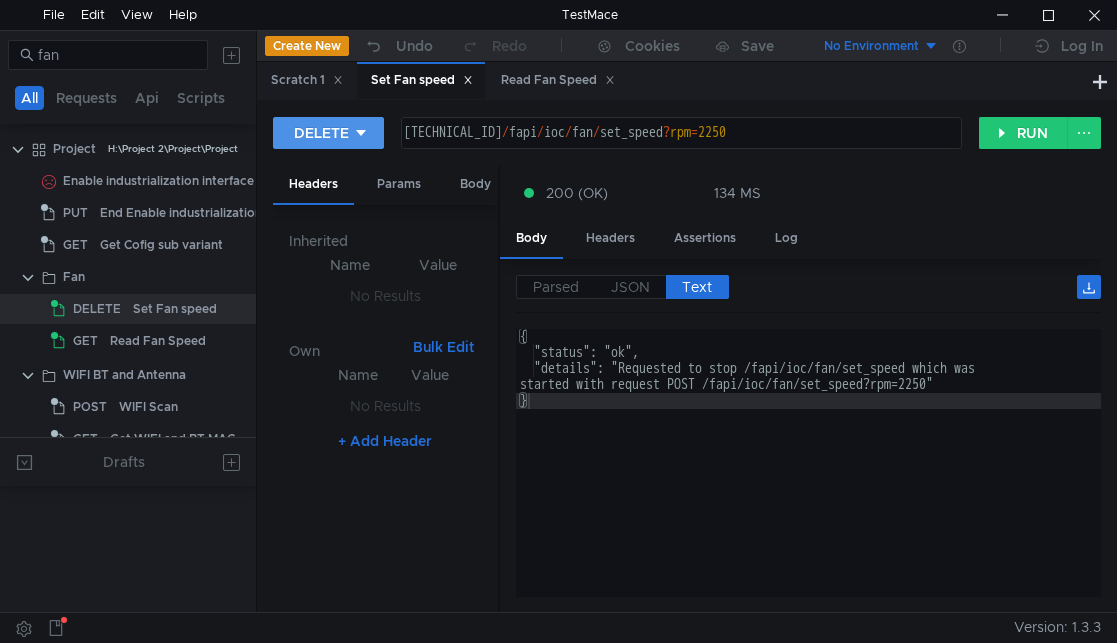 click on "DELETE" at bounding box center [321, 133] 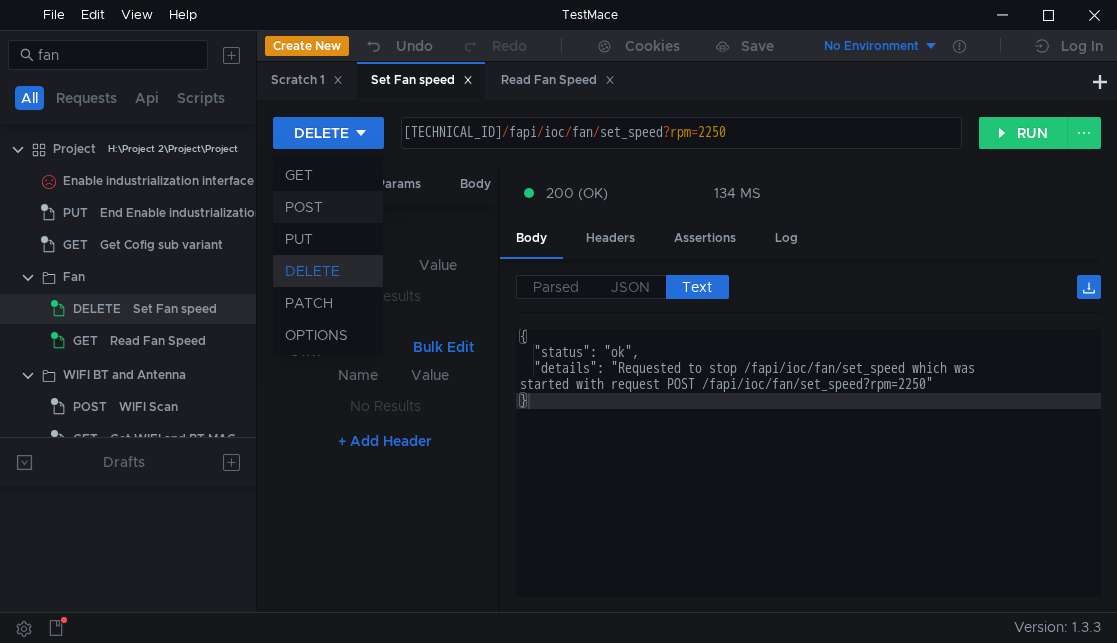click on "POST" at bounding box center [328, 207] 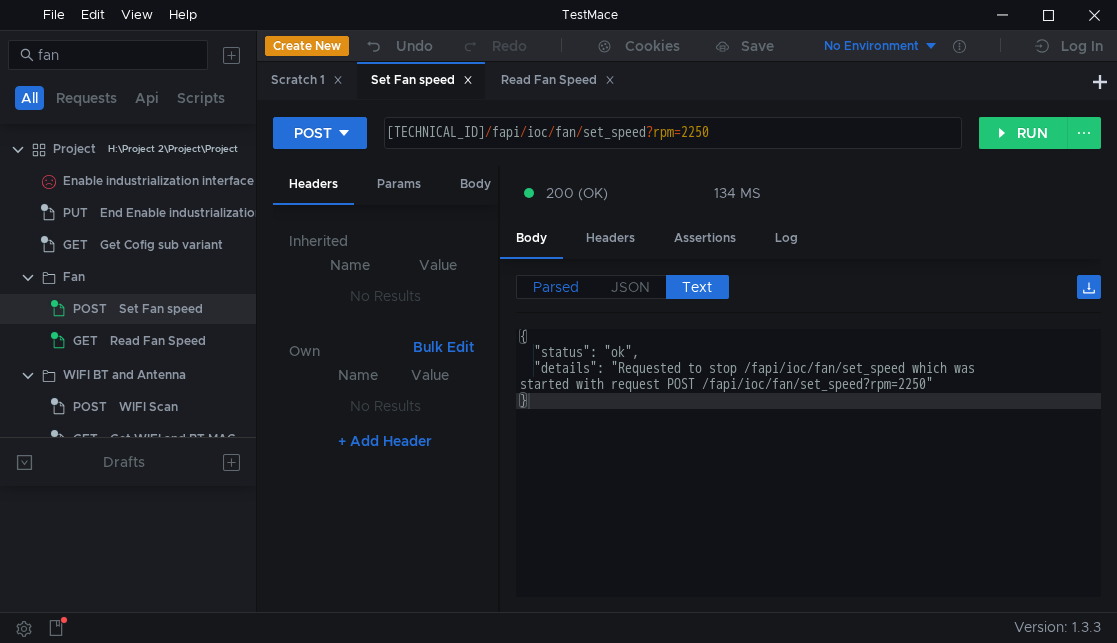 click on "Parsed" at bounding box center (555, 287) 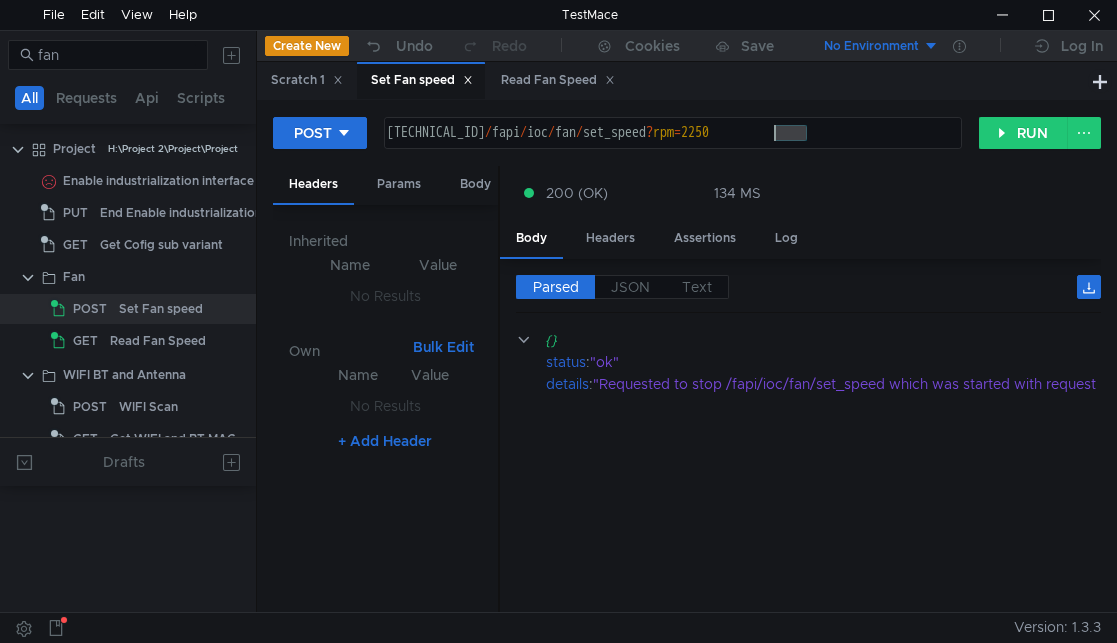 drag, startPoint x: 825, startPoint y: 128, endPoint x: 776, endPoint y: 140, distance: 50.447994 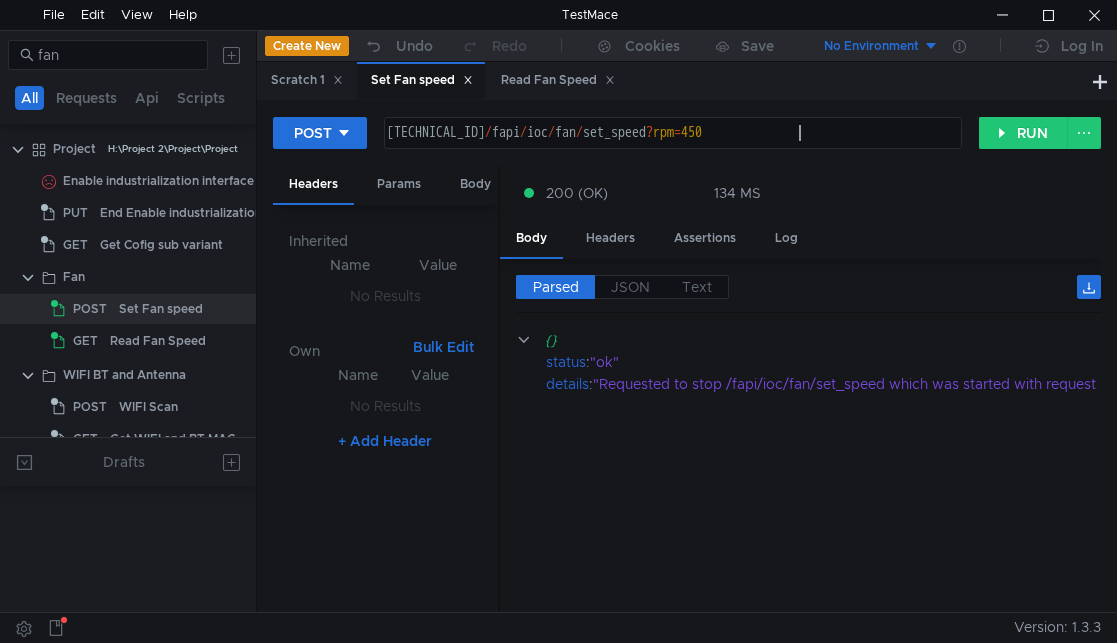 scroll, scrollTop: 0, scrollLeft: 29, axis: horizontal 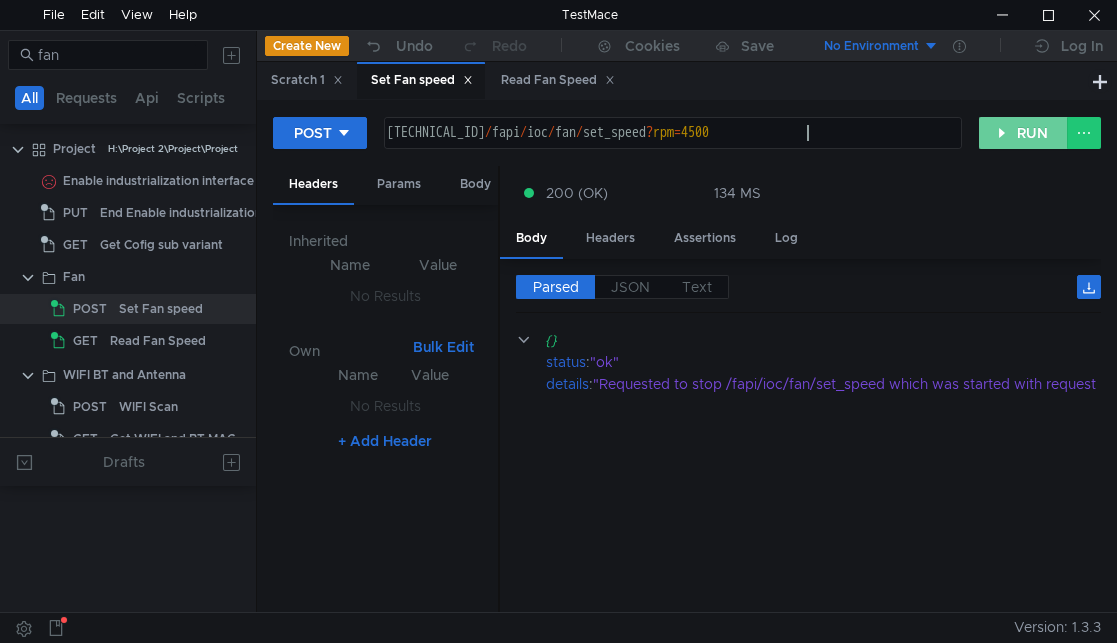 type on "[TECHNICAL_ID]/fapi/ioc/fan/set_speed?rpm=4500" 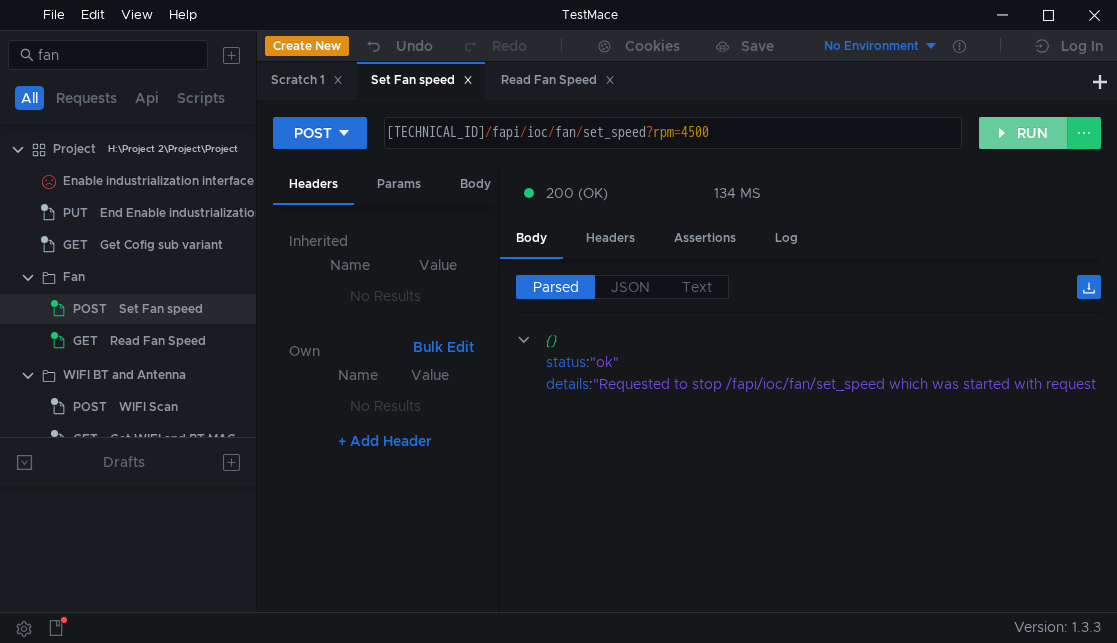 click on "RUN" 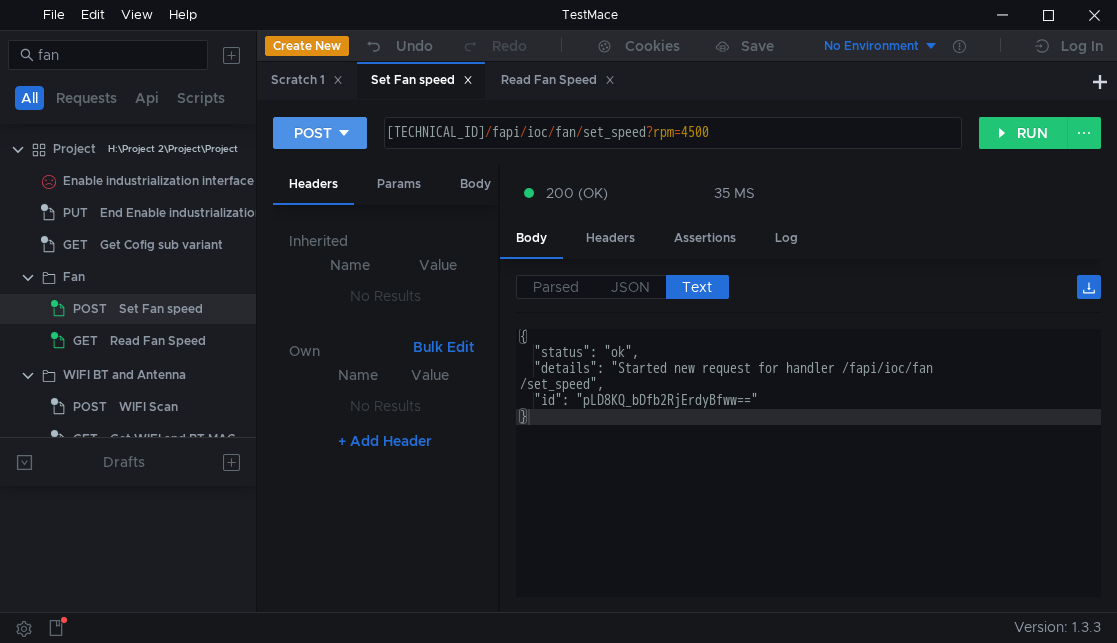click on "POST" at bounding box center (320, 133) 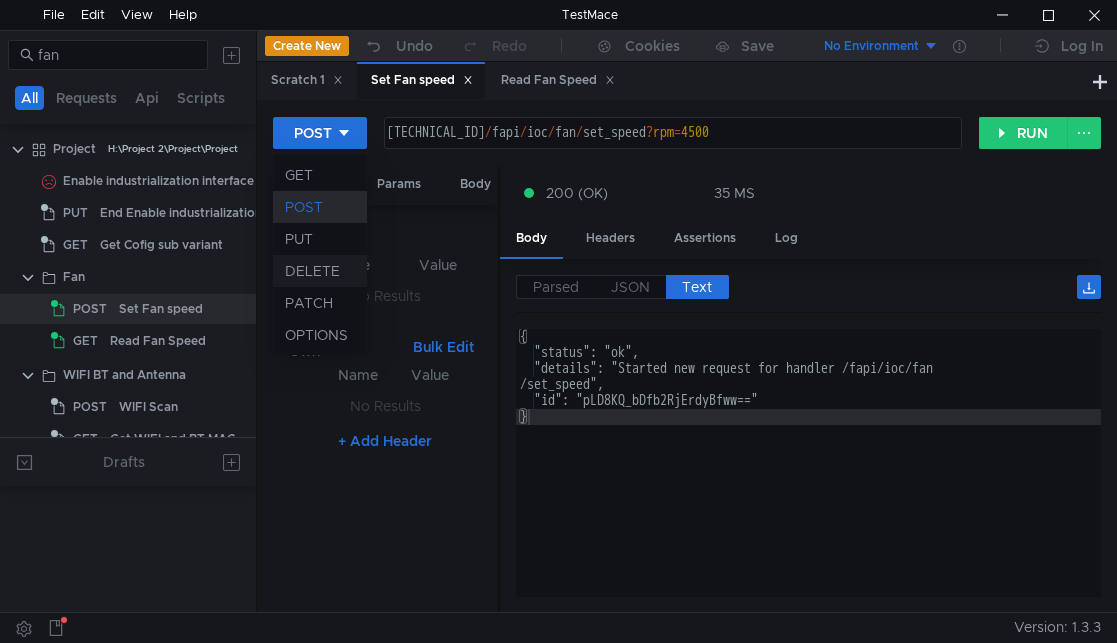 click on "DELETE" at bounding box center [320, 271] 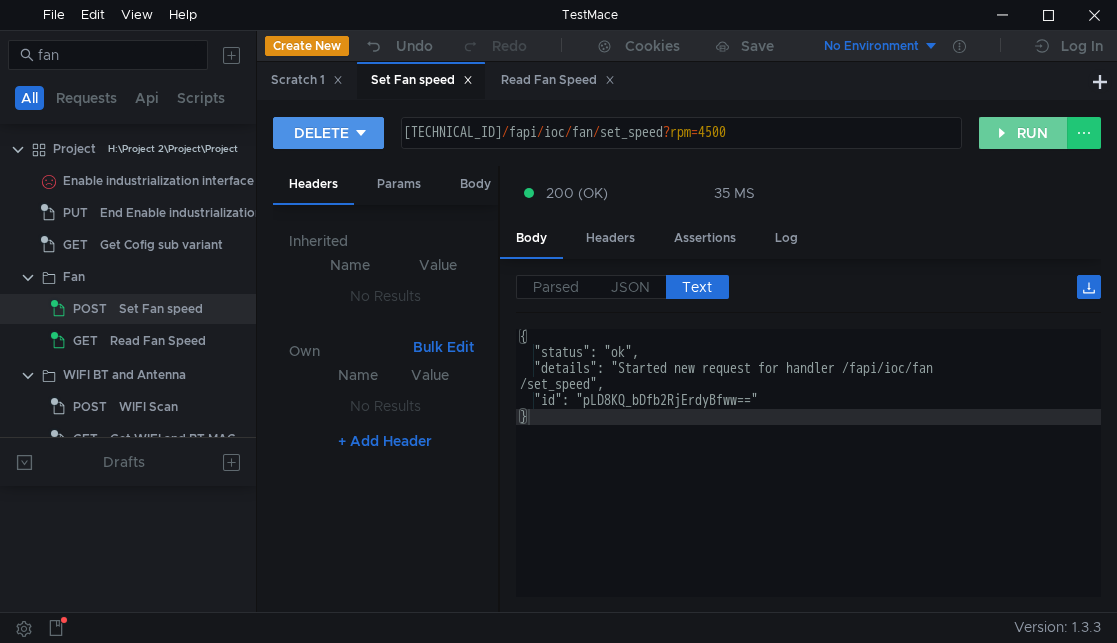 click on "RUN" 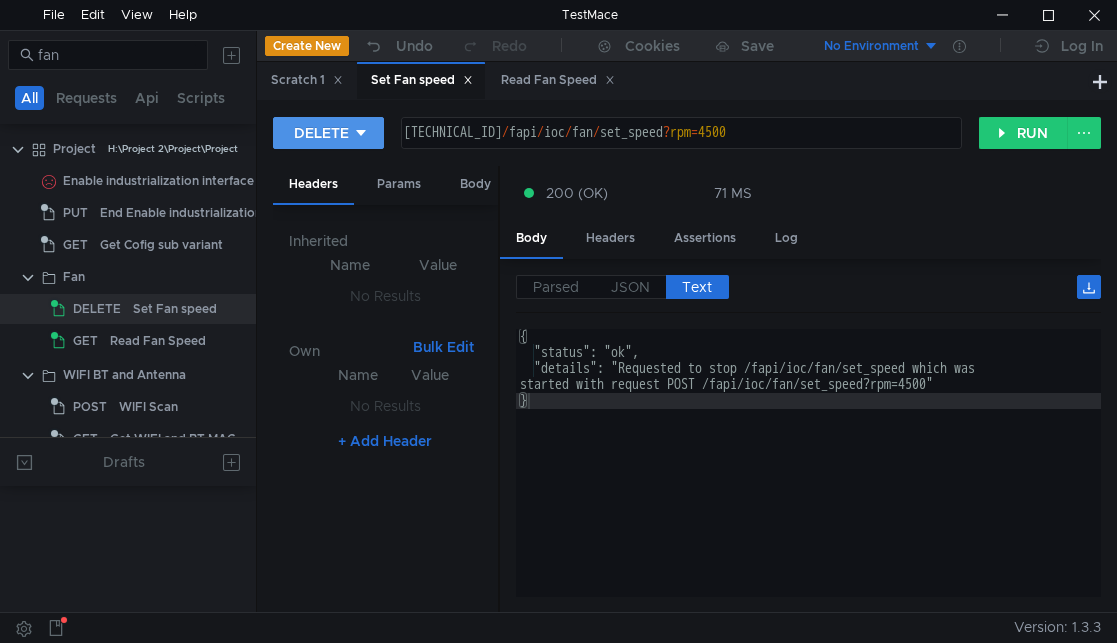 click 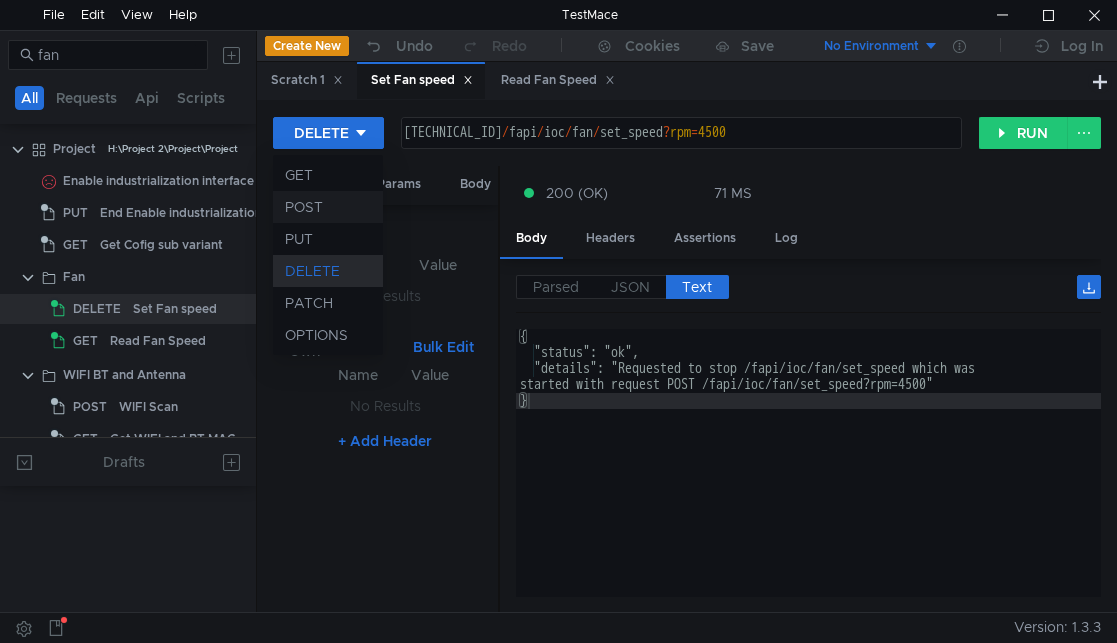 click on "POST" at bounding box center [328, 207] 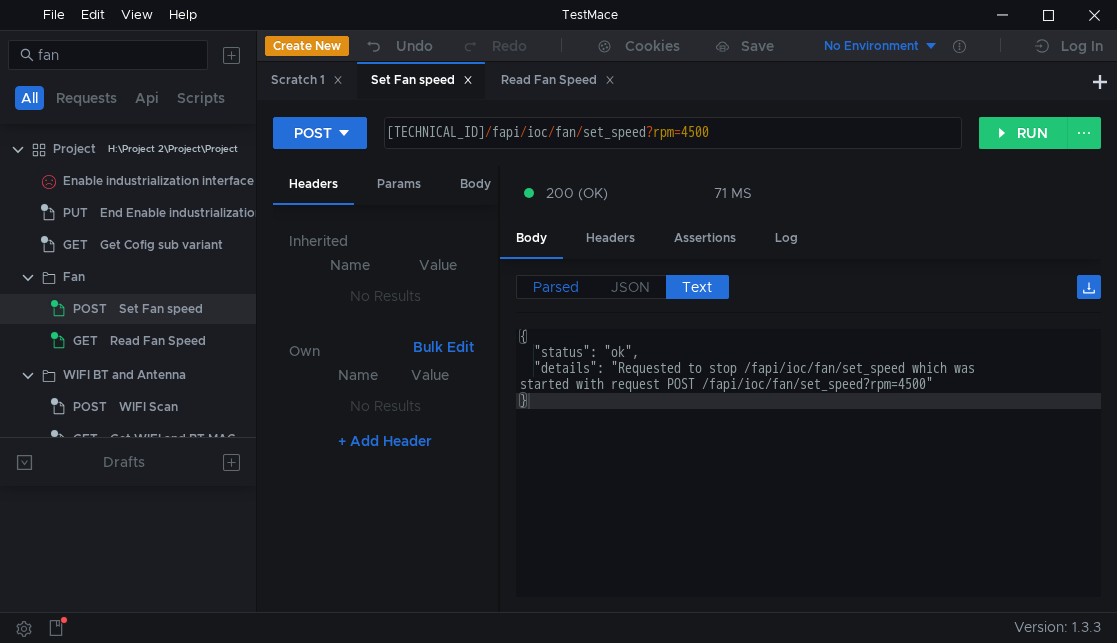 click on "Parsed" at bounding box center (556, 287) 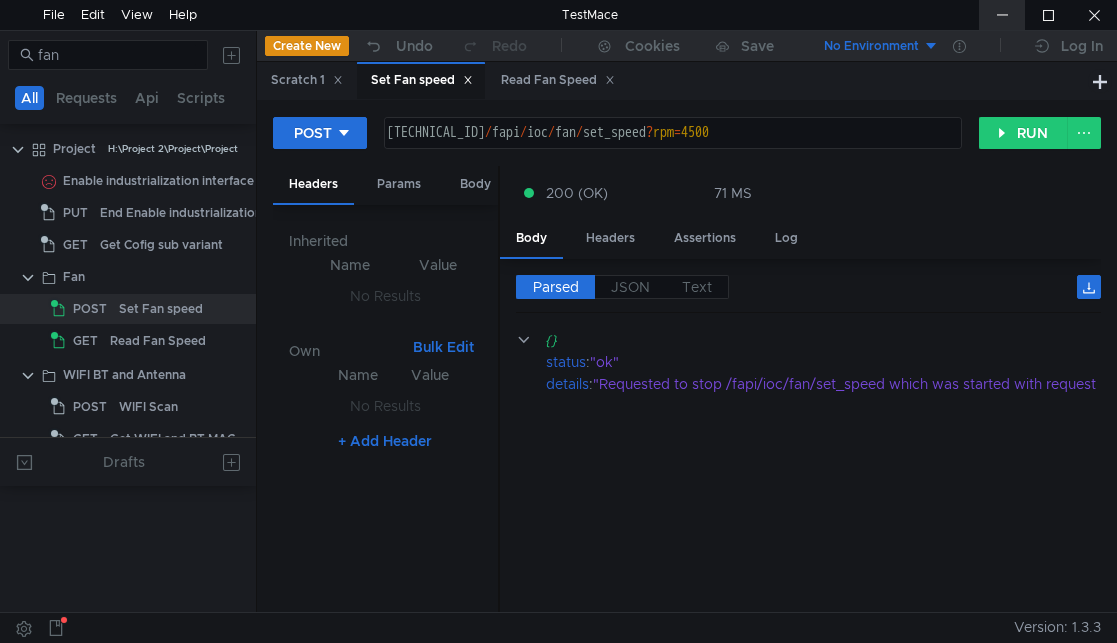 click at bounding box center (1002, 15) 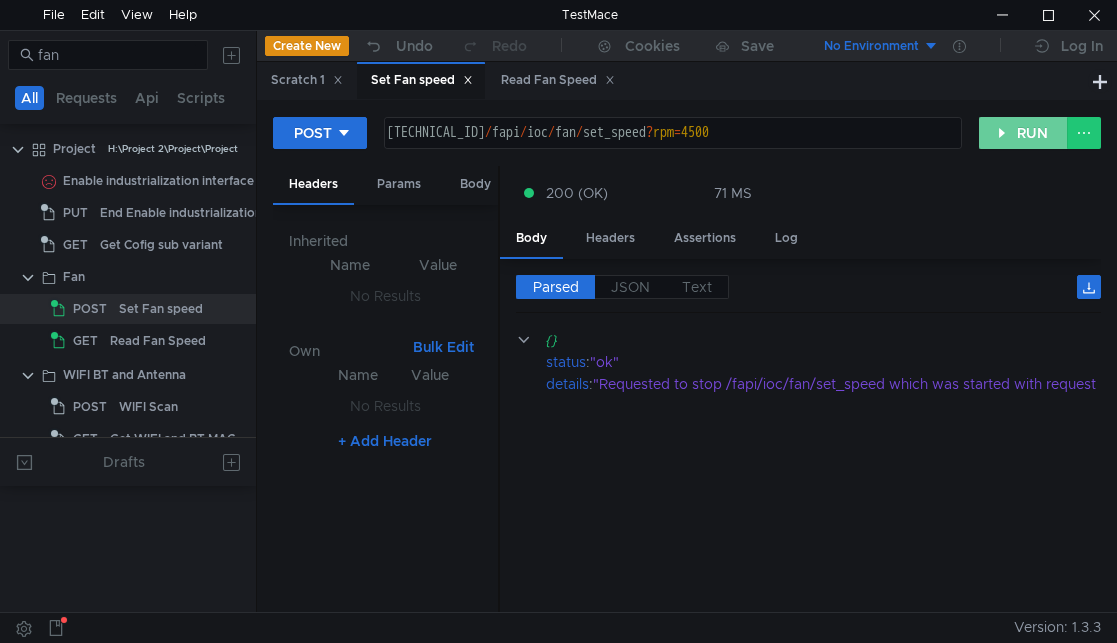 click on "RUN" 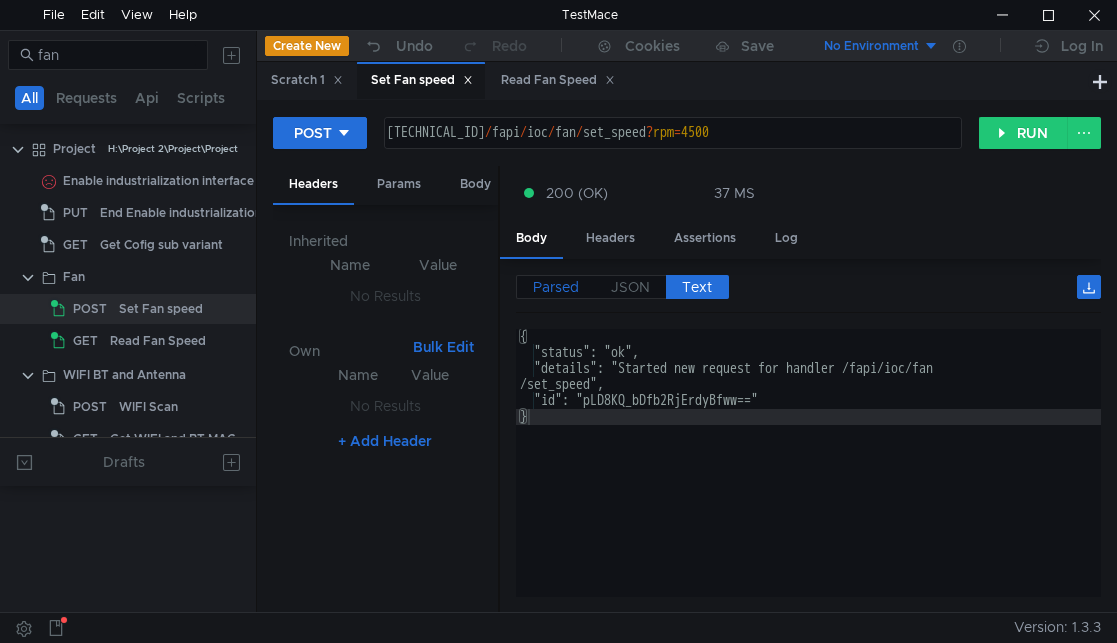 click on "Parsed" at bounding box center (556, 287) 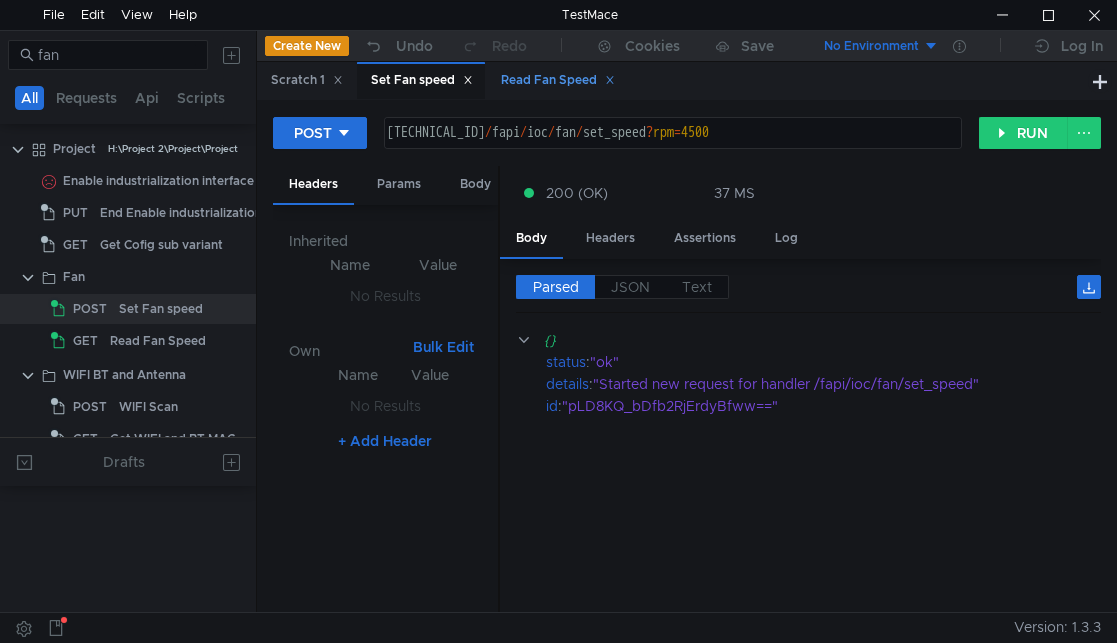 click on "Read Fan Speed" at bounding box center (558, 80) 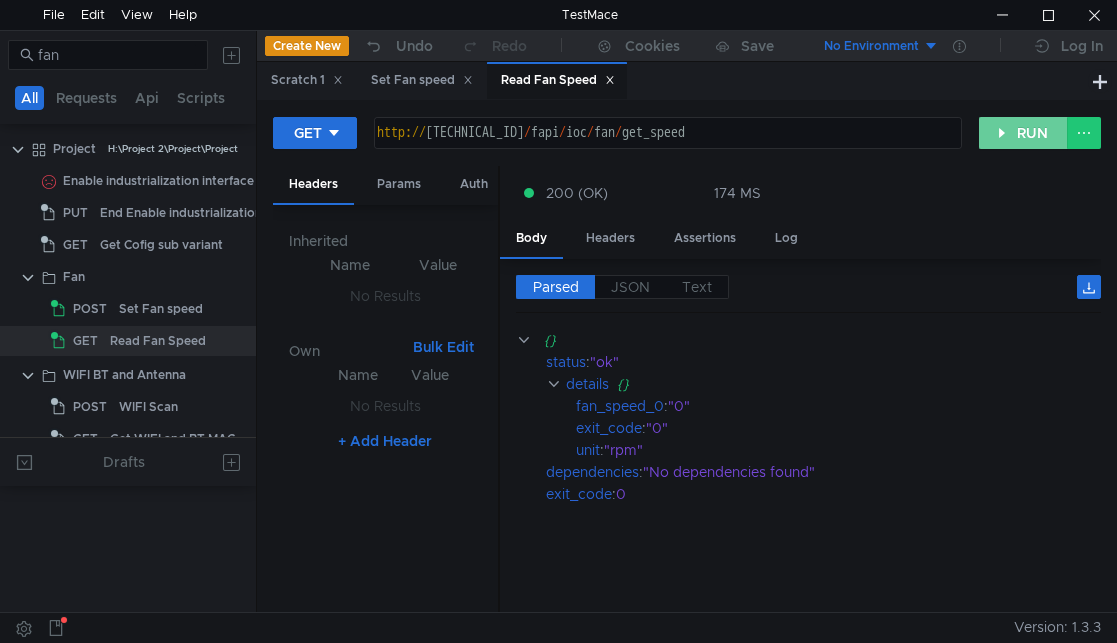 click on "RUN" 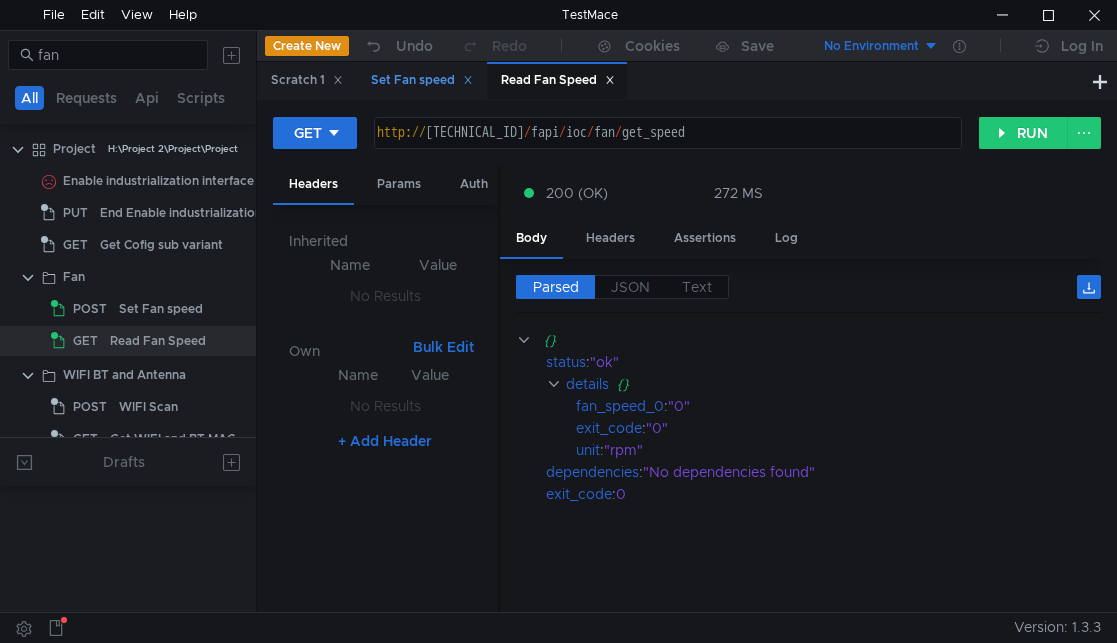 click on "Set Fan speed" at bounding box center (422, 80) 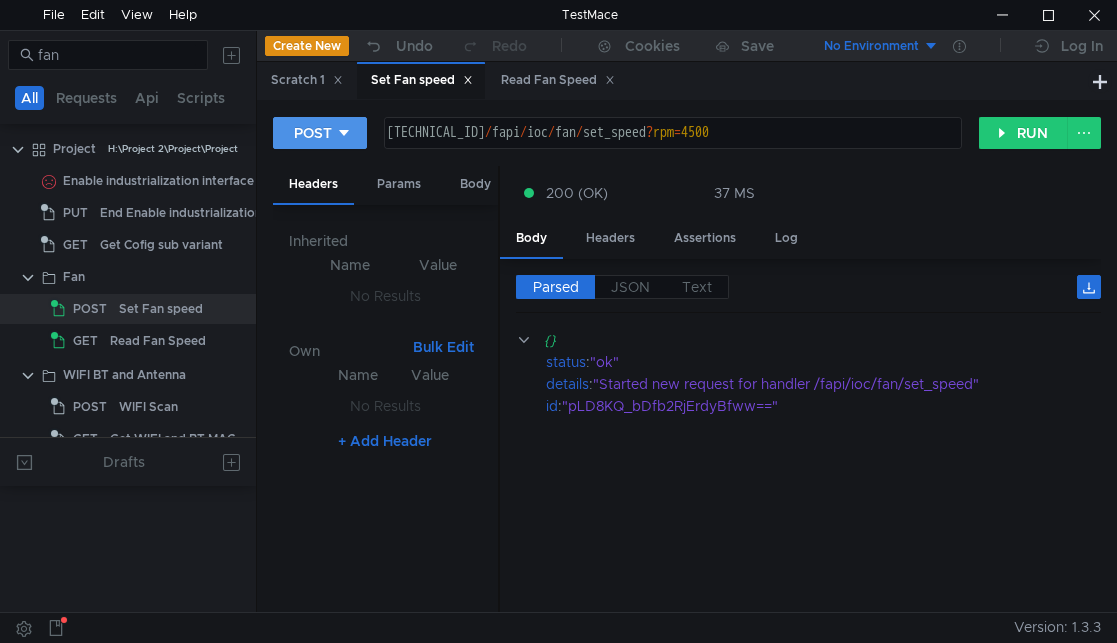 click 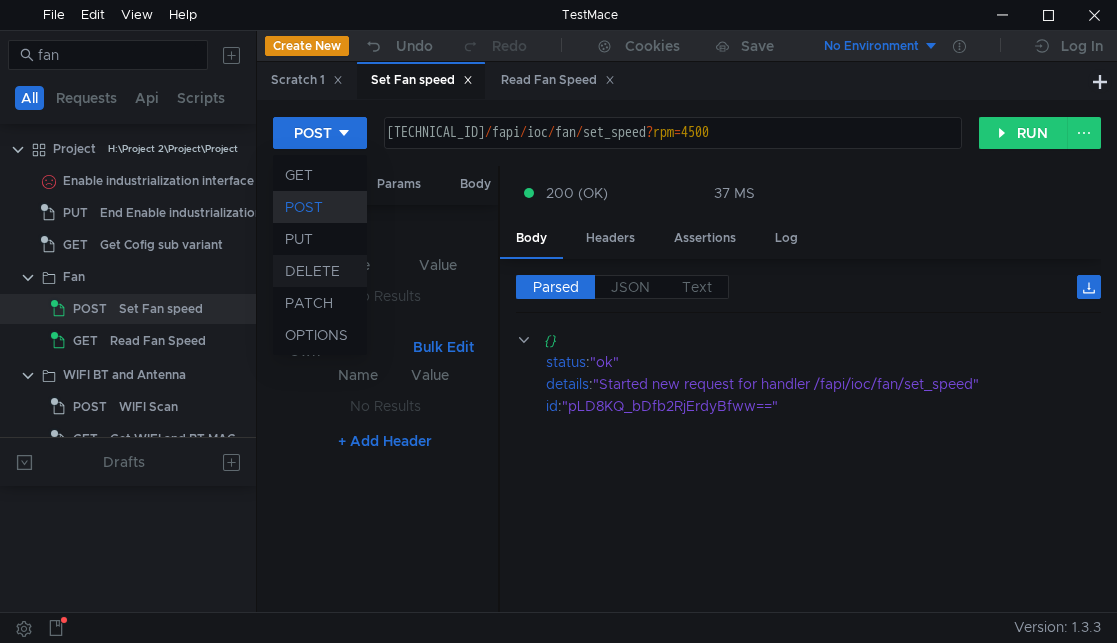 click on "DELETE" at bounding box center [320, 271] 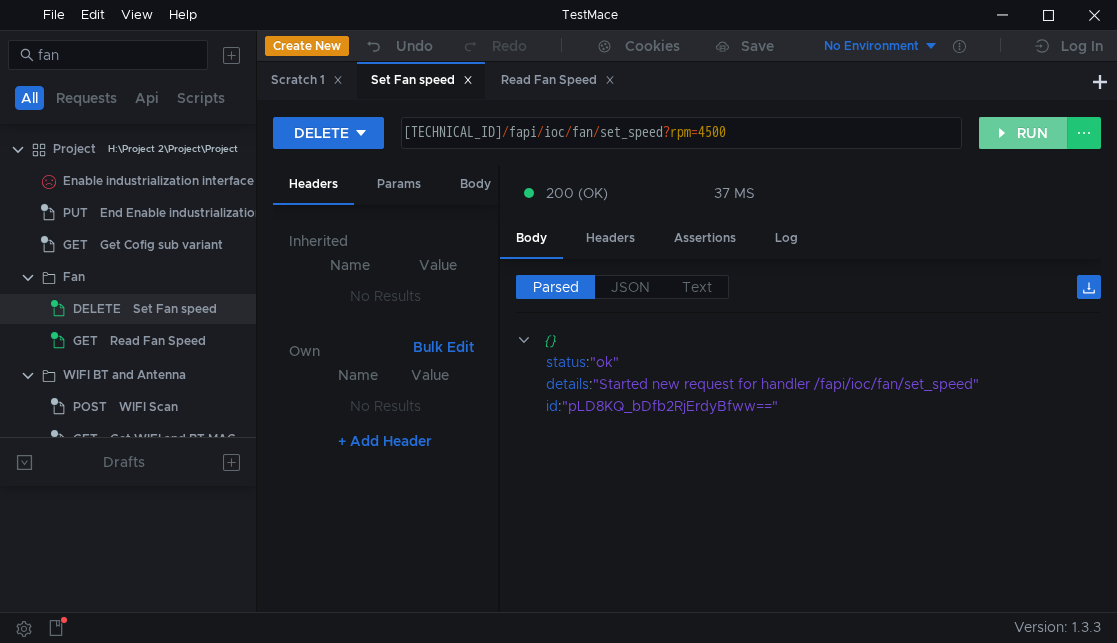 click on "RUN" 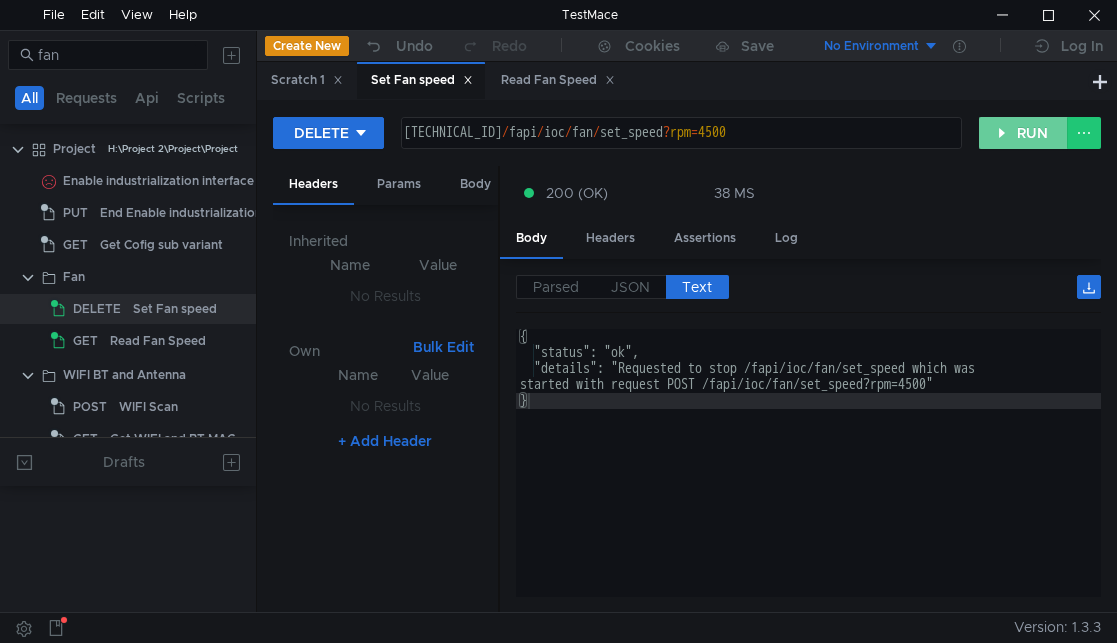 click on "RUN" 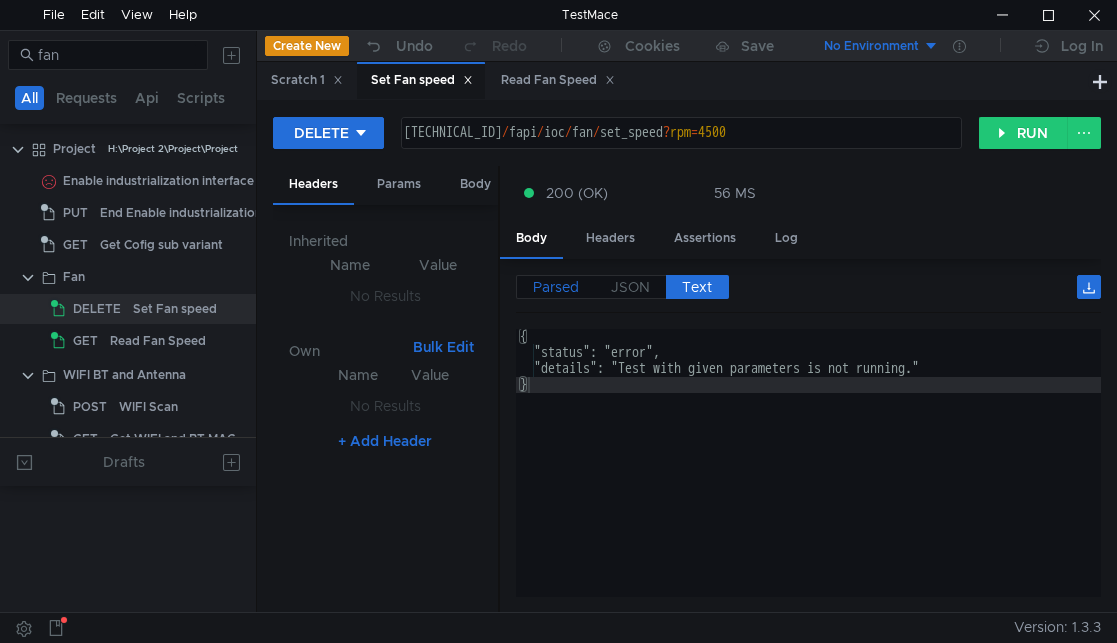 click on "Parsed" at bounding box center (556, 287) 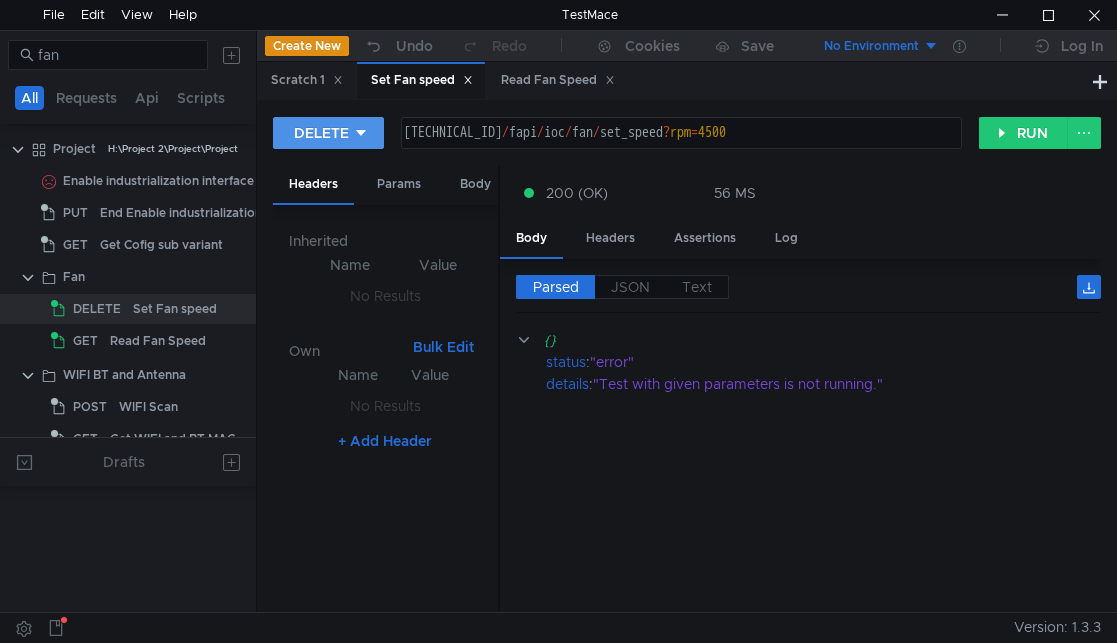 click on "DELETE" at bounding box center (328, 133) 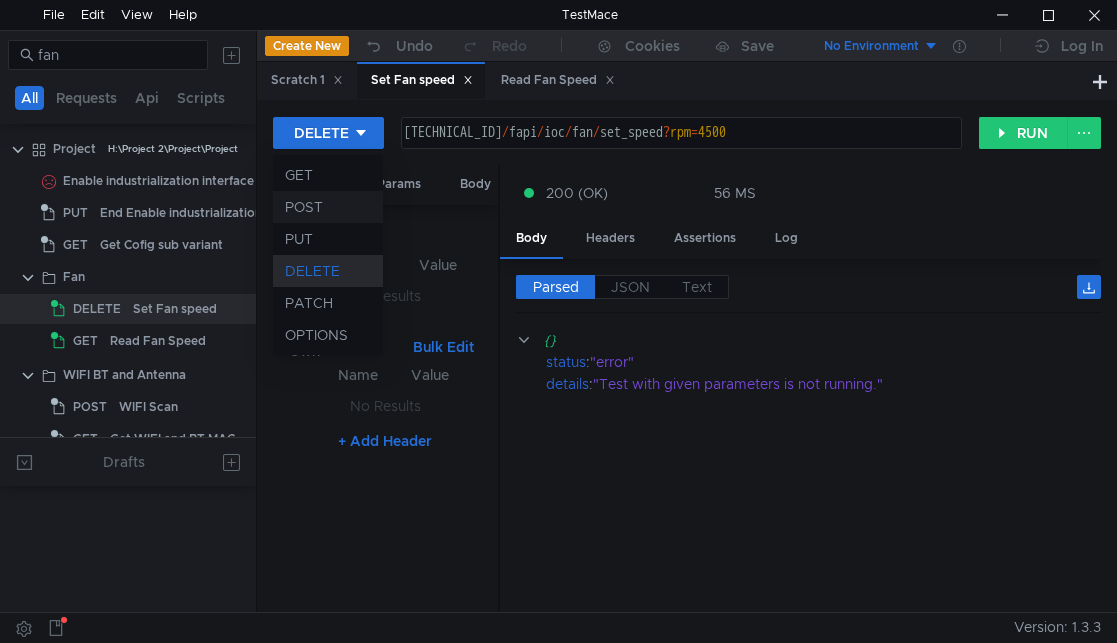 click on "POST" at bounding box center (328, 207) 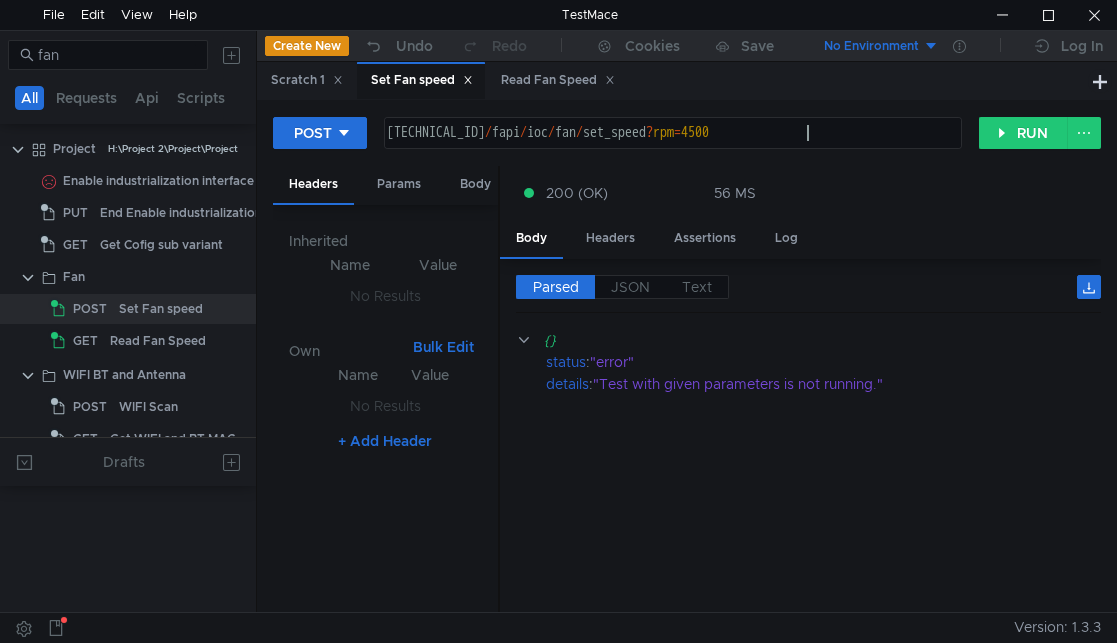 click on "160.48.199.99:8080 / fapi / ioc / fan / set_speed ? rpm = 4500" at bounding box center (671, 149) 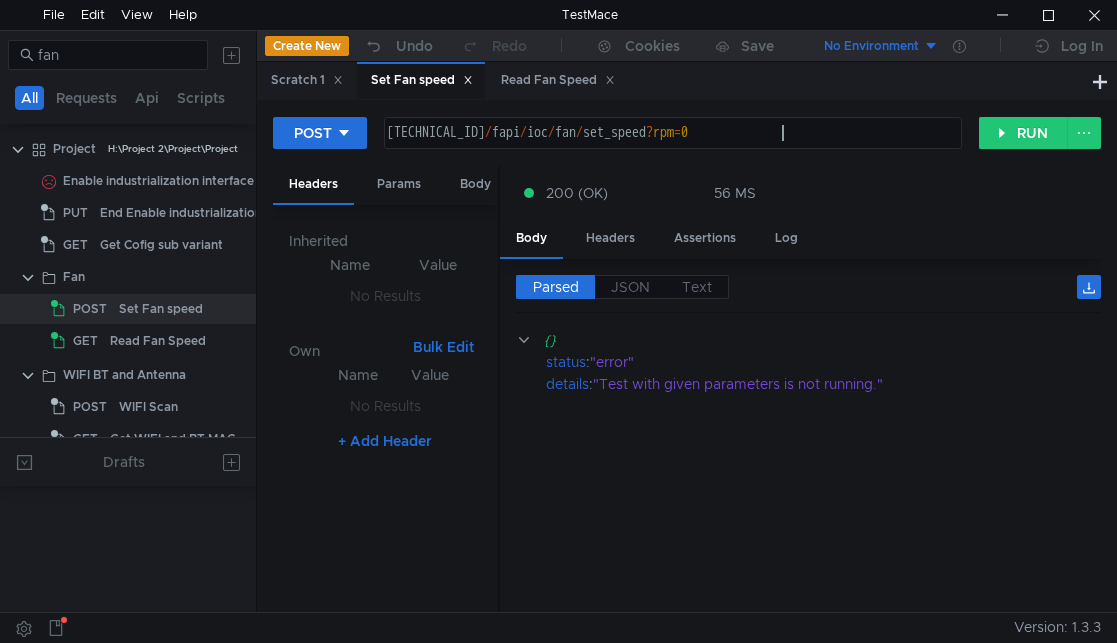 scroll, scrollTop: 0, scrollLeft: 27, axis: horizontal 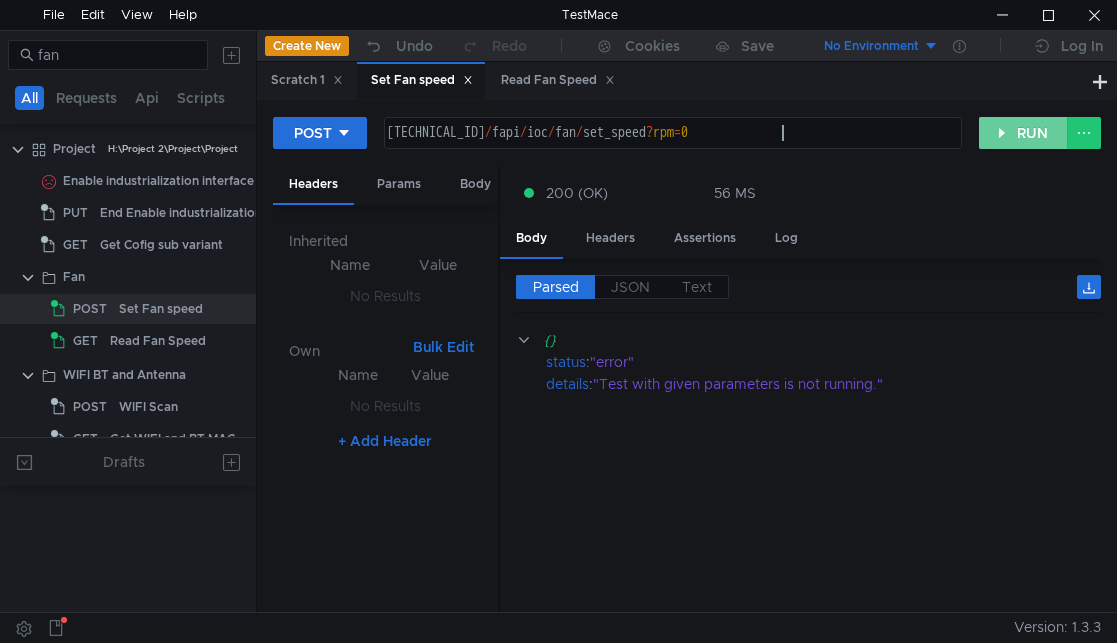 click on "RUN" 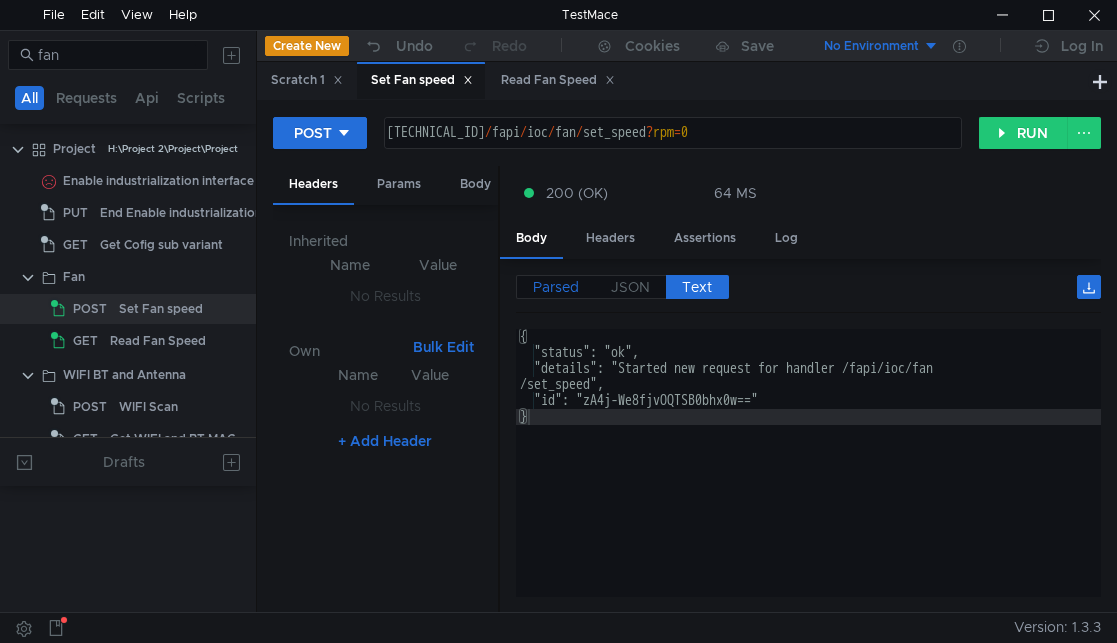 click on "Parsed" at bounding box center (556, 287) 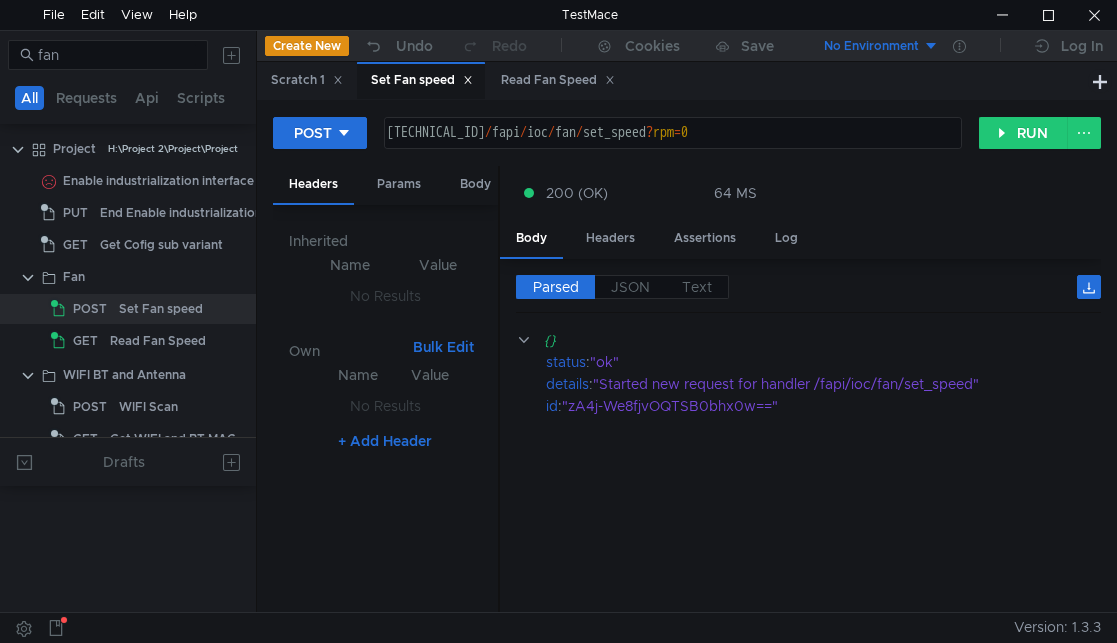click on "160.48.199.99:8080 / fapi / ioc / fan / set_speed ? rpm = 0" at bounding box center [671, 149] 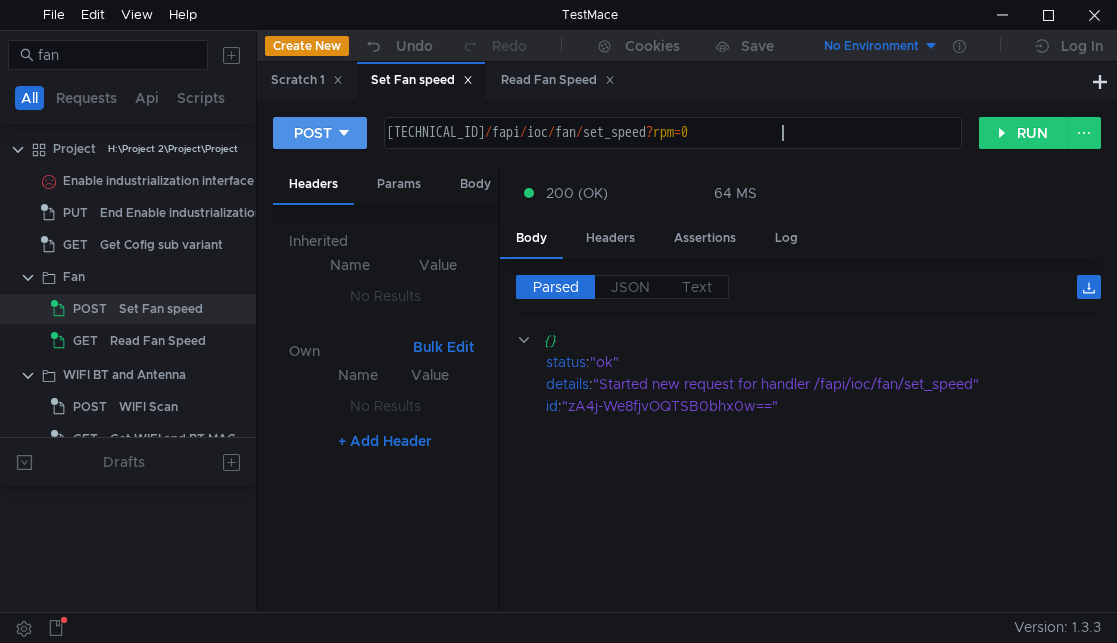 click 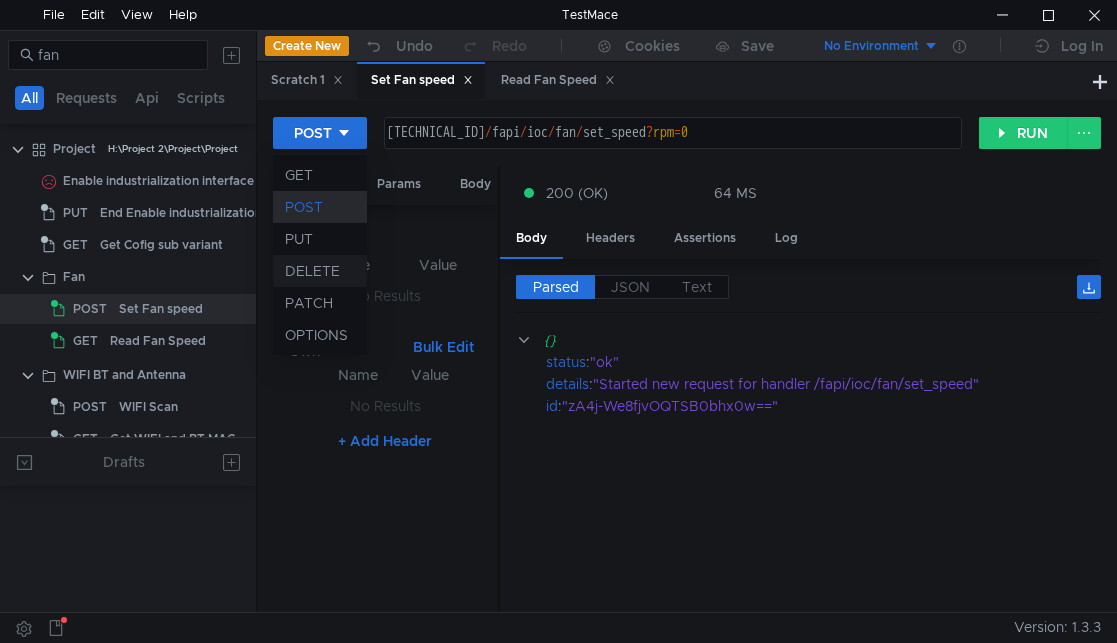 click on "DELETE" at bounding box center [320, 271] 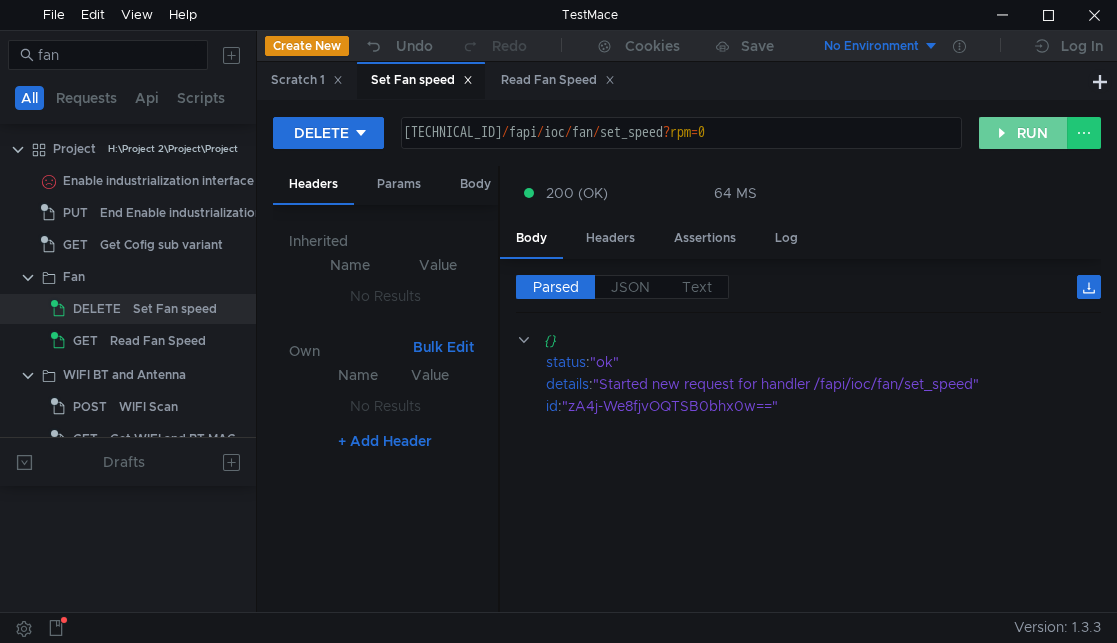 click on "RUN" 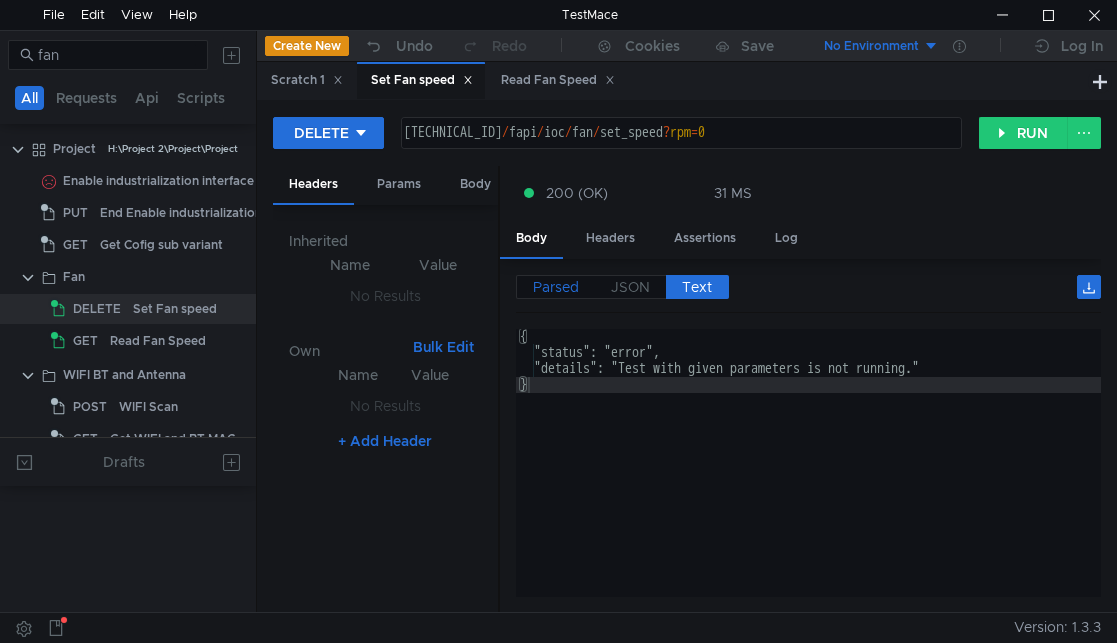 click on "Parsed" at bounding box center [556, 287] 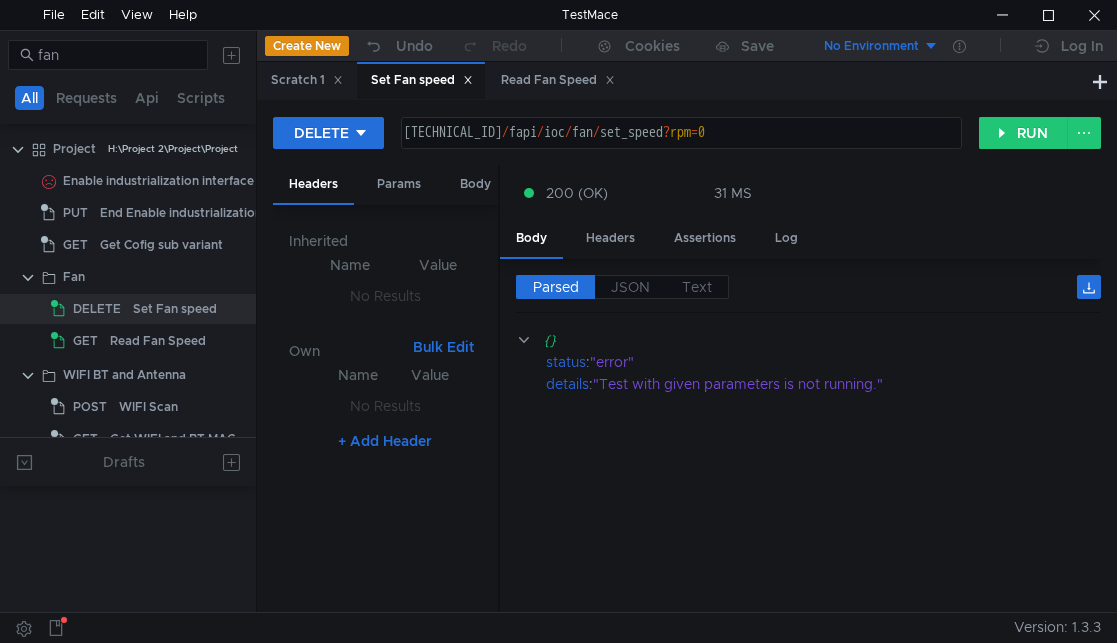 click on "160.48.199.99:8080 / fapi / ioc / fan / set_speed ? rpm = 0" at bounding box center [680, 149] 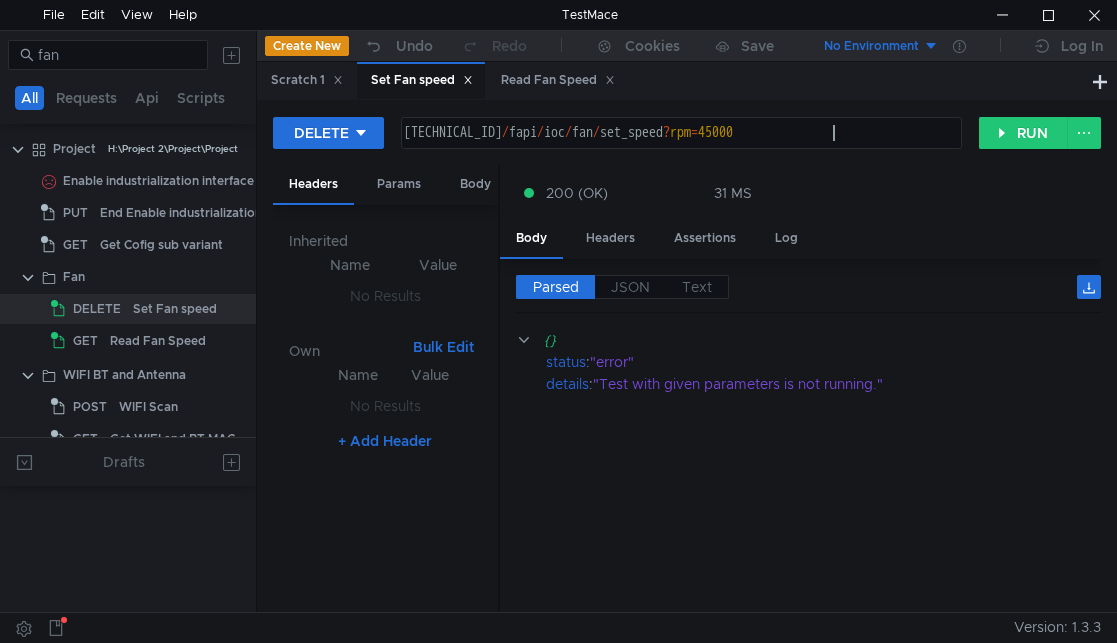 type on "[TECHNICAL_ID]/fapi/ioc/fan/set_speed?rpm=4500" 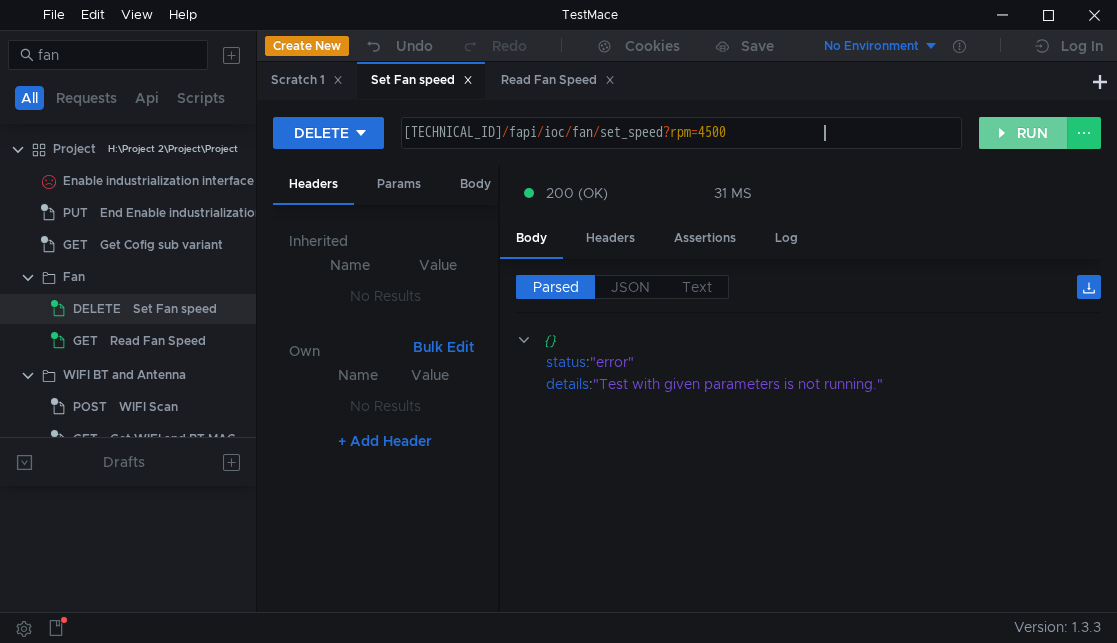scroll, scrollTop: 0, scrollLeft: 0, axis: both 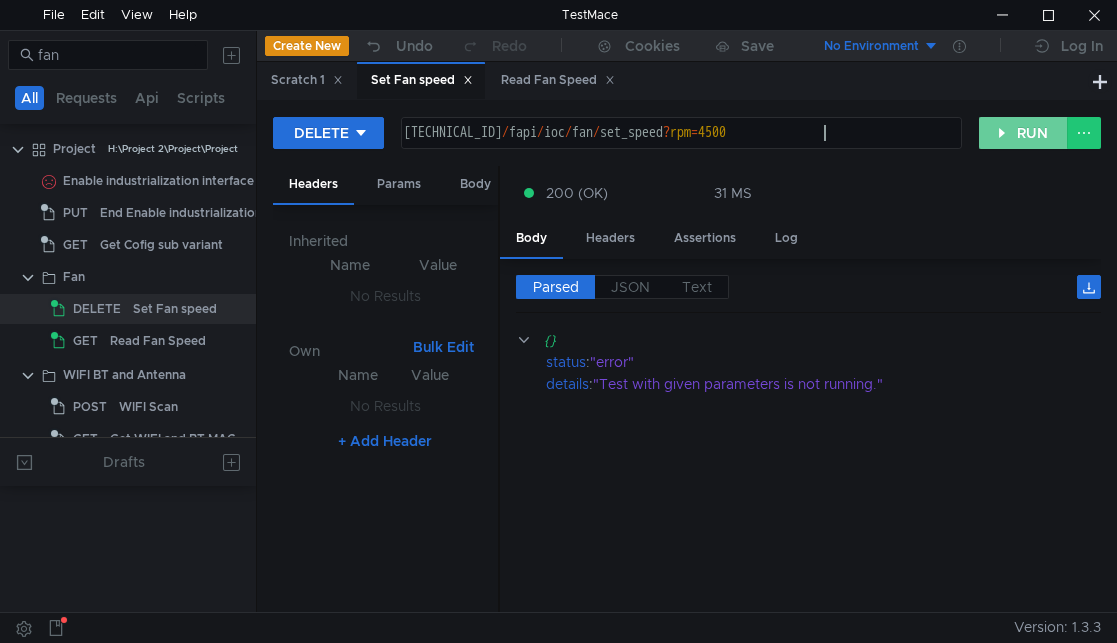 type on "[TECHNICAL_ID]/fapi/ioc/fan/set_speed?rpm=4500" 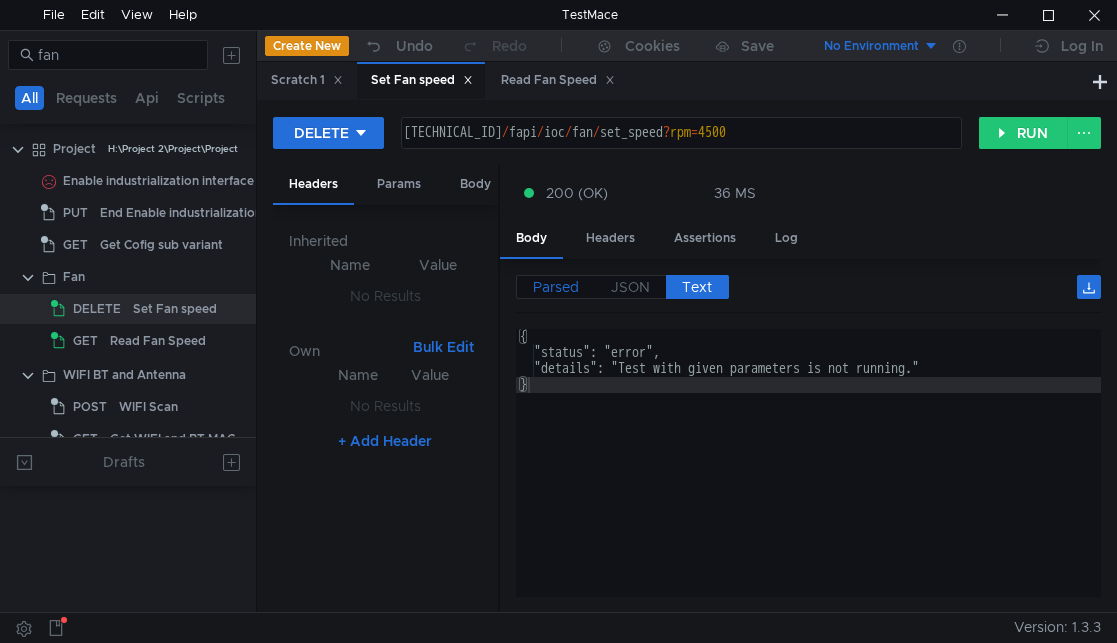 click on "Parsed" at bounding box center (556, 287) 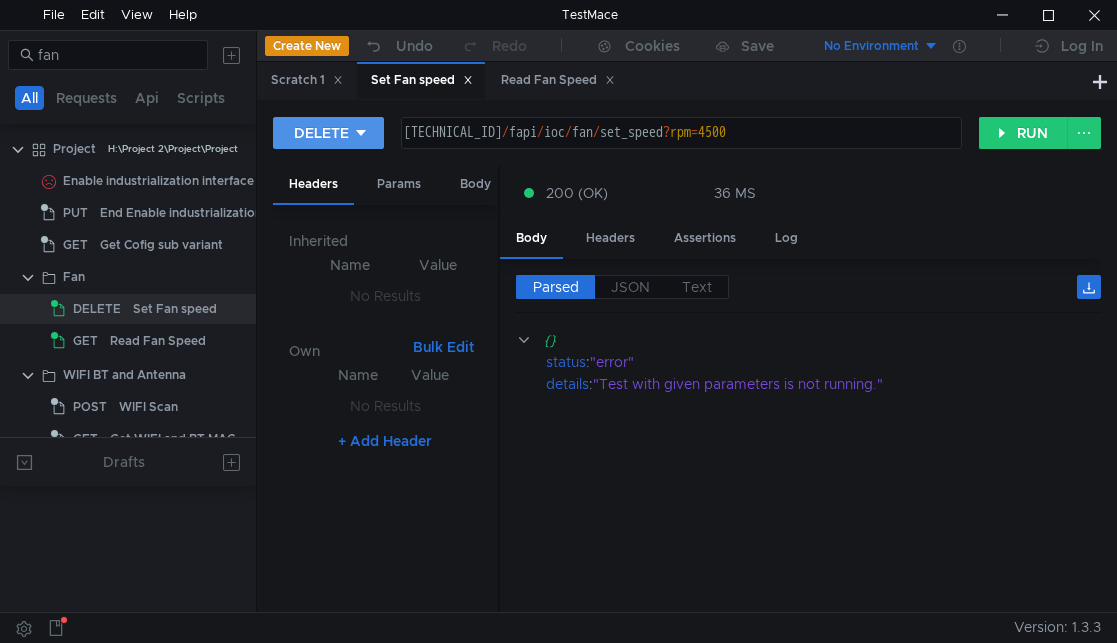 click 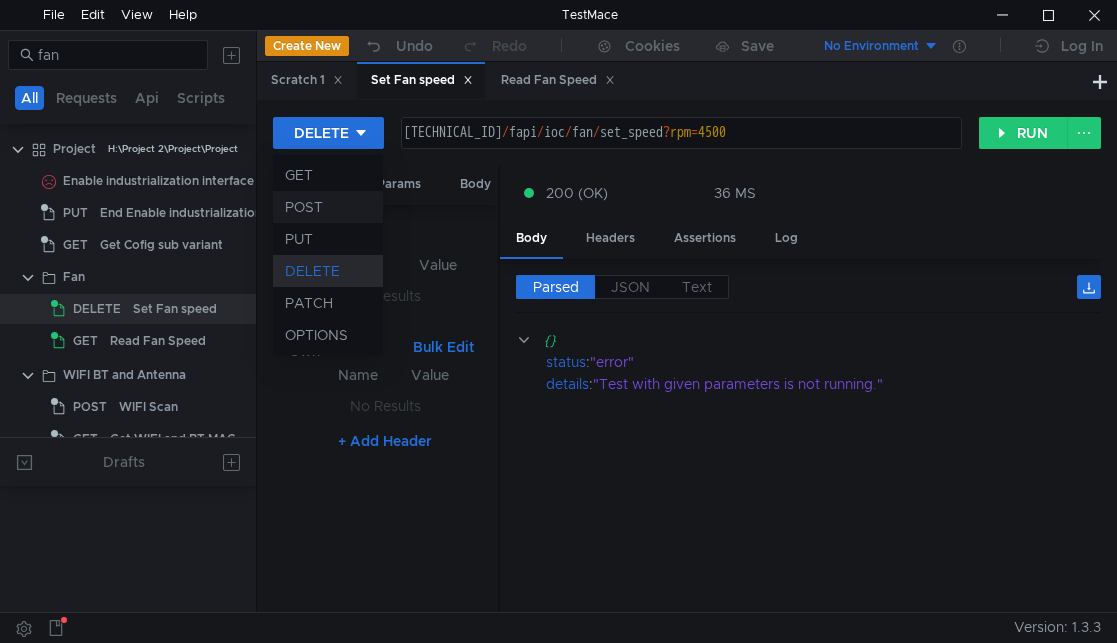 click on "POST" at bounding box center [328, 207] 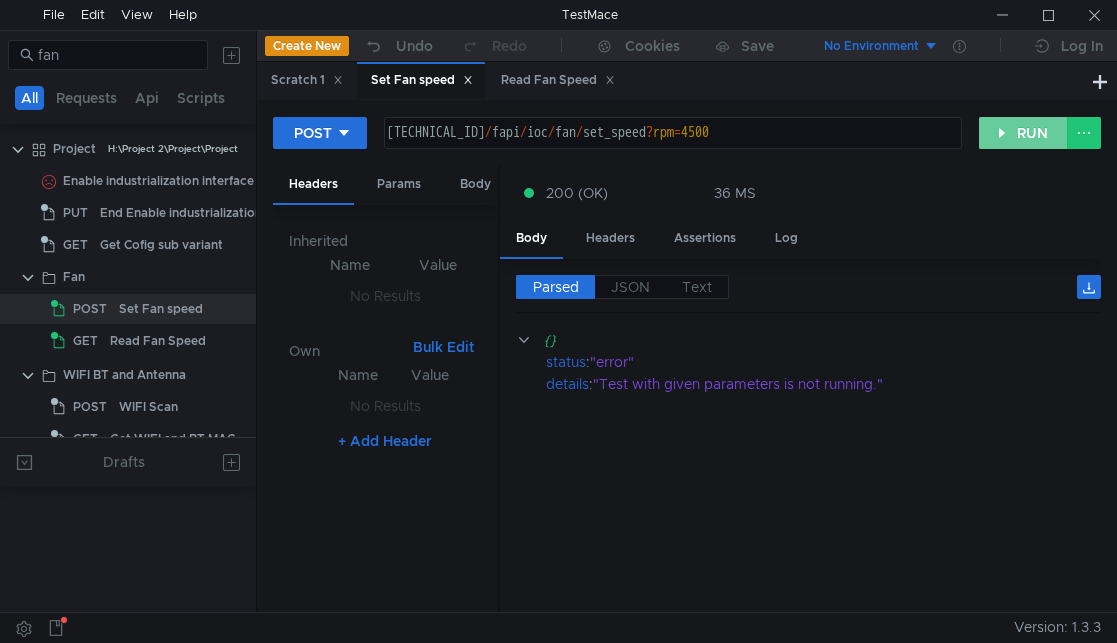 click on "RUN" 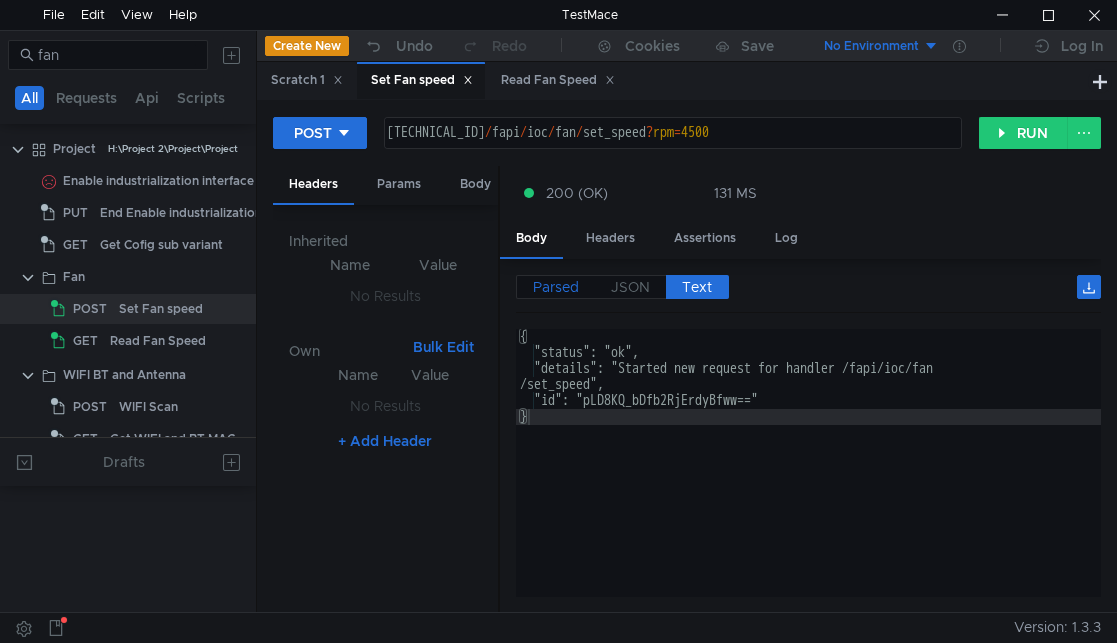 click on "Parsed" at bounding box center (555, 287) 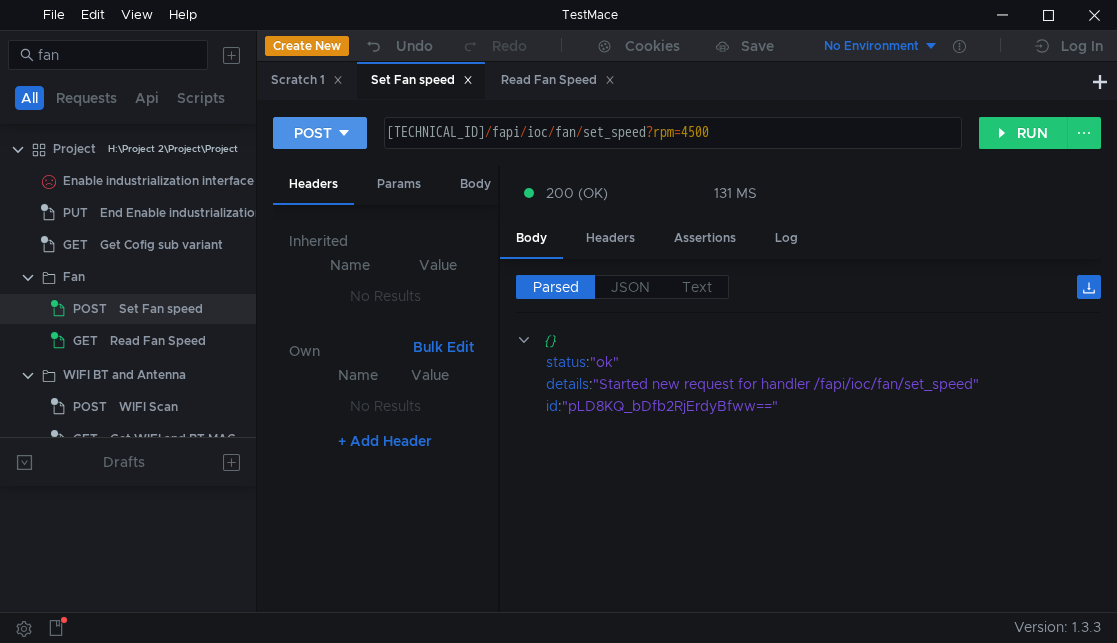 click on "POST" at bounding box center (320, 133) 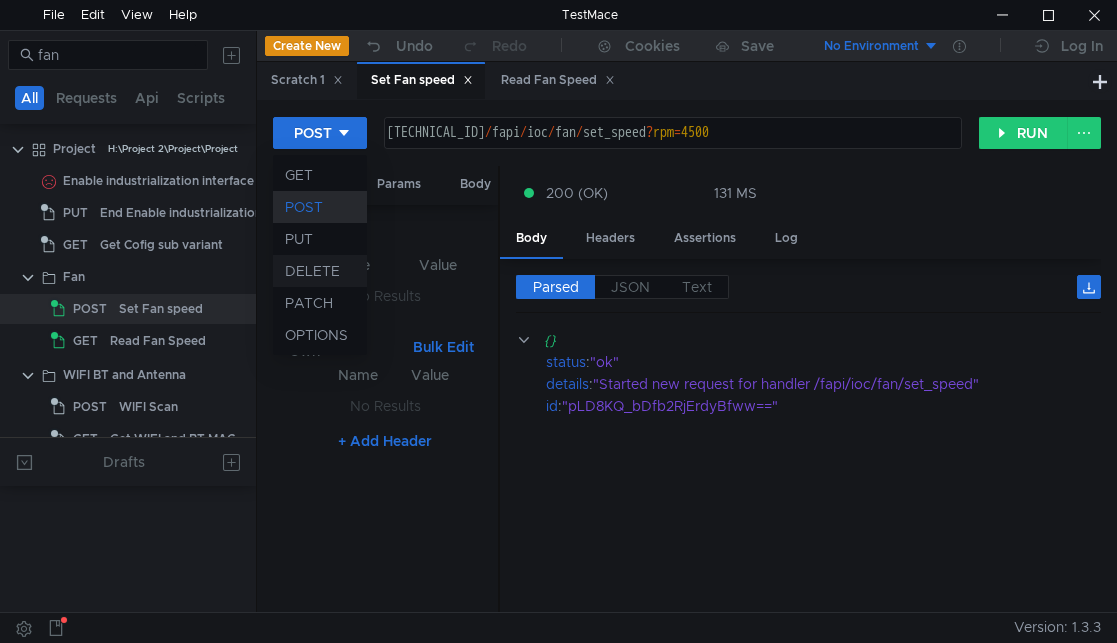click on "DELETE" at bounding box center (320, 271) 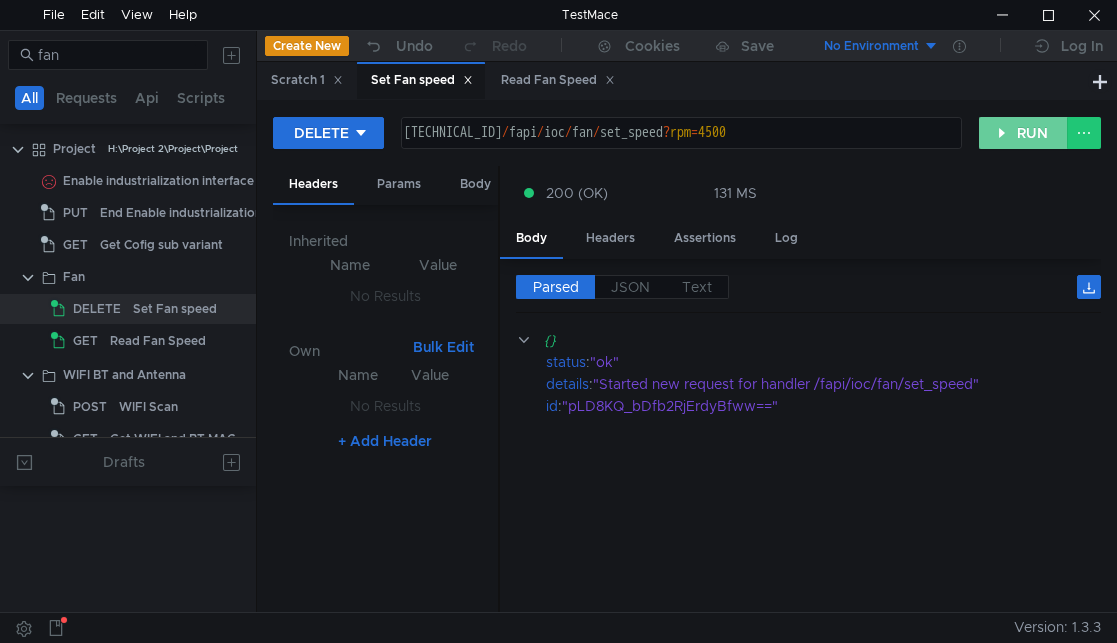 click on "RUN" 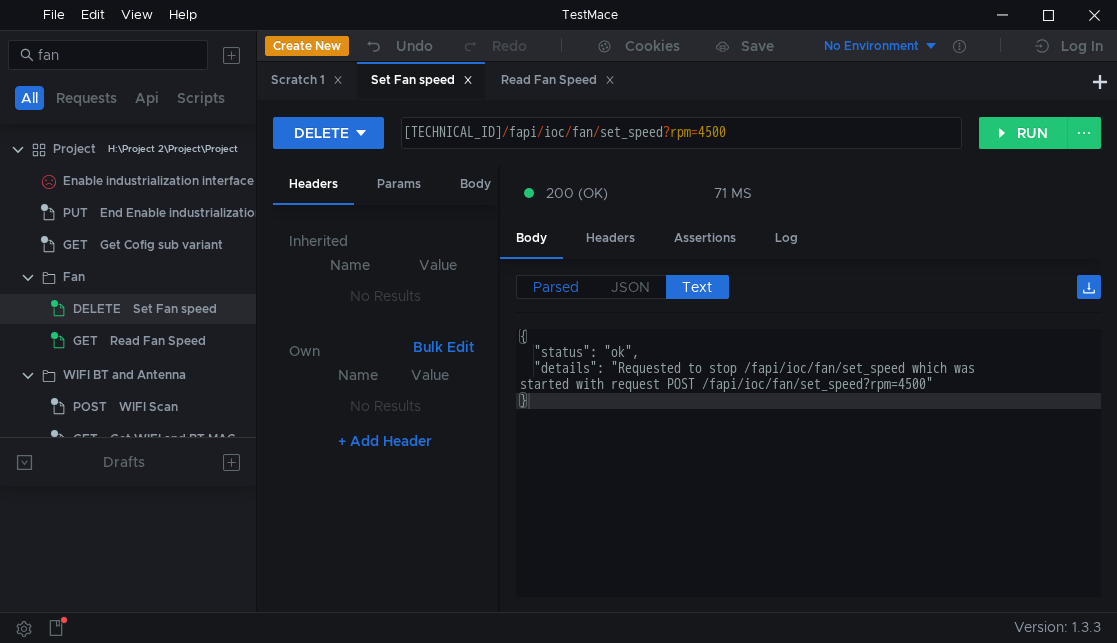click on "Parsed" at bounding box center [555, 287] 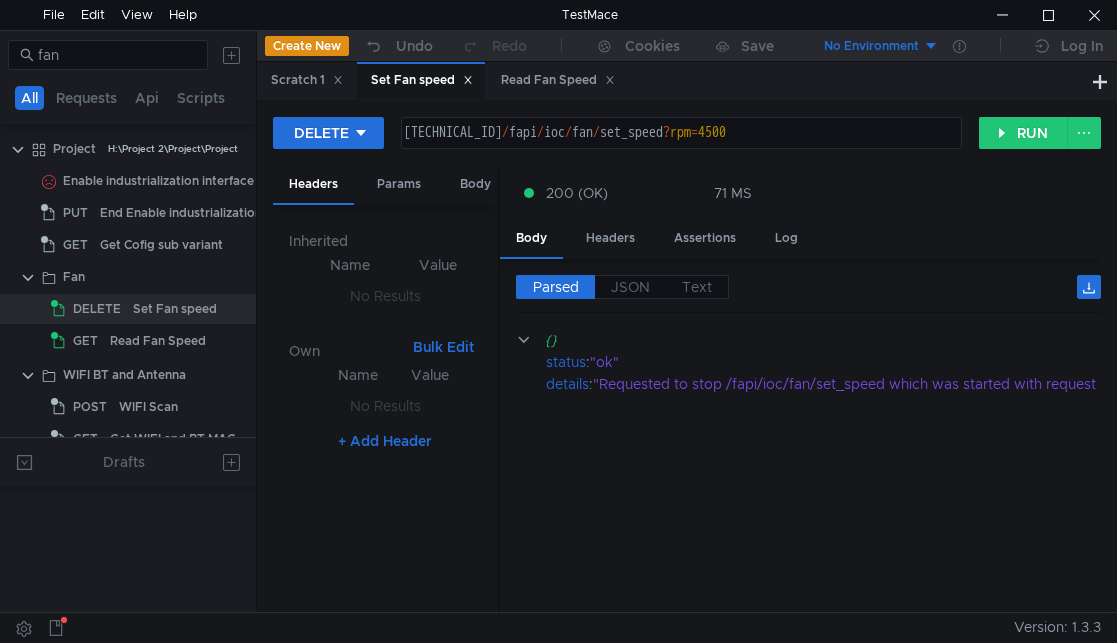click on "Parsed" at bounding box center [556, 287] 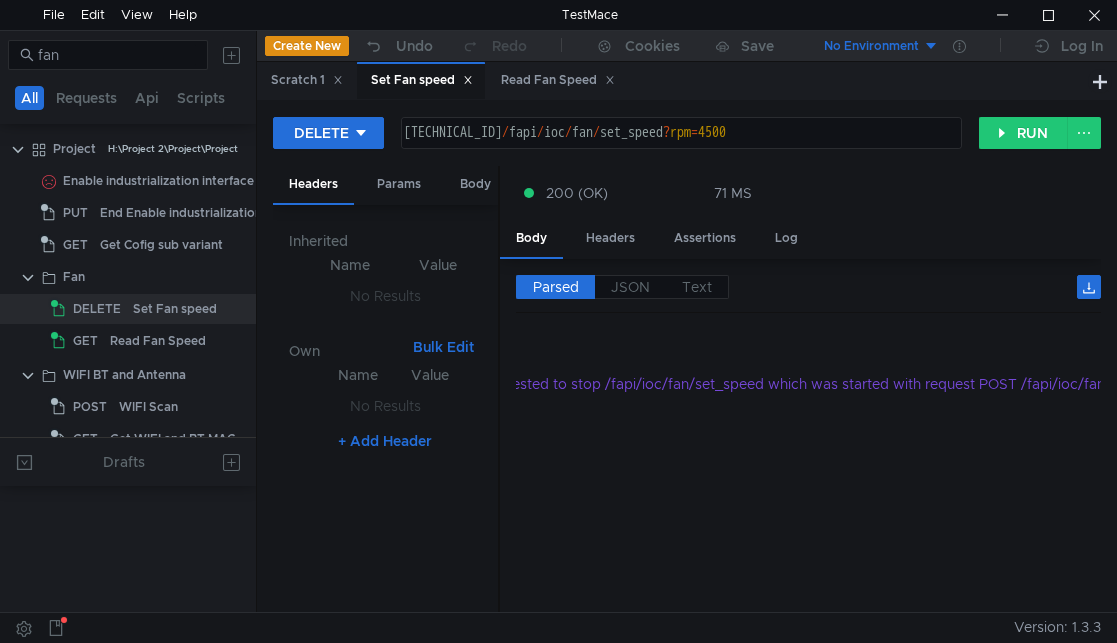 scroll, scrollTop: 0, scrollLeft: 0, axis: both 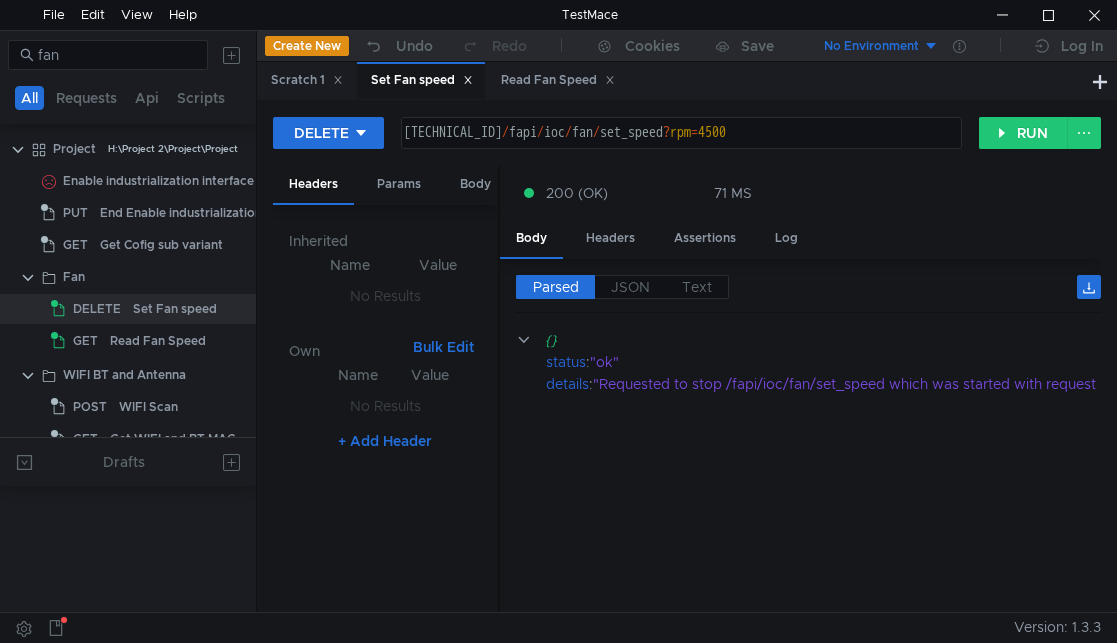 click on "{} status  :  "ok" details  :  "Requested to stop /fapi/ioc/fan/set_speed which was started with request POST /fapi/ioc/fan/set_speed?rpm=4500"" at bounding box center [808, 463] 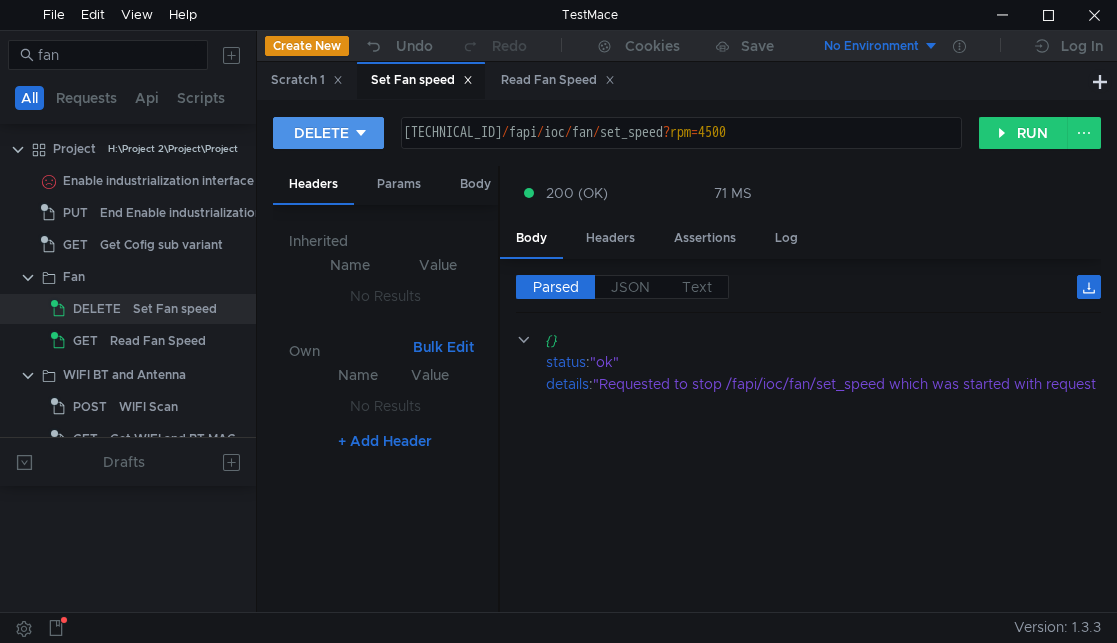 click on "DELETE" at bounding box center [321, 133] 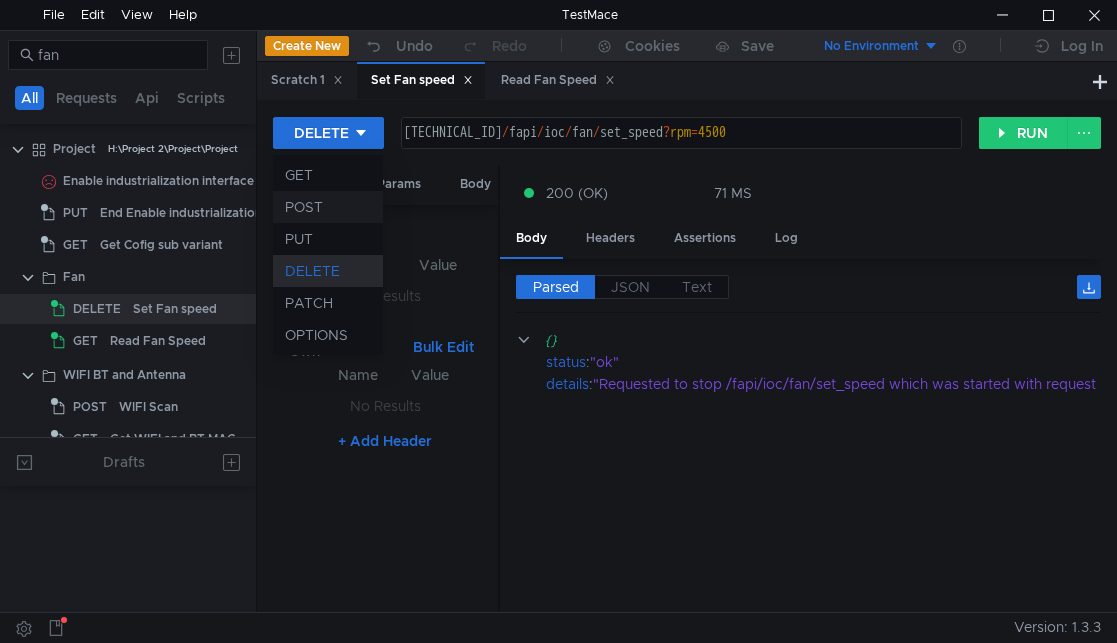 click on "POST" at bounding box center [328, 207] 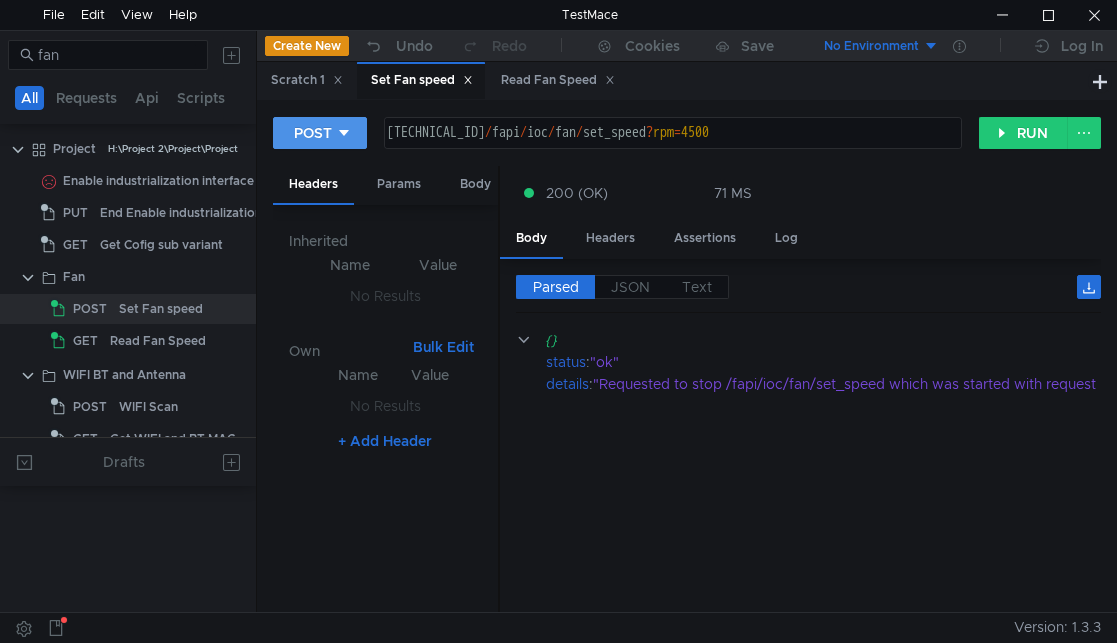 click at bounding box center (344, 133) 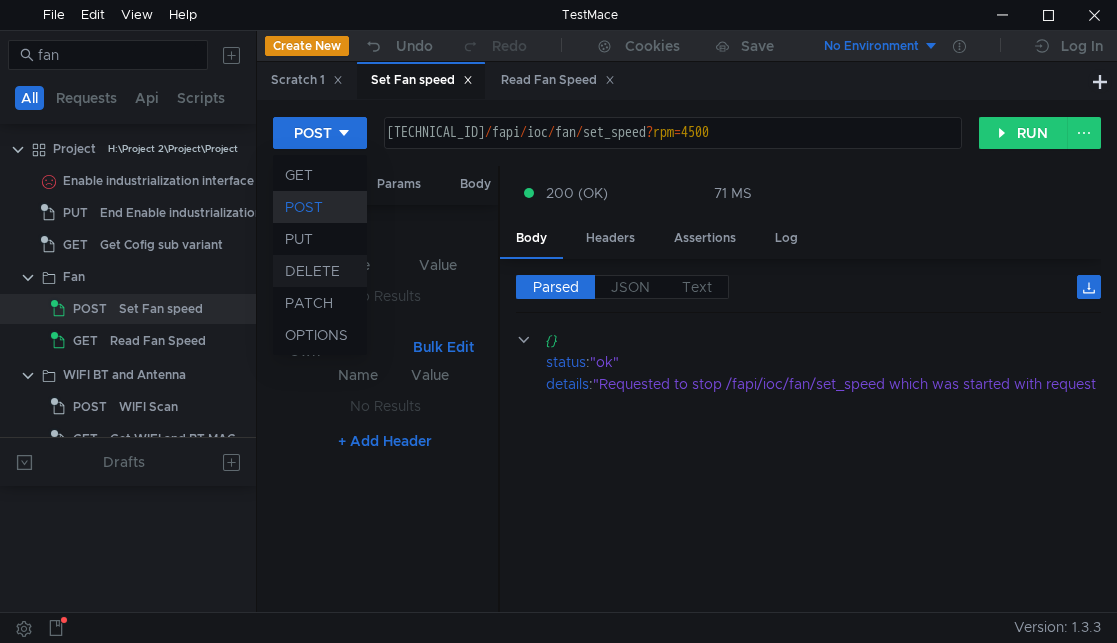 click on "DELETE" at bounding box center [320, 271] 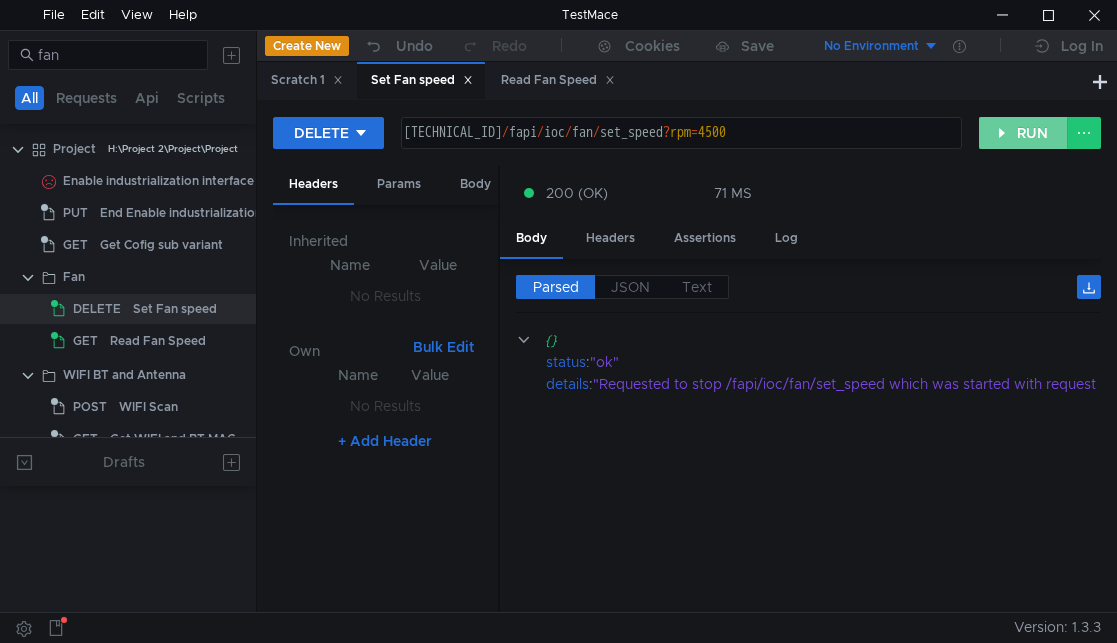 click on "RUN" 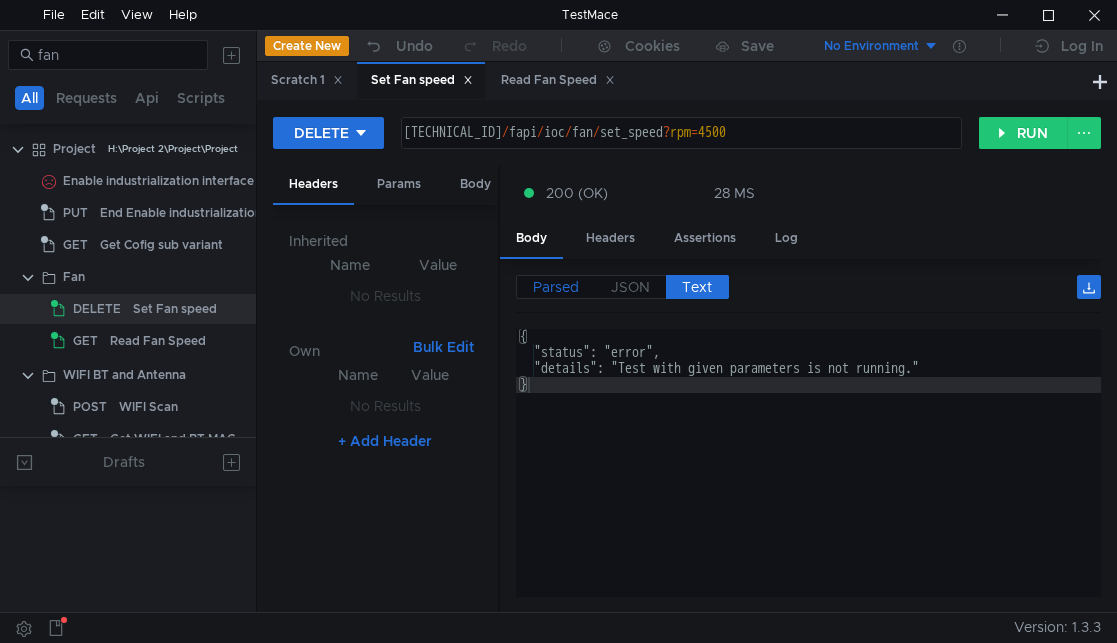 click on "Parsed" at bounding box center [556, 287] 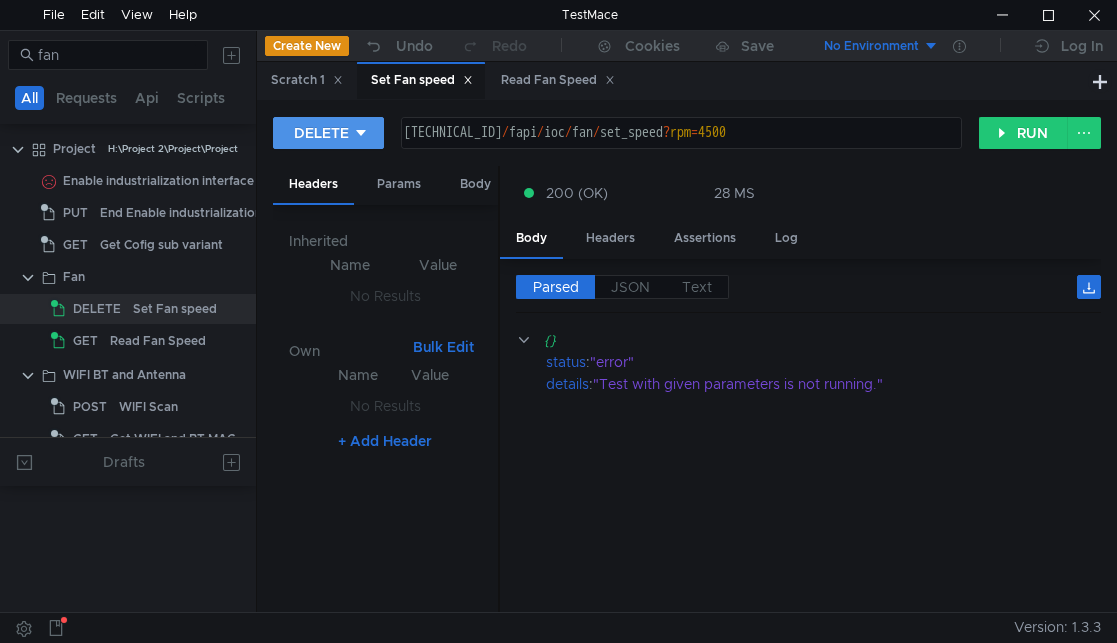 click on "DELETE" at bounding box center (328, 133) 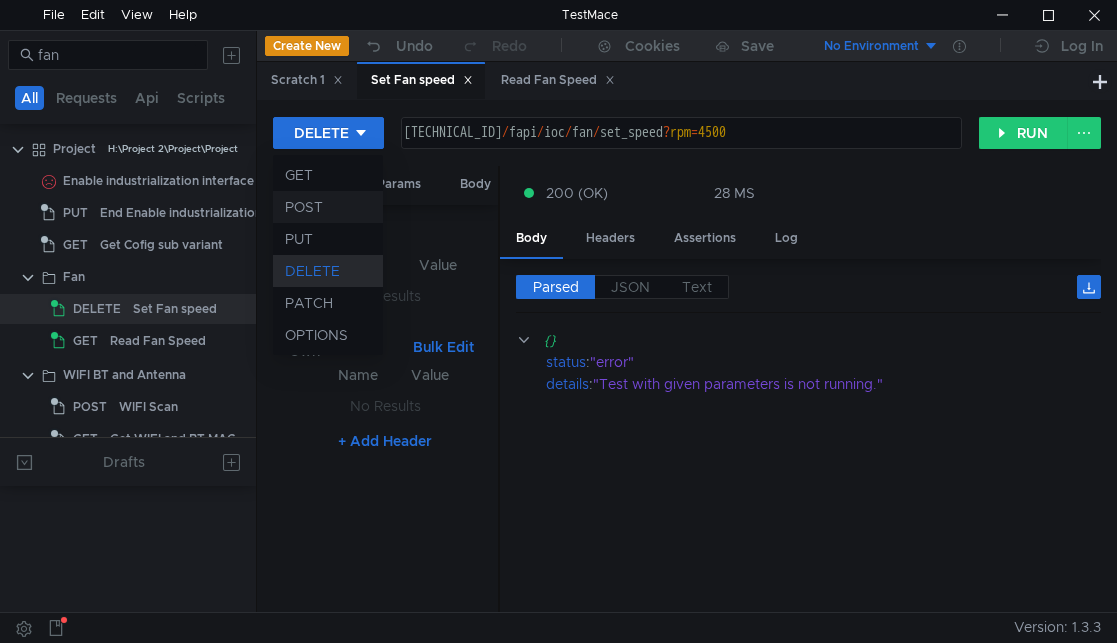 click on "POST" at bounding box center [328, 207] 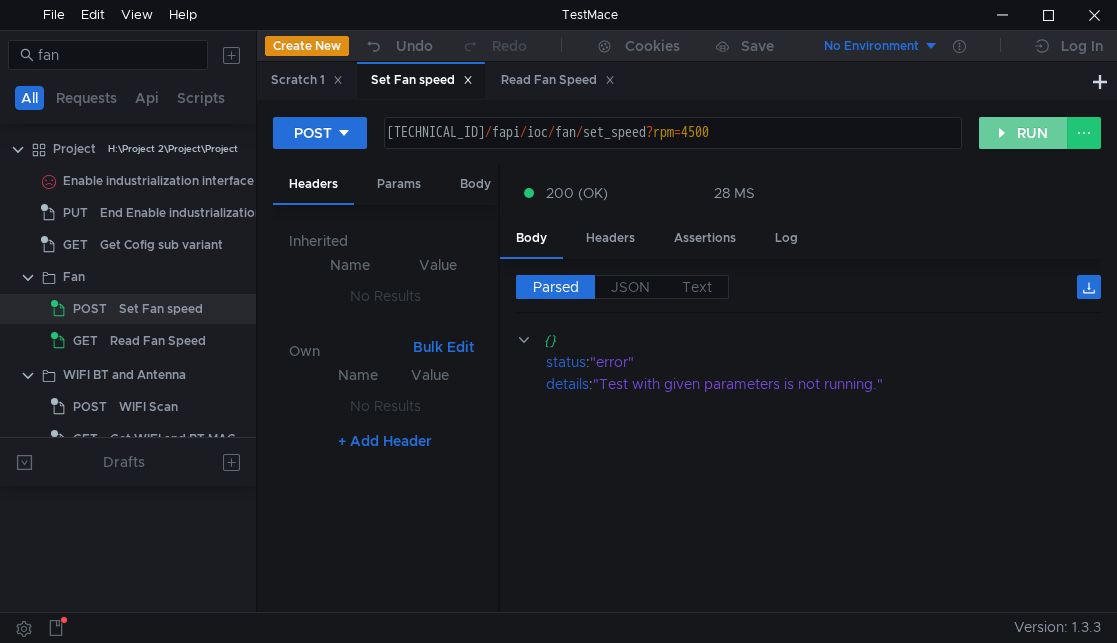 click on "RUN" 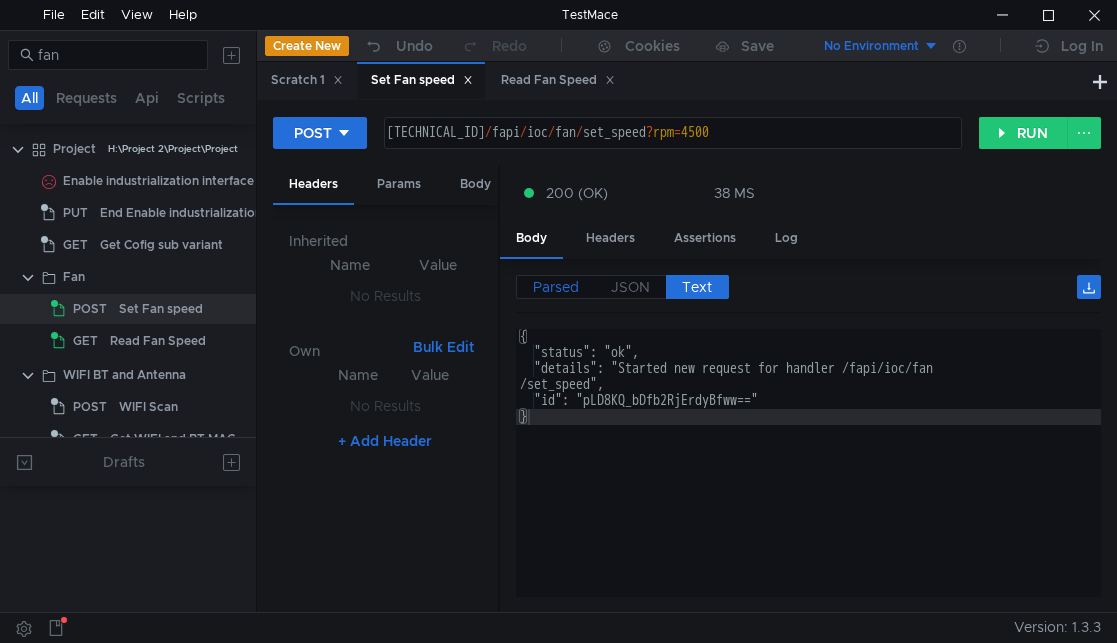 click on "Parsed" at bounding box center (556, 287) 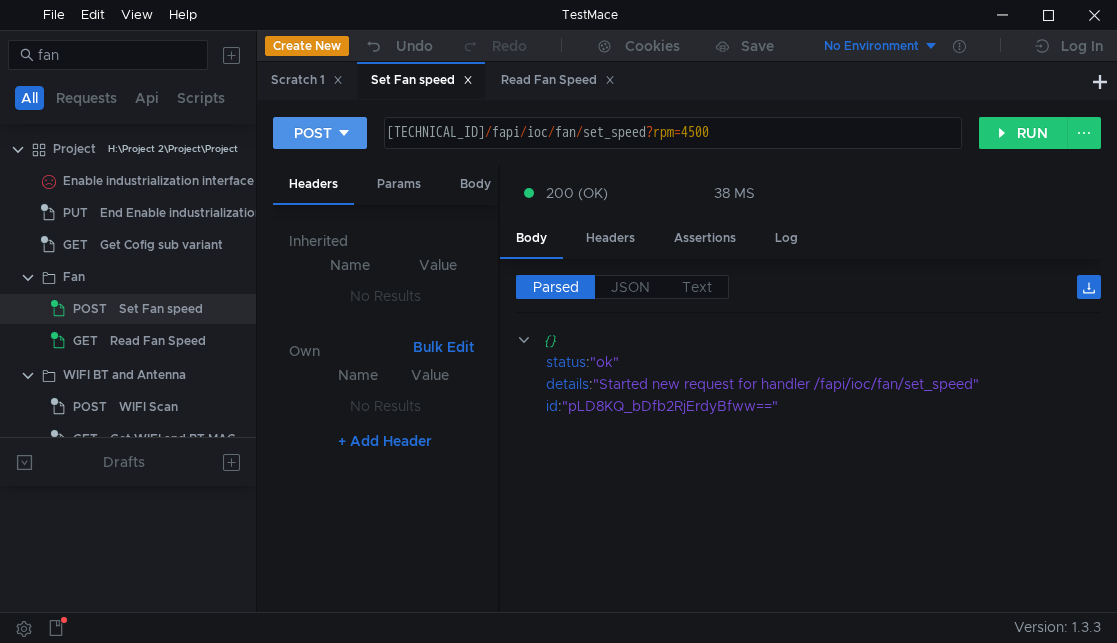 click 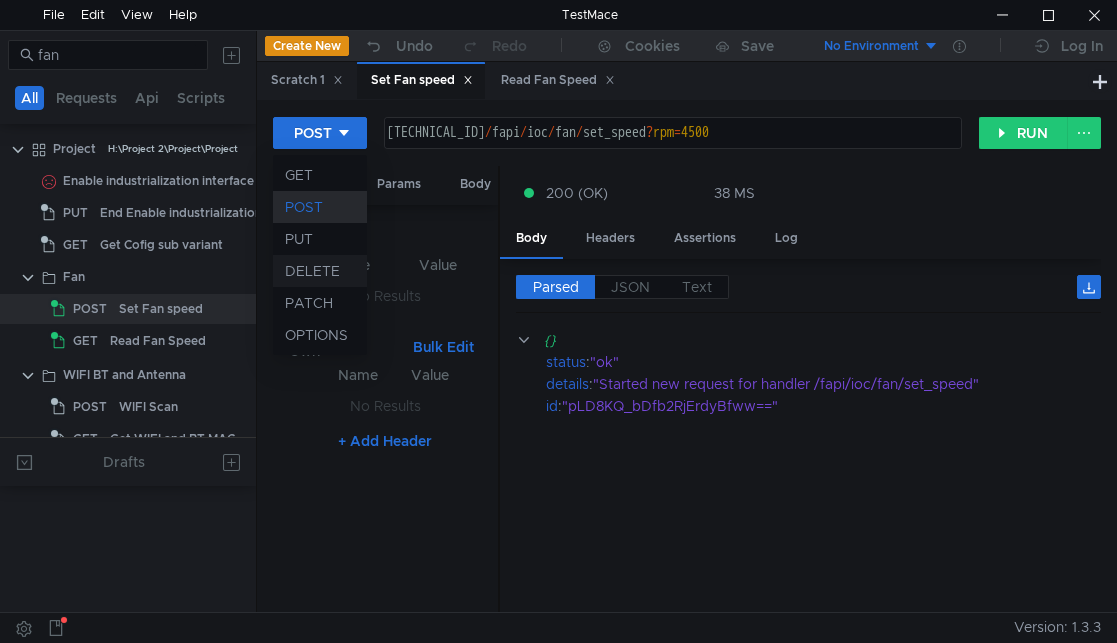 click on "DELETE" at bounding box center [320, 271] 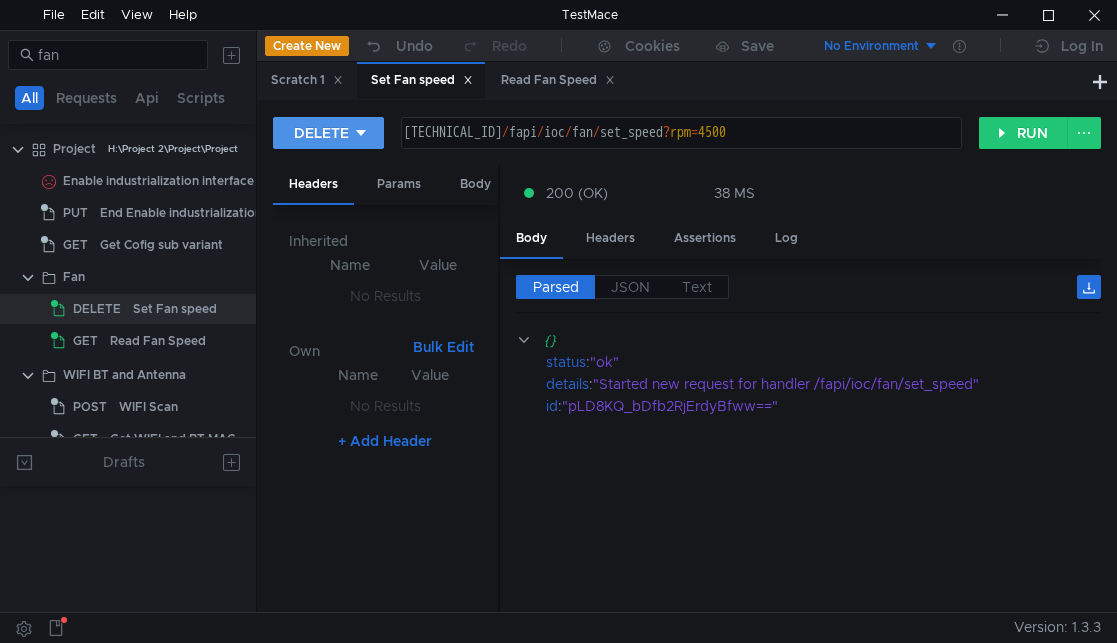 click on "DELETE" at bounding box center (321, 133) 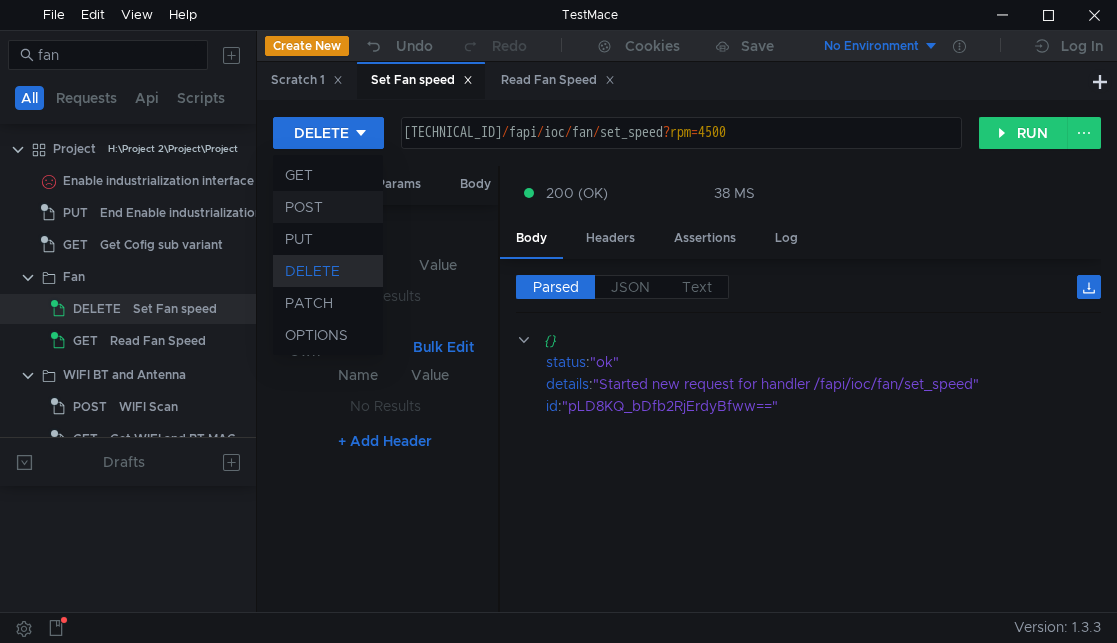 click on "POST" at bounding box center [328, 207] 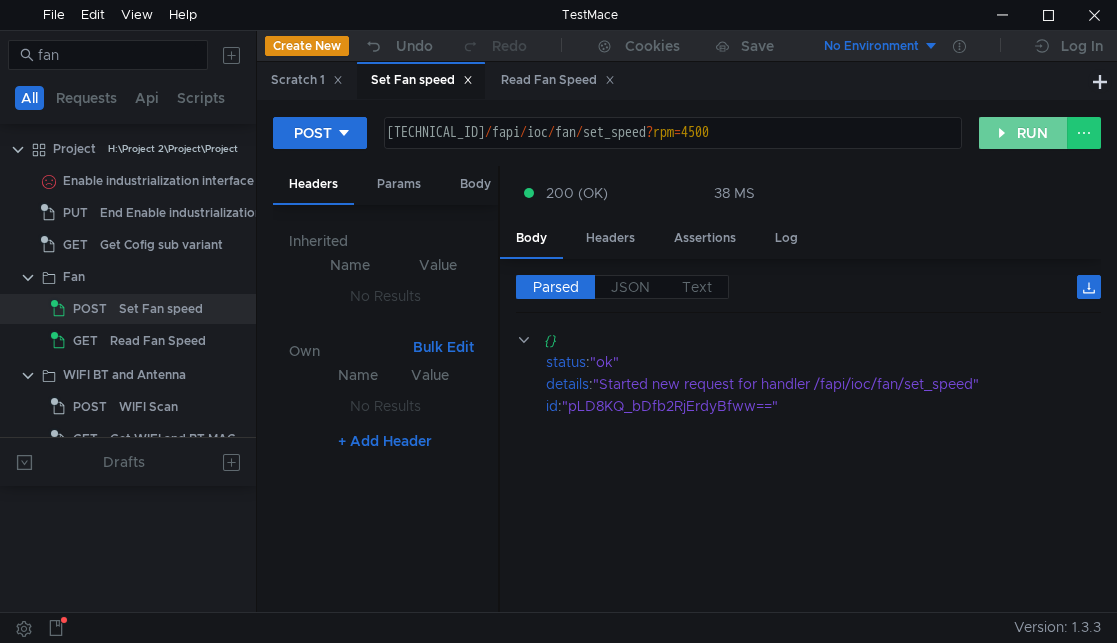 click on "RUN" 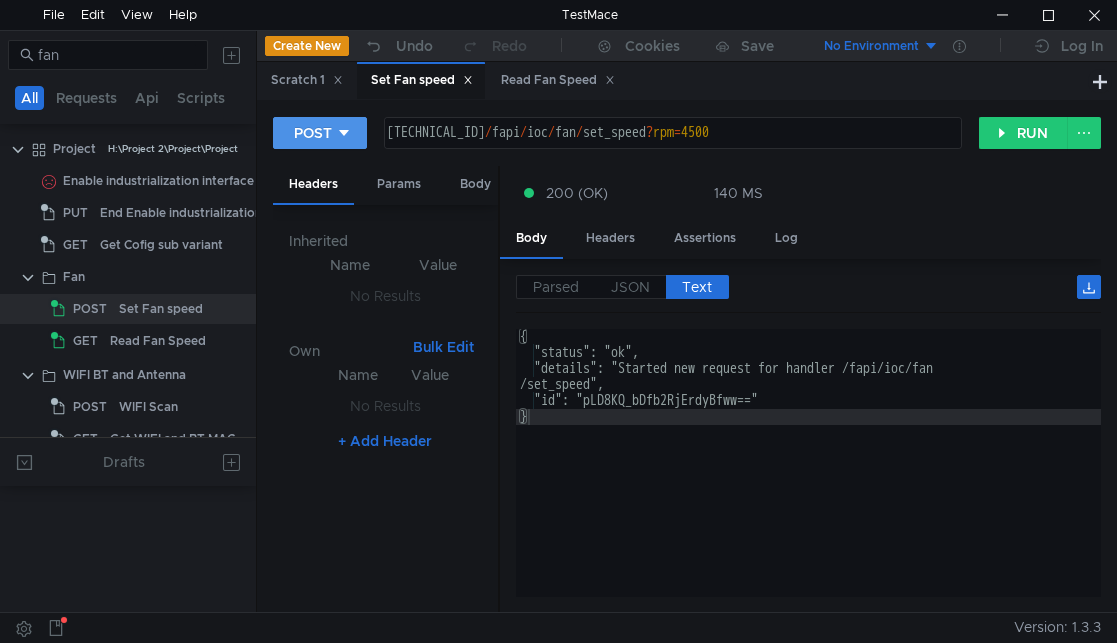 click 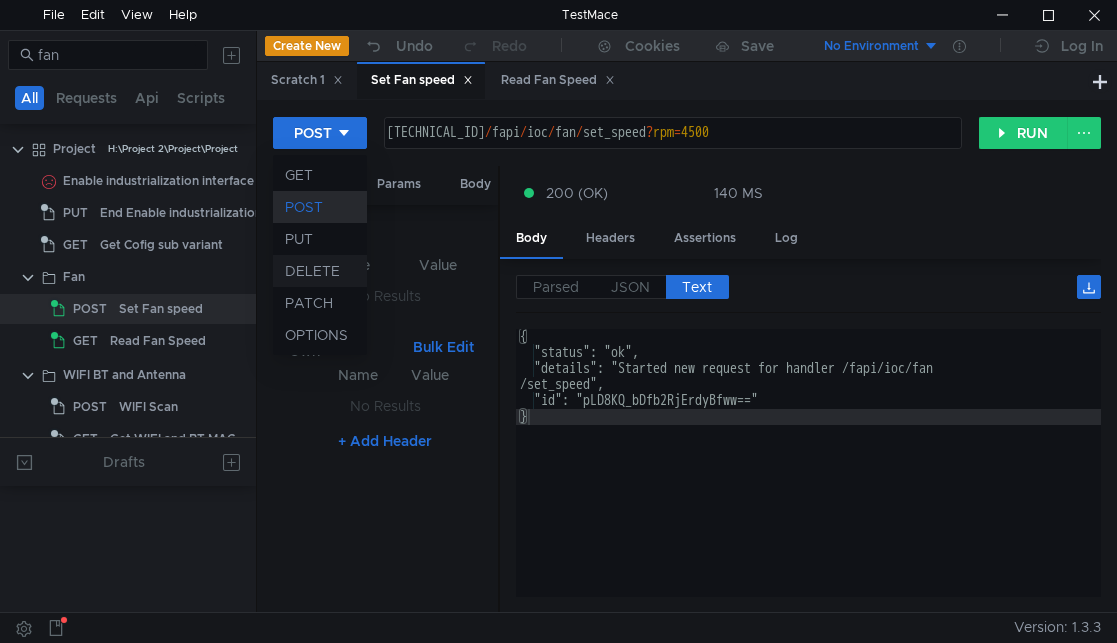 click on "DELETE" at bounding box center [320, 271] 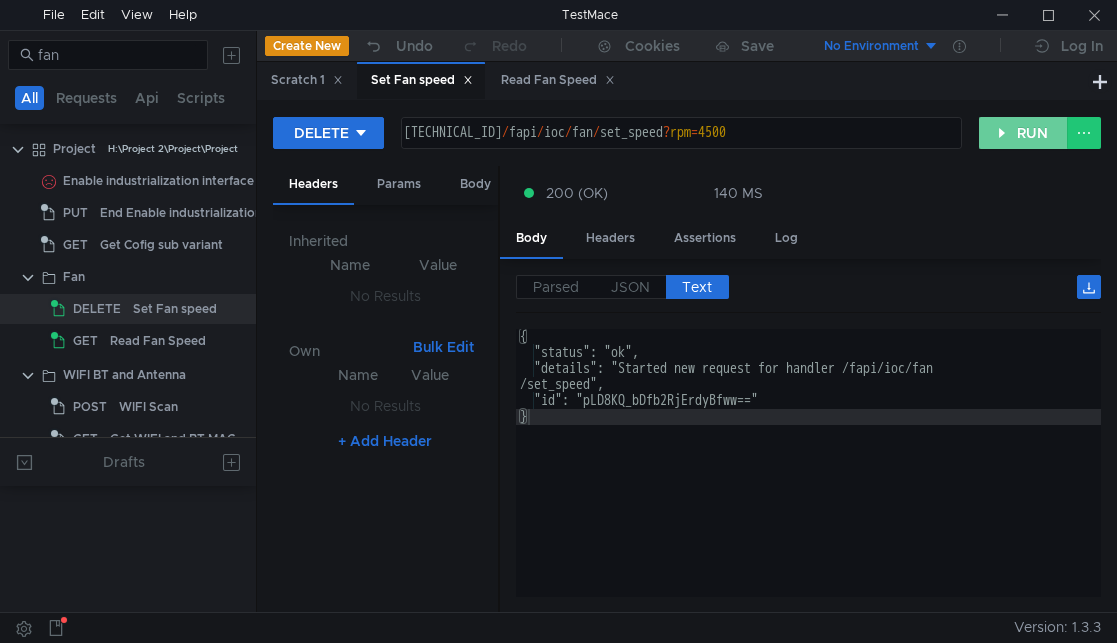 click on "RUN" 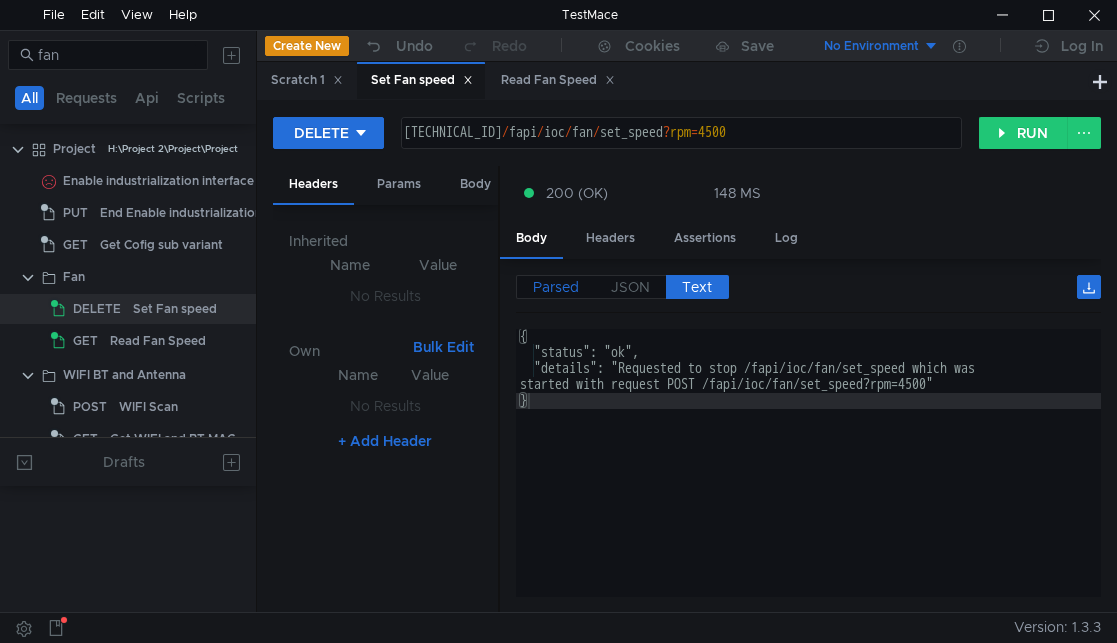 click on "Parsed" at bounding box center (556, 287) 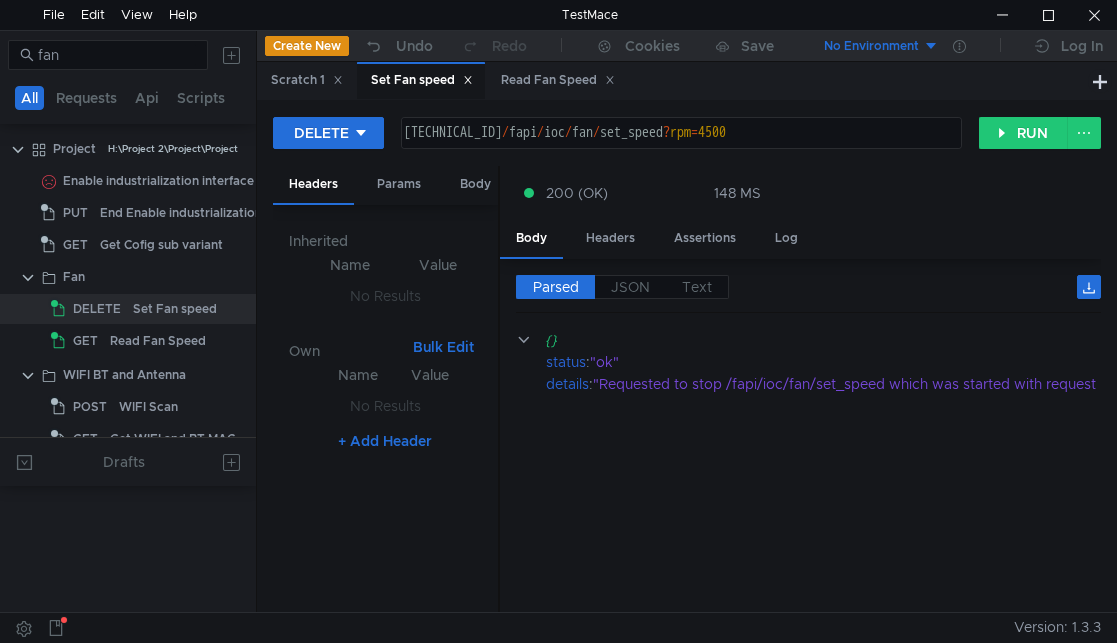 click on "Parsed" at bounding box center (556, 287) 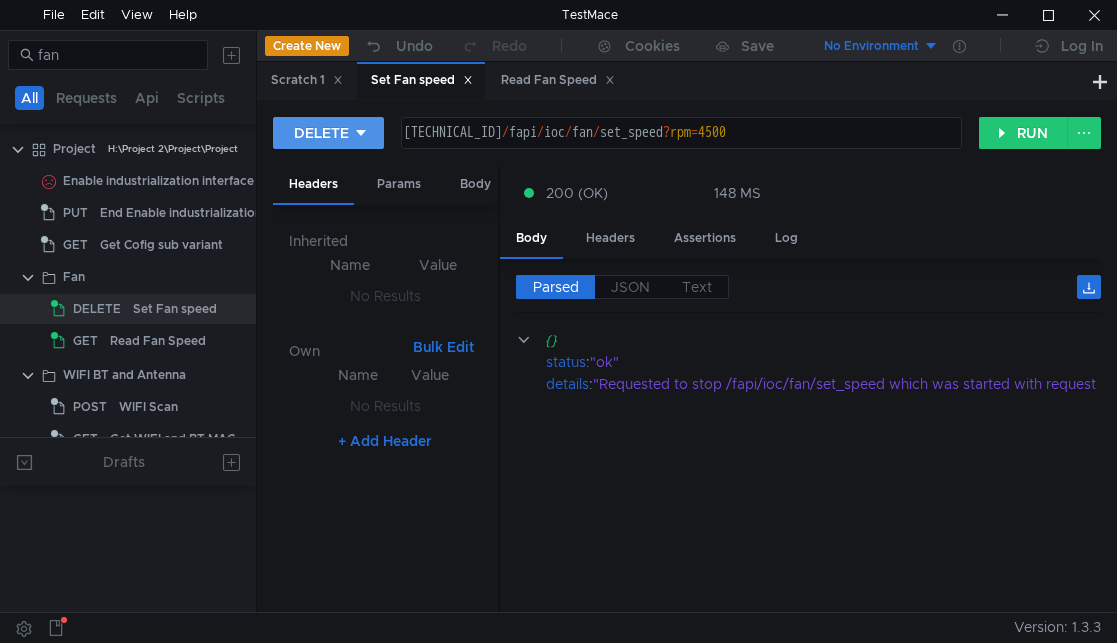 click 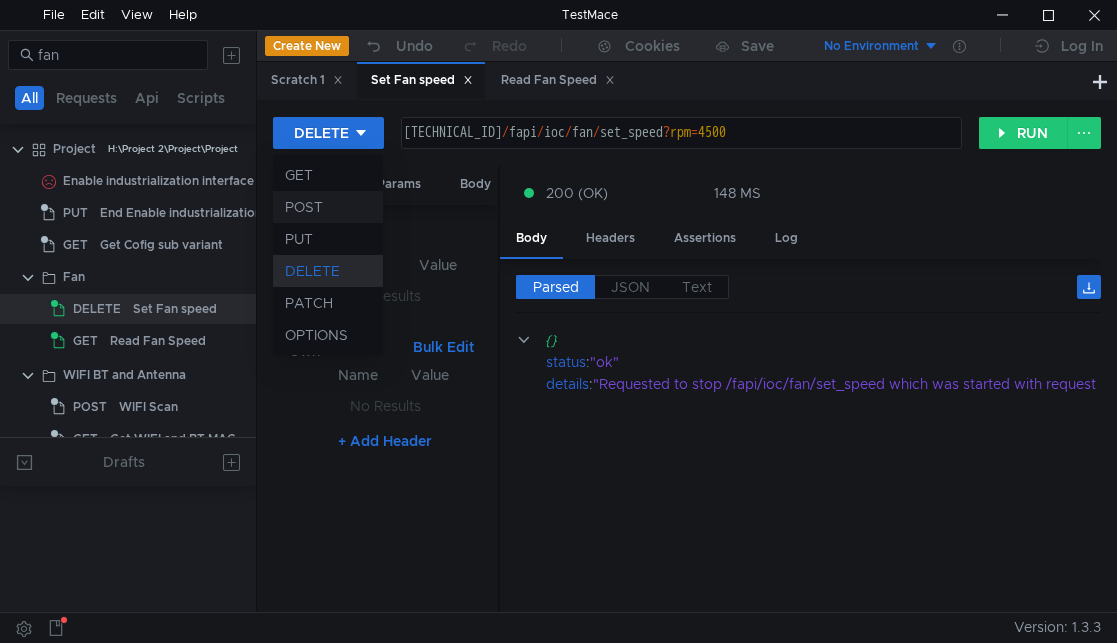 click on "POST" at bounding box center (328, 207) 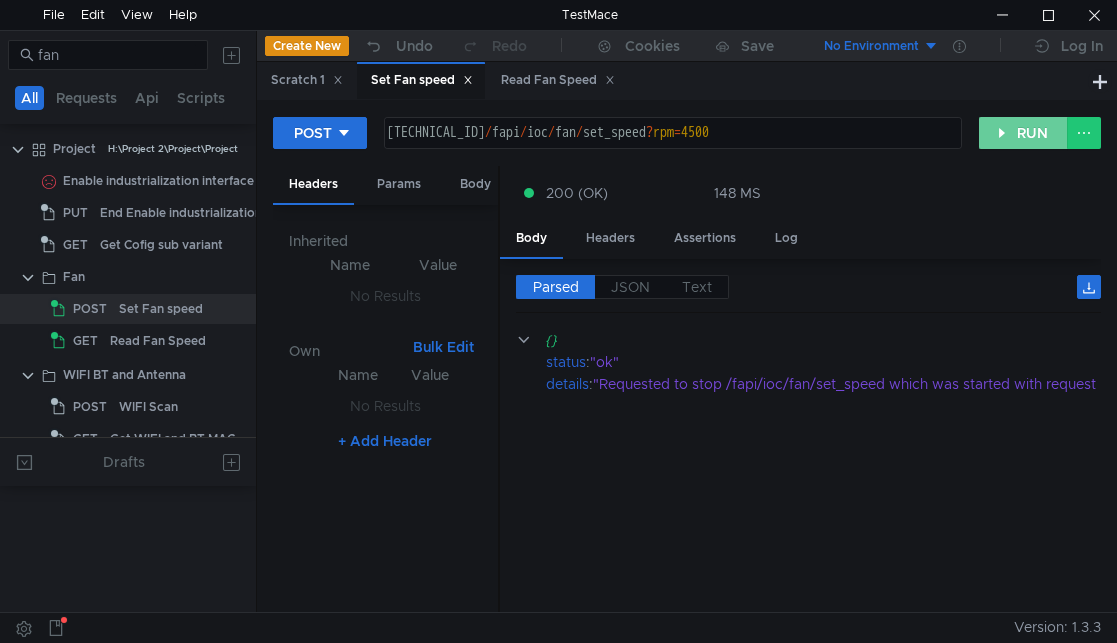 click on "RUN" 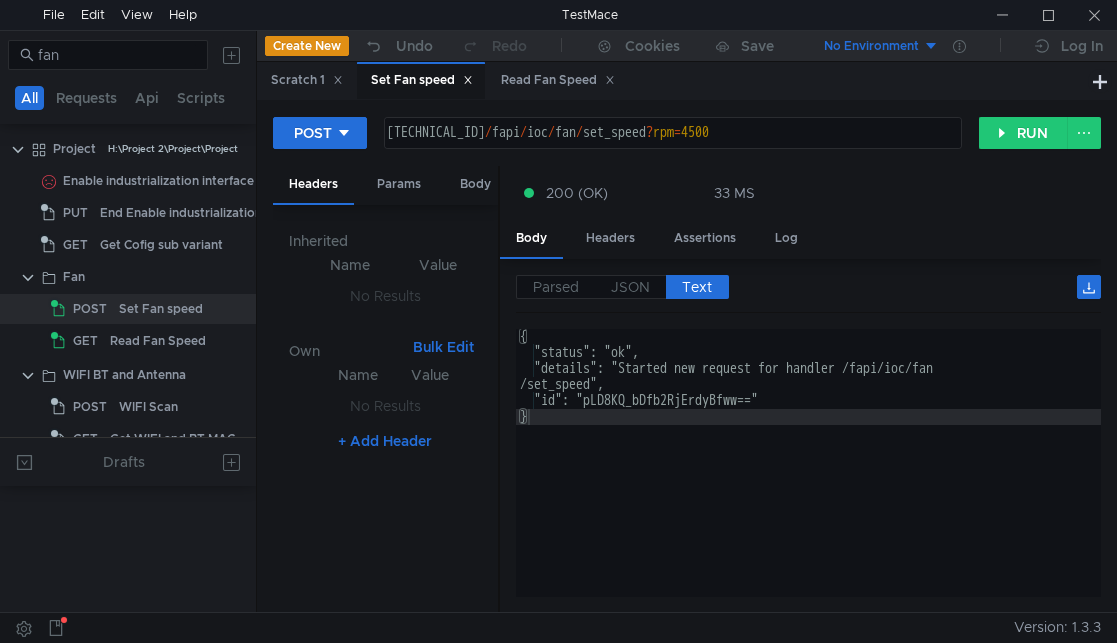 scroll, scrollTop: 0, scrollLeft: 0, axis: both 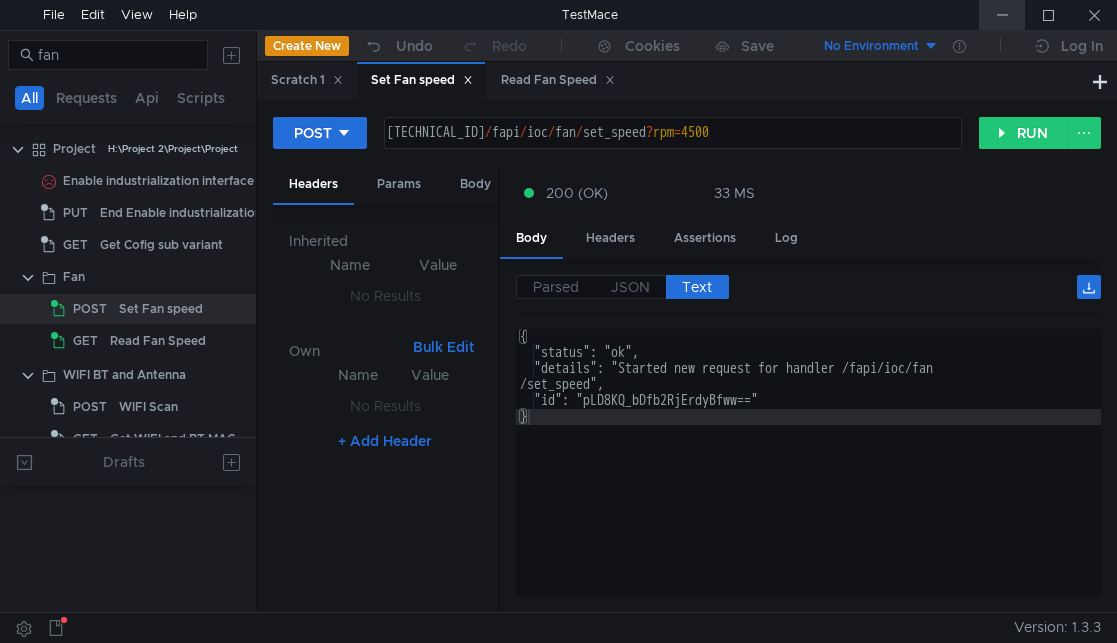 click at bounding box center [1002, 15] 